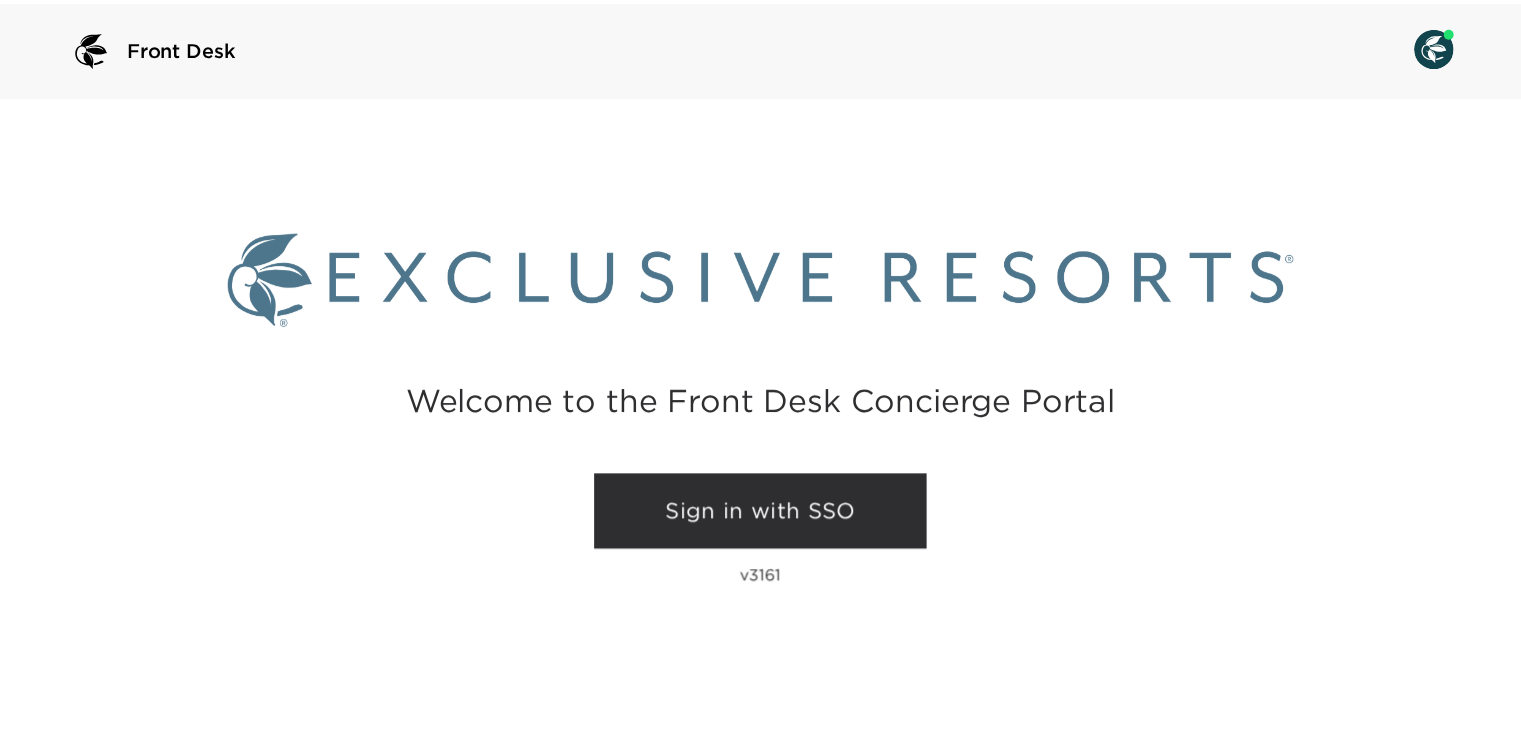 scroll, scrollTop: 0, scrollLeft: 0, axis: both 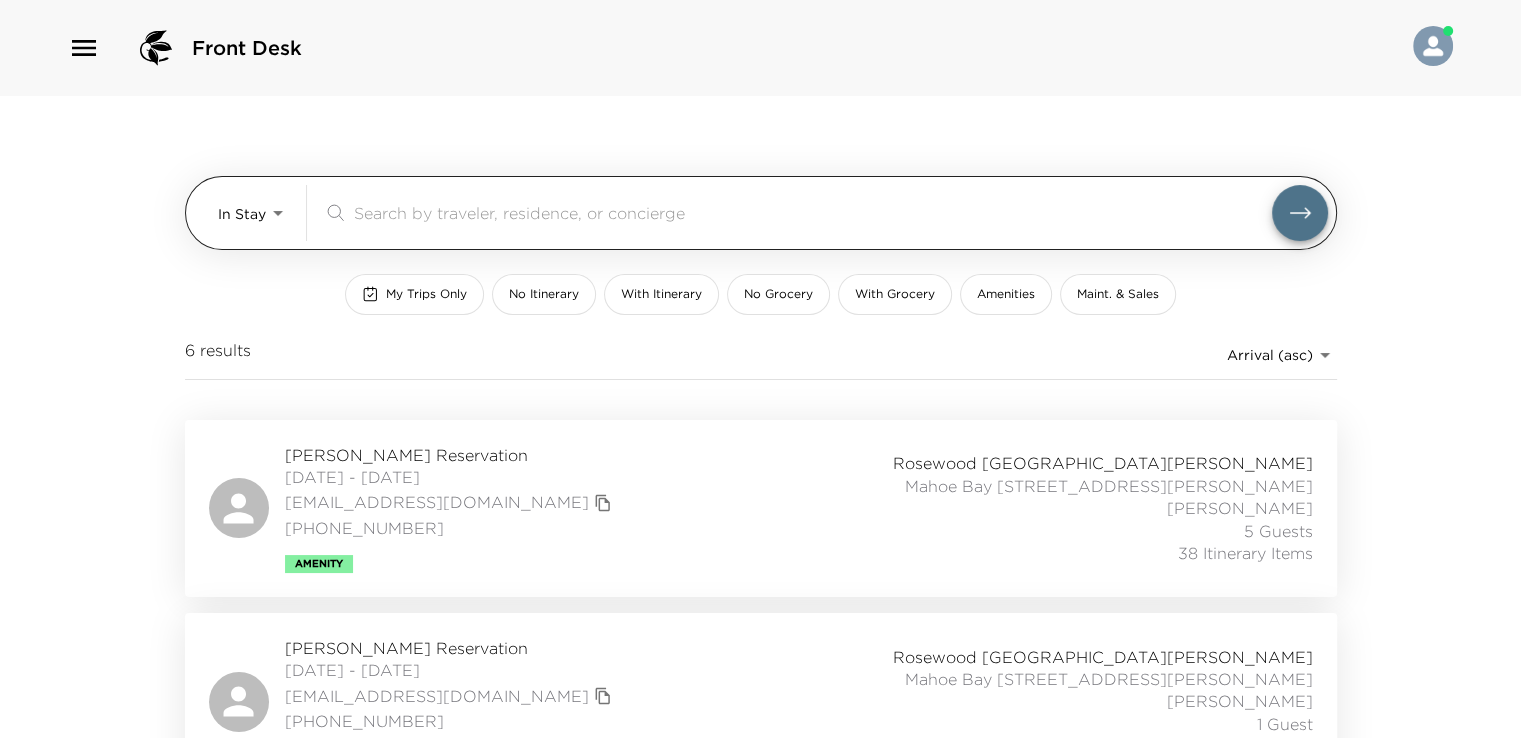 click on "Front Desk In Stay In-Stay ​ My Trips Only No Itinerary With Itinerary No Grocery With Grocery Amenities Maint. & Sales 6 results Arrival (asc) reservations_prod_arrival_asc Erin Knapheide Reservation 07/06/2025 - 07/13/2025 maryerin1@icloud.com 217-316-3641 Amenity Rosewood Little Dix Bay Mahoe Bay 304 Little Dix Bay Merriah Martin 5 Guests 38 Itinerary Items Robert Vannah Reservation 07/07/2025 - 07/19/2025 rvannah@vannahlaw.com 702-427-2958 Ultra Rosewood Little Dix Bay Mahoe Bay 305 Little Dix Bay Holly Philip 1 Guest 16 Itinerary Items Mark McPherson Reservation 07/07/2025 - 07/13/2025 markm@evcdev.com 7859251027 Ultra Rosewood Little Dix Bay Mahoe Bay 302 Little Dix Bay Merriah Martin 4 Guests 24 Itinerary Items Gerald Davis Reservation 07/13/2025 - 07/20/2025 gdavis@trenam.com (727) 824-6141 Rosewood Little Dix Bay Mahoe Bay 303 Little Dix Bay Holly Philip 8 Guests 15 Itinerary Items Keith Prokop Reservation 07/13/2025 - 07/21/2025 rocketair@rocketmail.com 3103659899 Rosewood Little Dix Bay 1 Guest" at bounding box center [760, 369] 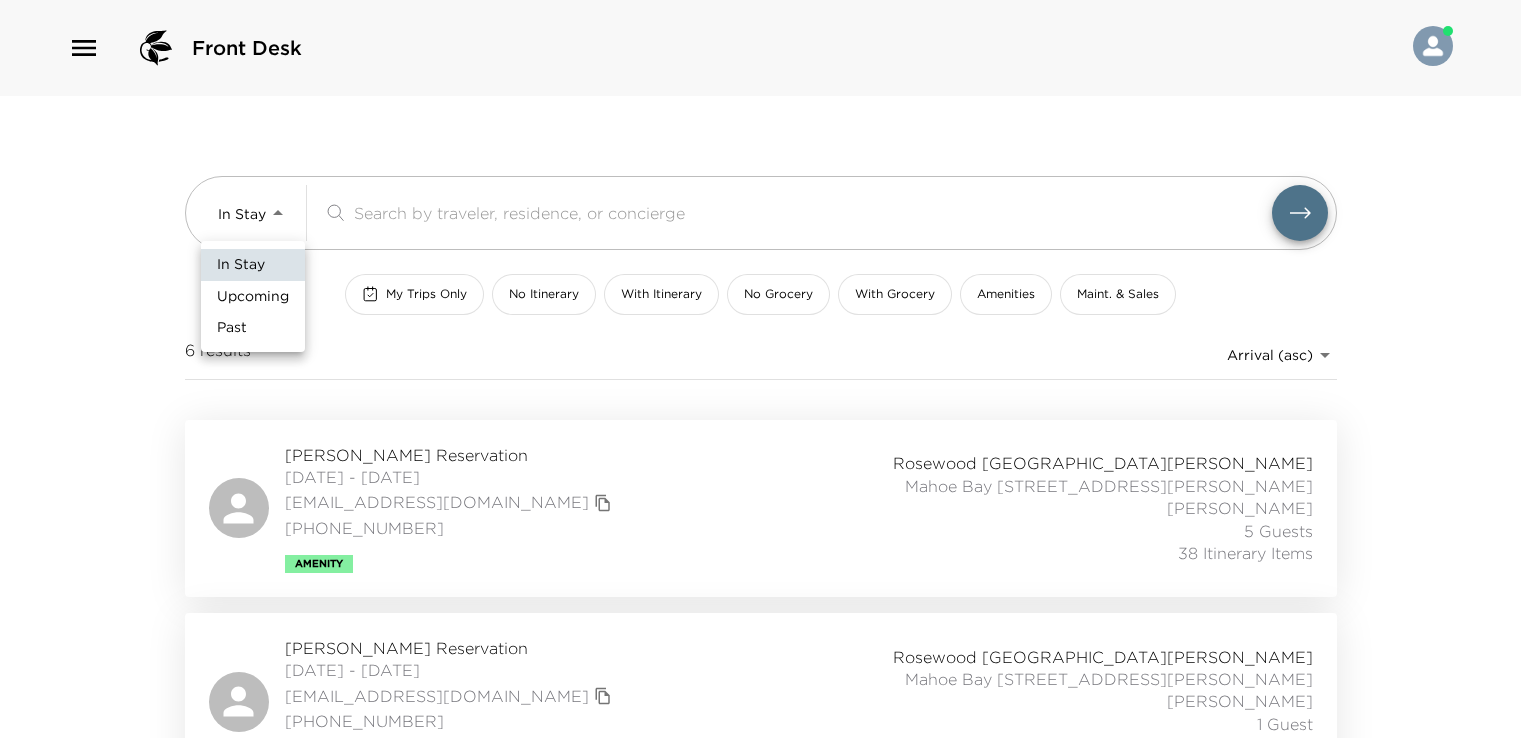 click on "Upcoming" at bounding box center [253, 297] 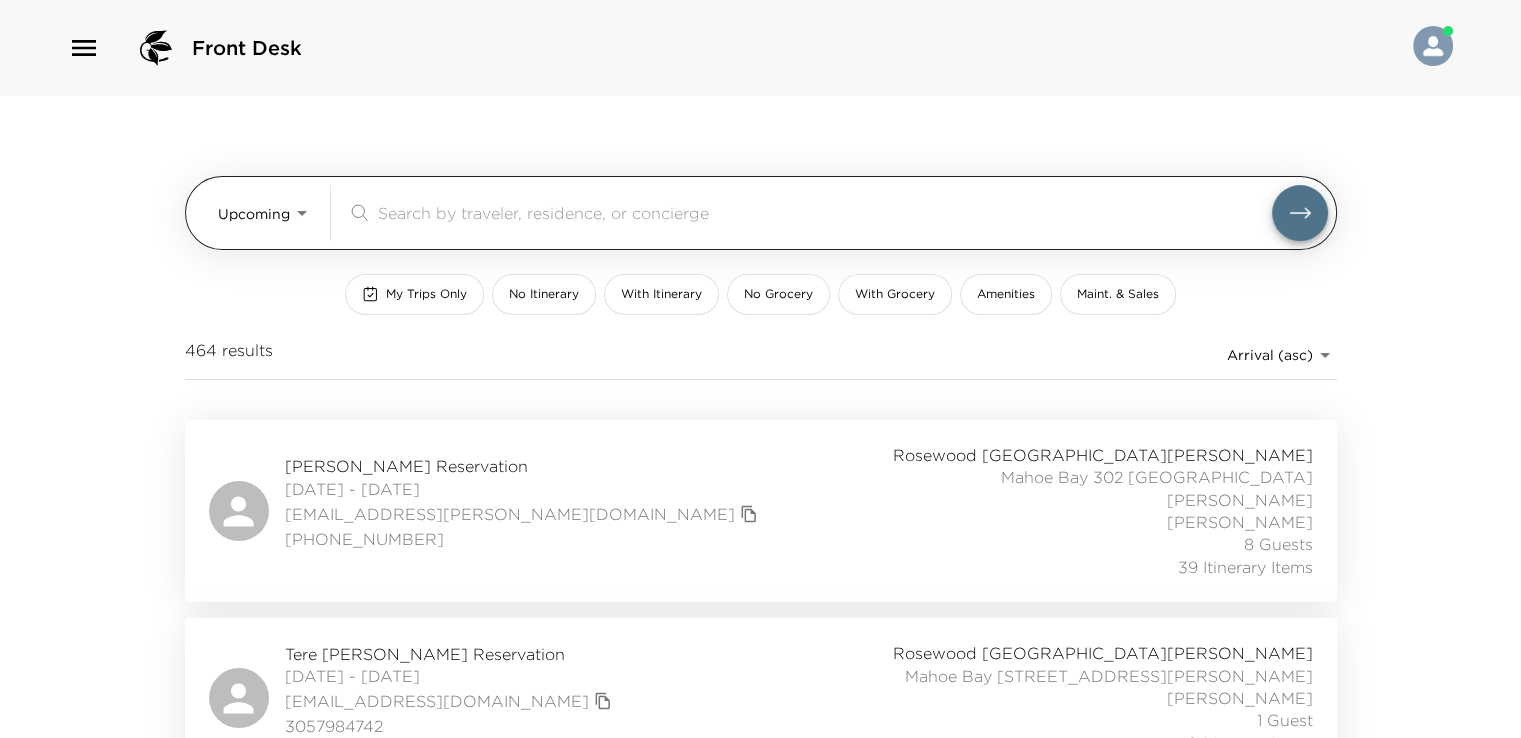 click on "Front Desk Upcoming Upcoming ​ My Trips Only No Itinerary With Itinerary No Grocery With Grocery Amenities Maint. & Sales 464 results Arrival (asc) reservations_prod_arrival_asc Mark Duckworth Reservation 07/16/2025 - 07/26/2025 mark.duckworth@optusinc.com 870-897-5757 Rosewood Little Dix Bay Mahoe Bay 302 Little Dix Bay Merriah Martin 8 Guests 39 Itinerary Items Tere Canida Reservation 07/19/2025 - 07/27/2025 tac7125@hotmail.com 3057984742 Rosewood Little Dix Bay Mahoe Bay 305 Little Dix Bay Holly Philip 1 Guest 0 Itinerary Items Sean Cashman Reservation 07/20/2025 - 07/27/2025 sean_cashman@hotmail.com 18328763239 Ultra Rosewood Little Dix Bay Mahoe Bay 304 Little Dix Bay Merriah Martin 7 Guests 15 Itinerary Items Tere Canida Reservation 07/20/2025 - 07/27/2025 tac7125@hotmail.com 3057984742 Rosewood Little Dix Bay Mahoe Bay 306 Little Dix Bay Holly Philip 1 Guest 0 Itinerary Items Lisa Echevarria Reservation 07/20/2025 - 07/27/2025 lisa.c.echevarria@gmail.com (305) 361-8254 Rosewood Little Dix Bay 1 Guest" at bounding box center (760, 369) 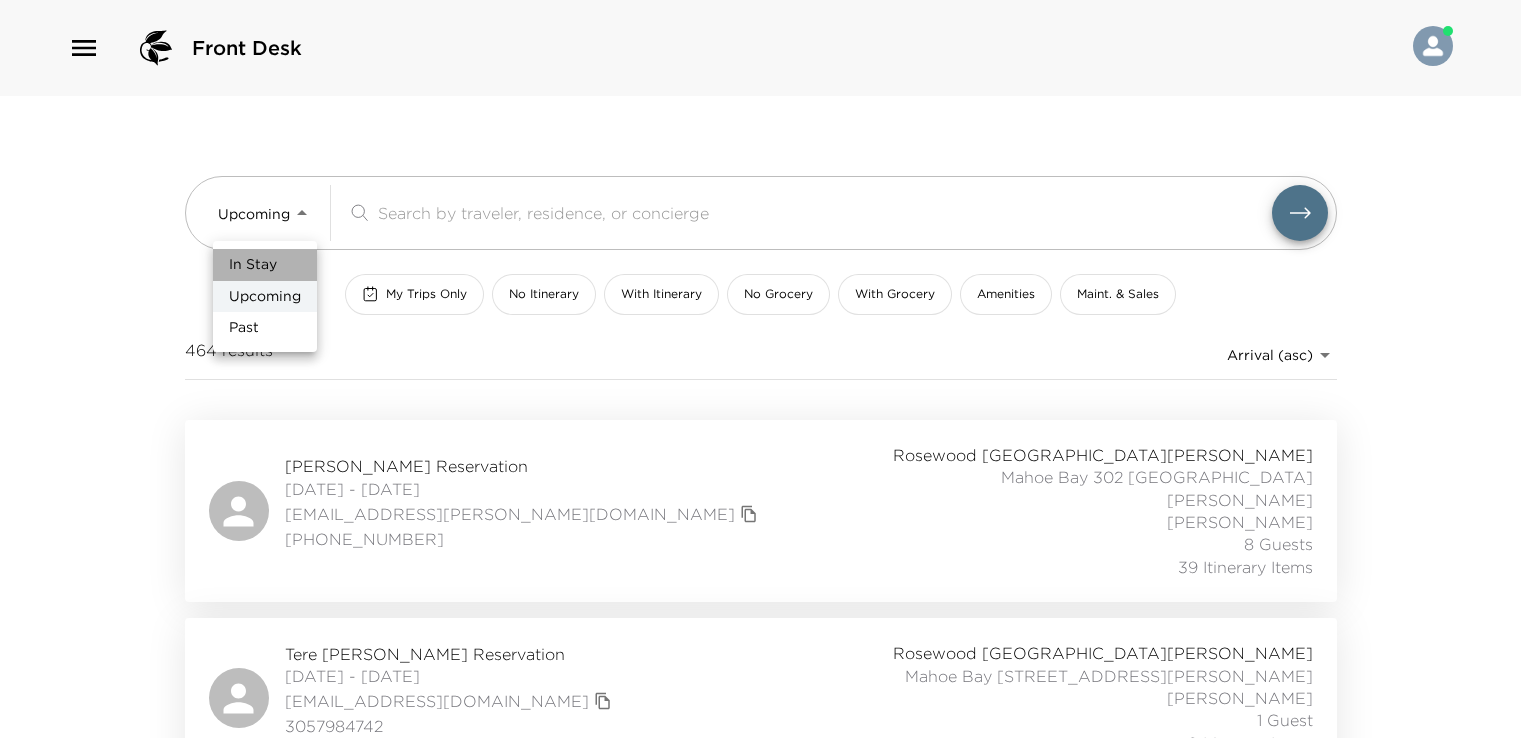 click on "In Stay" at bounding box center [265, 265] 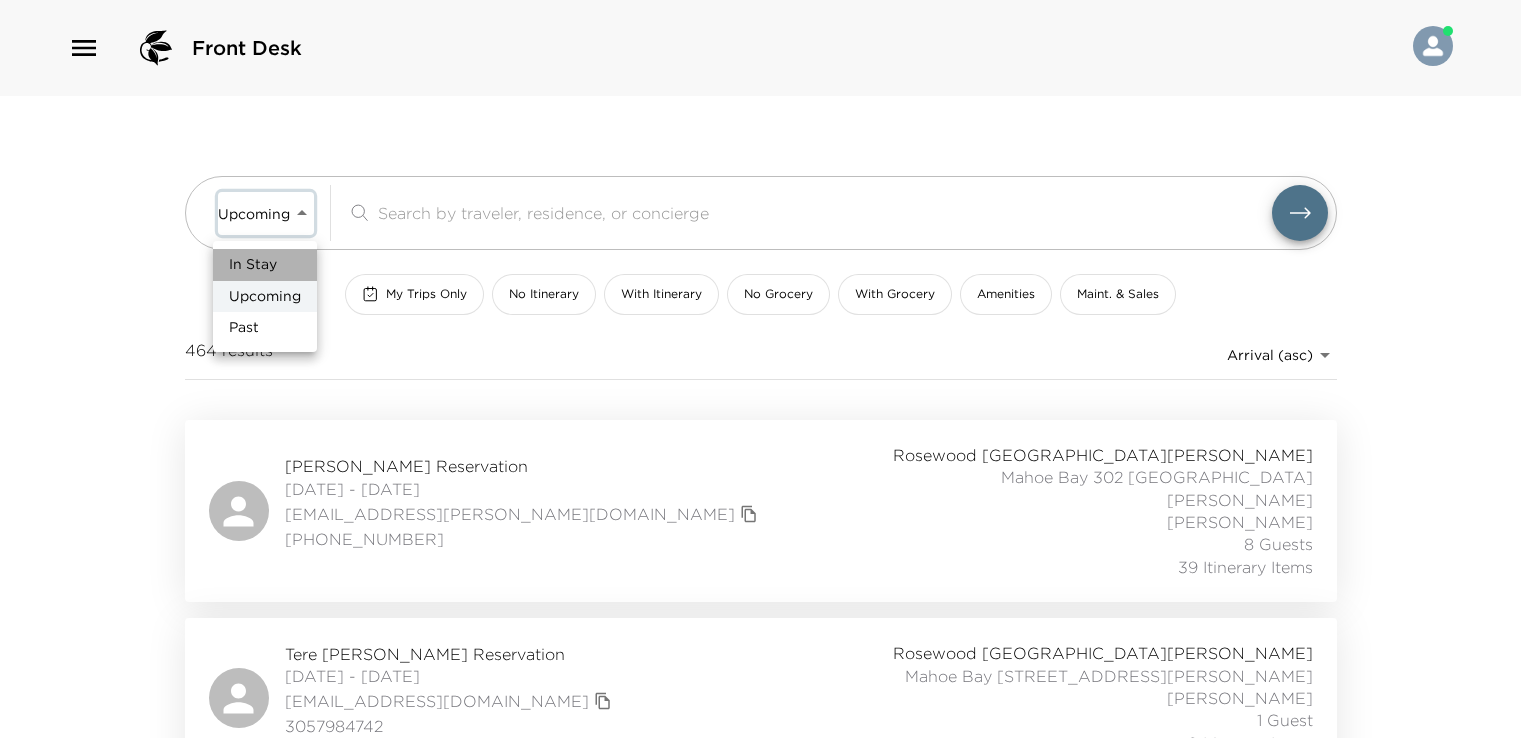 type on "In-Stay" 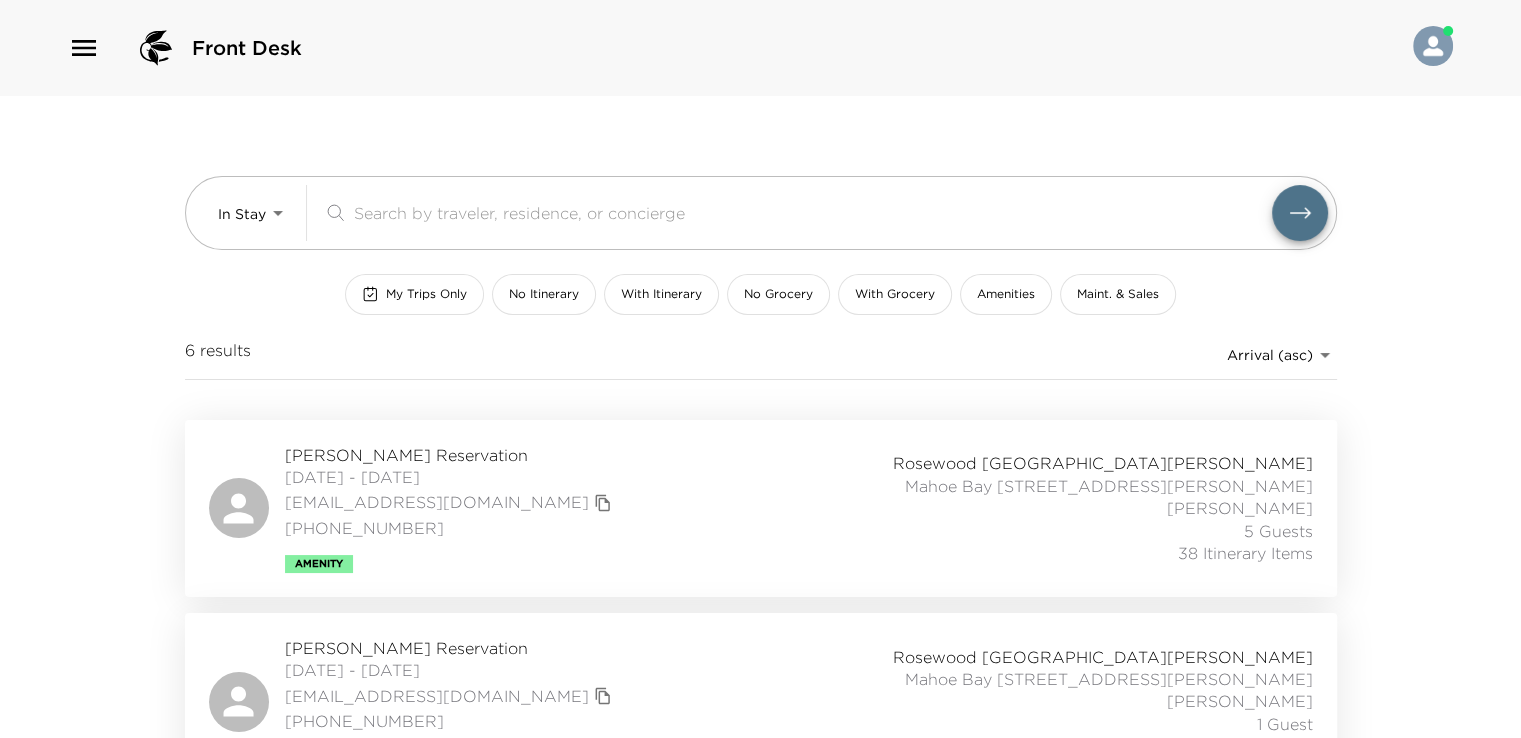 click on "My Trips Only" at bounding box center [426, 294] 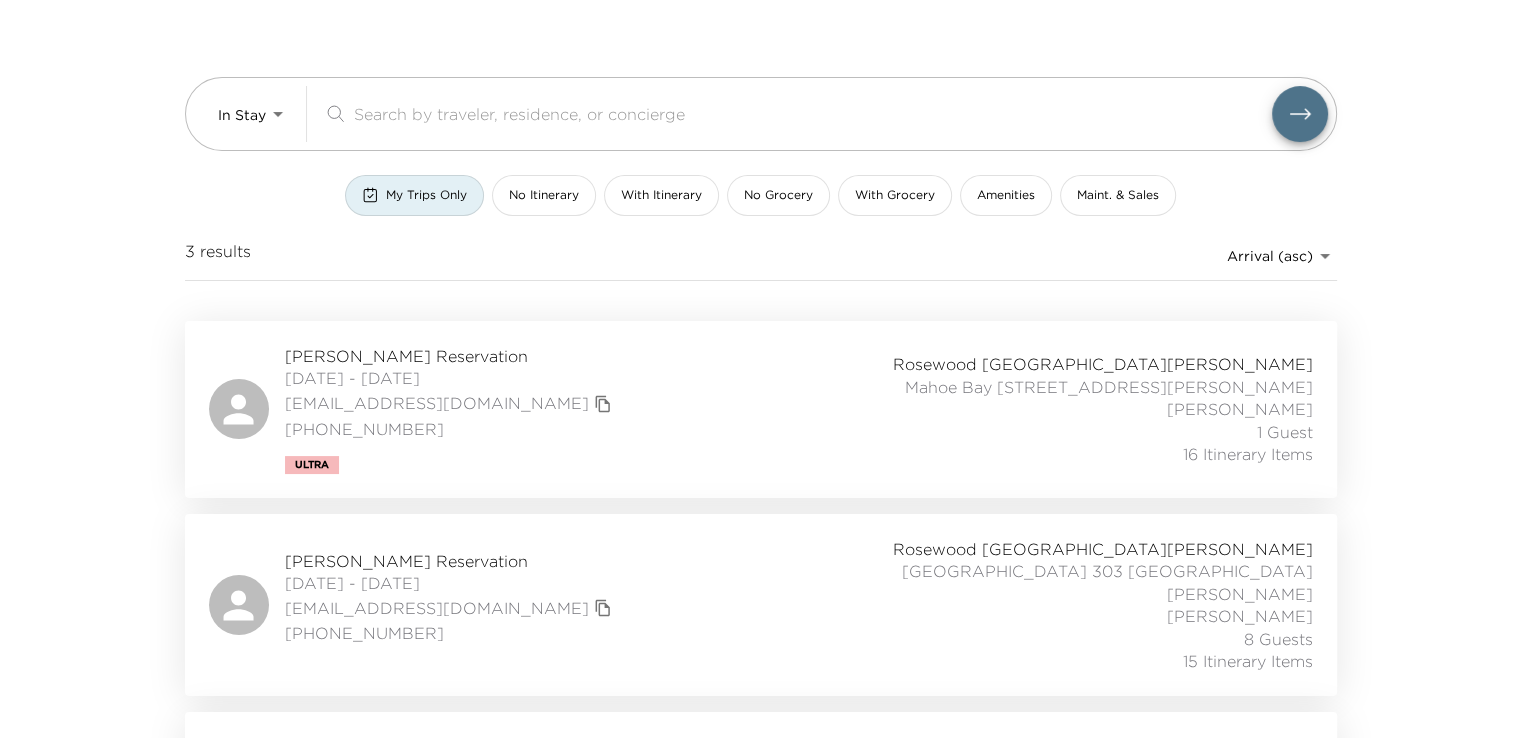 scroll, scrollTop: 210, scrollLeft: 0, axis: vertical 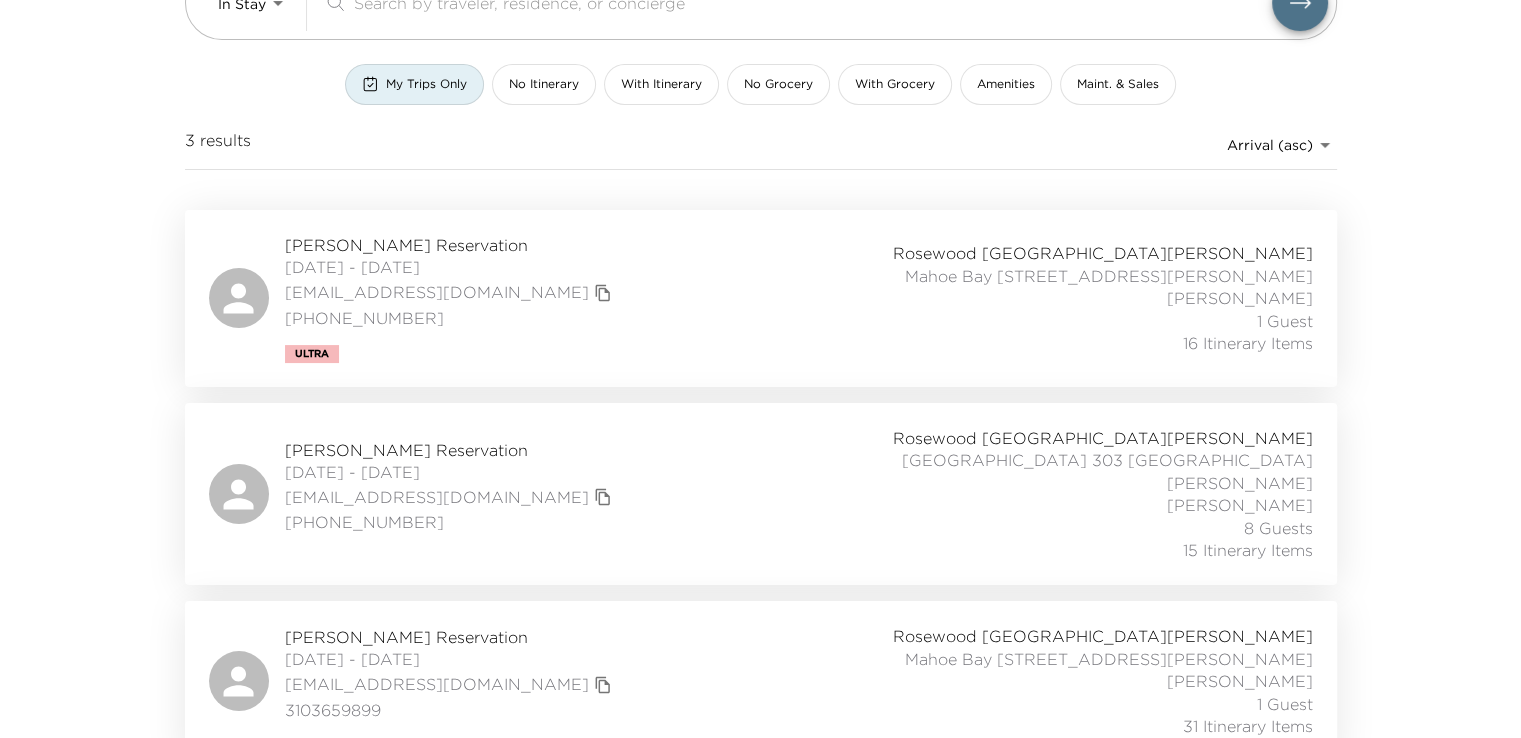 click on "Gerald Davis Reservation" at bounding box center (451, 450) 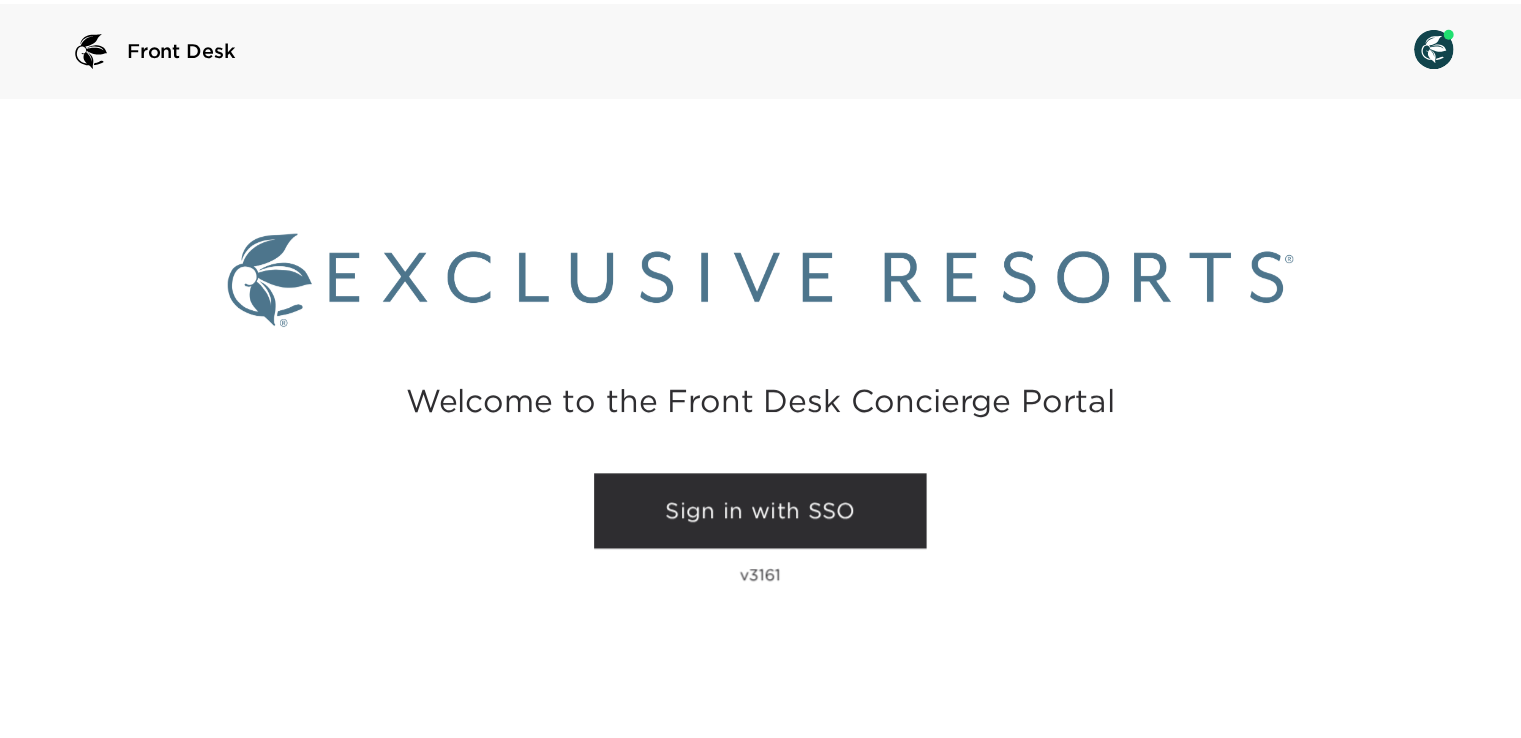 scroll, scrollTop: 0, scrollLeft: 0, axis: both 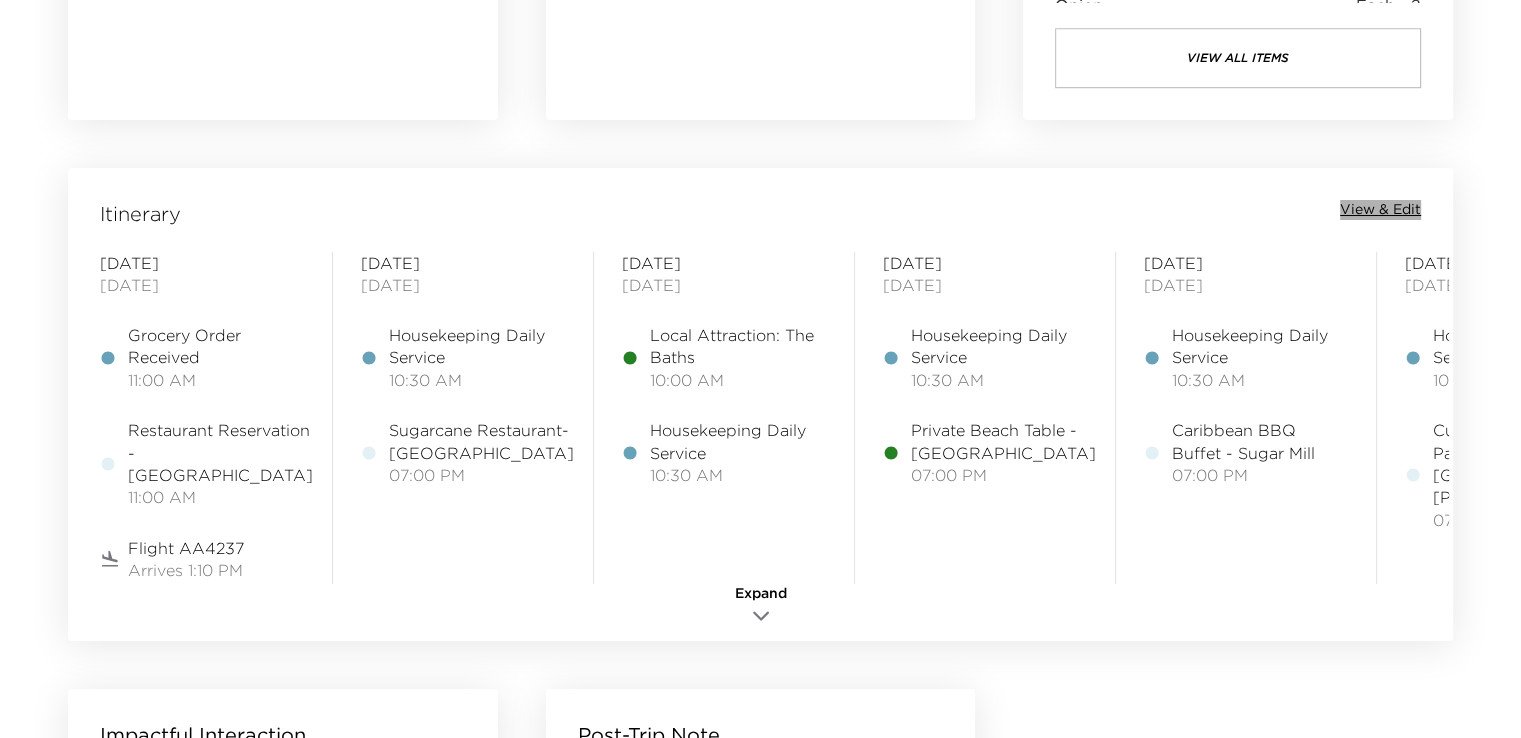 click on "View & Edit" at bounding box center (1380, 210) 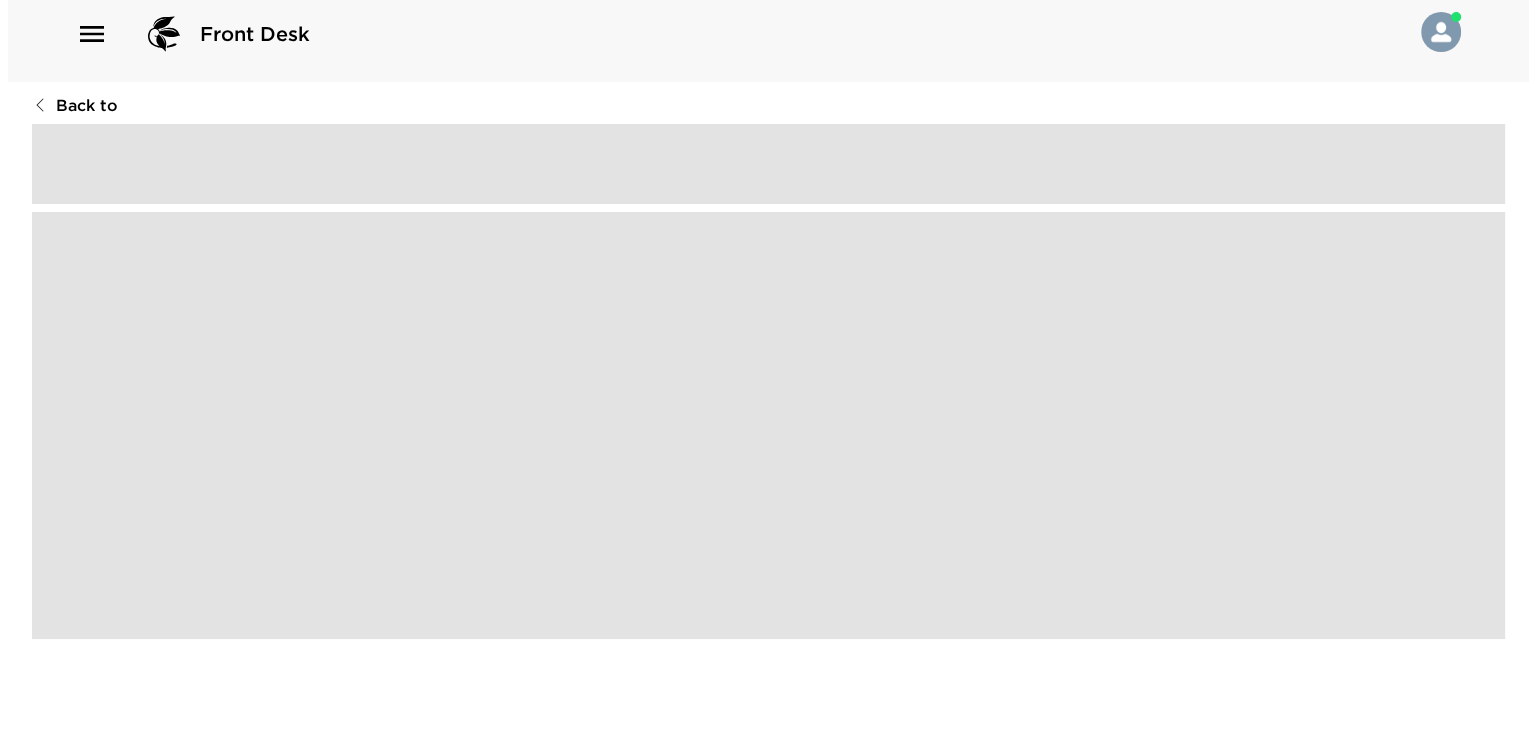 scroll, scrollTop: 0, scrollLeft: 0, axis: both 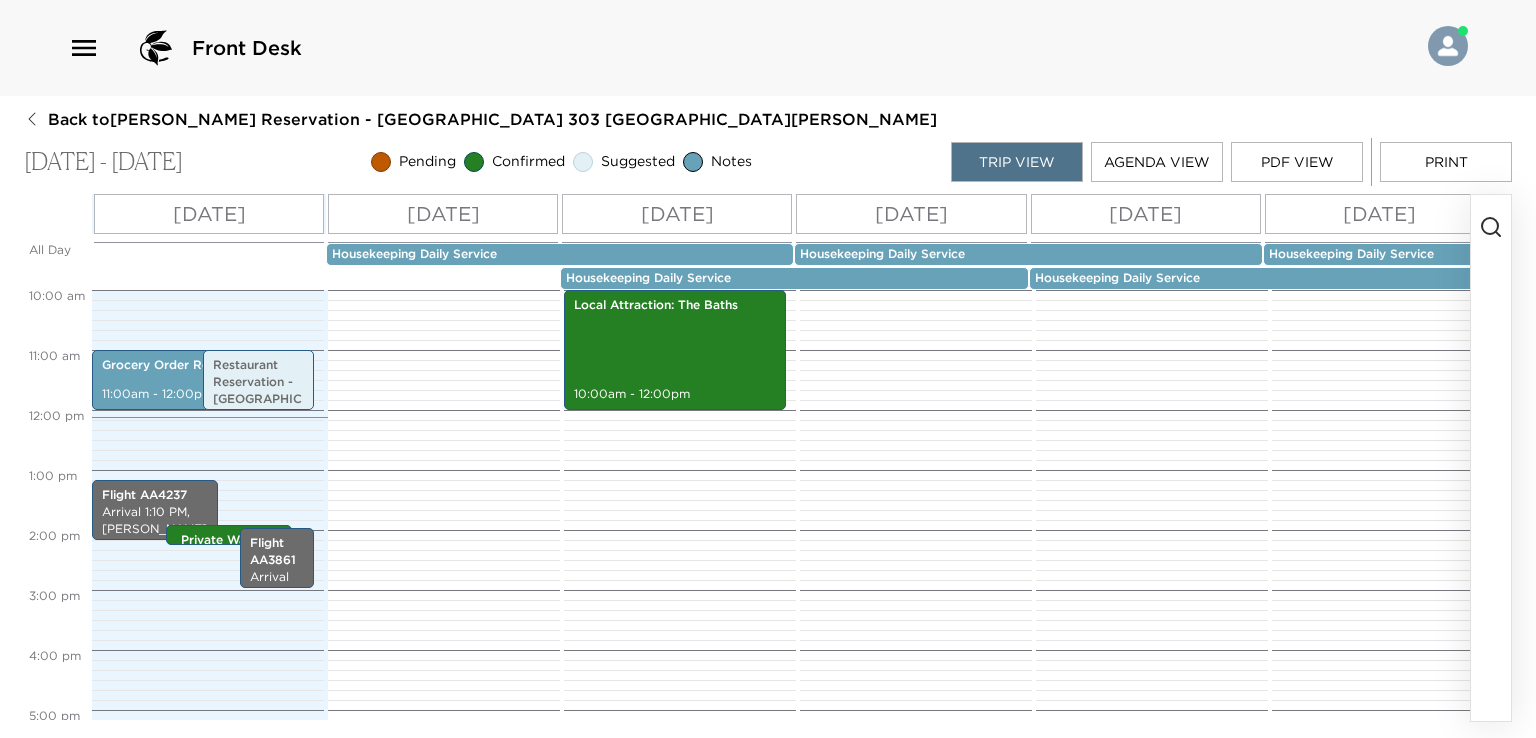 click on "Agenda View" at bounding box center [1157, 162] 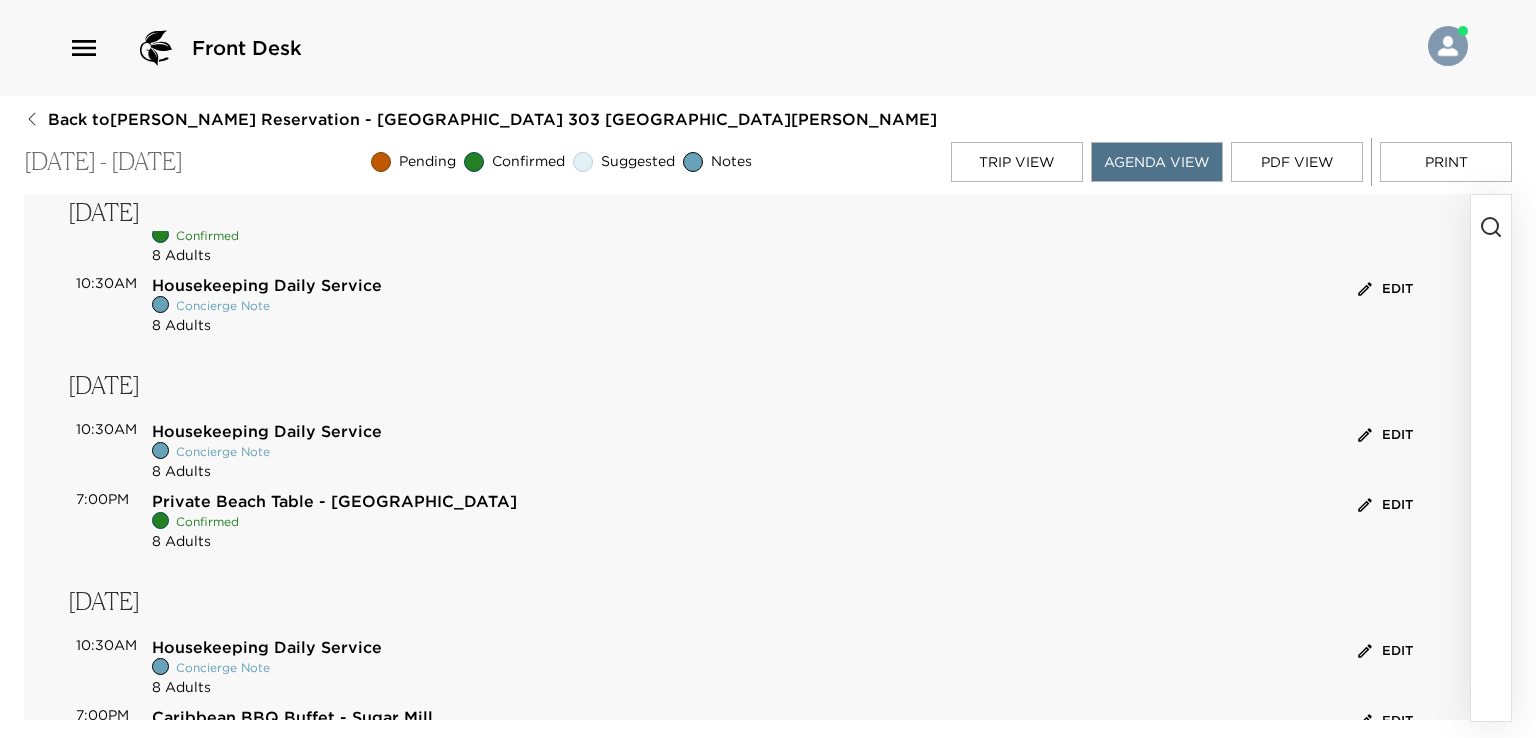 scroll, scrollTop: 900, scrollLeft: 0, axis: vertical 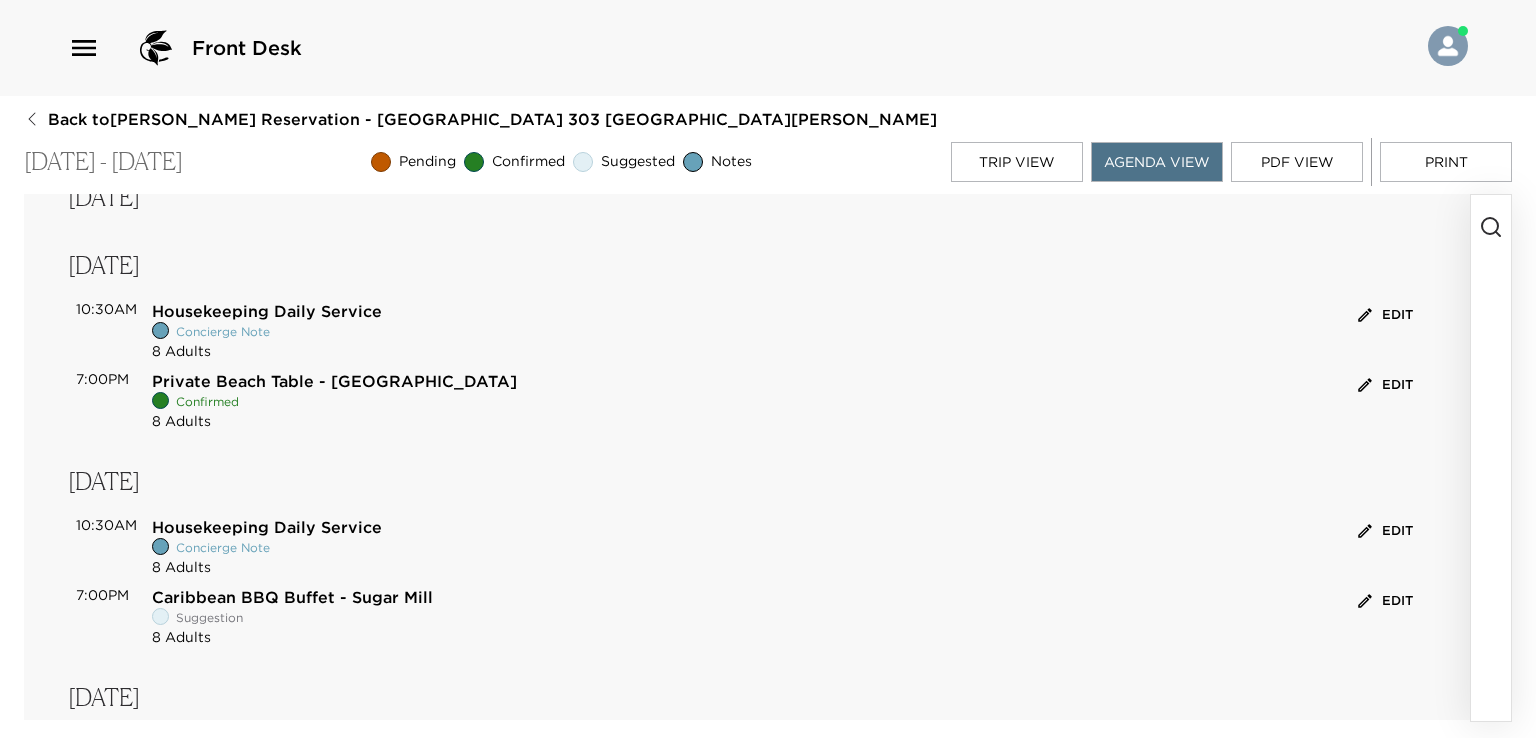 click on "Edit" at bounding box center [1385, 385] 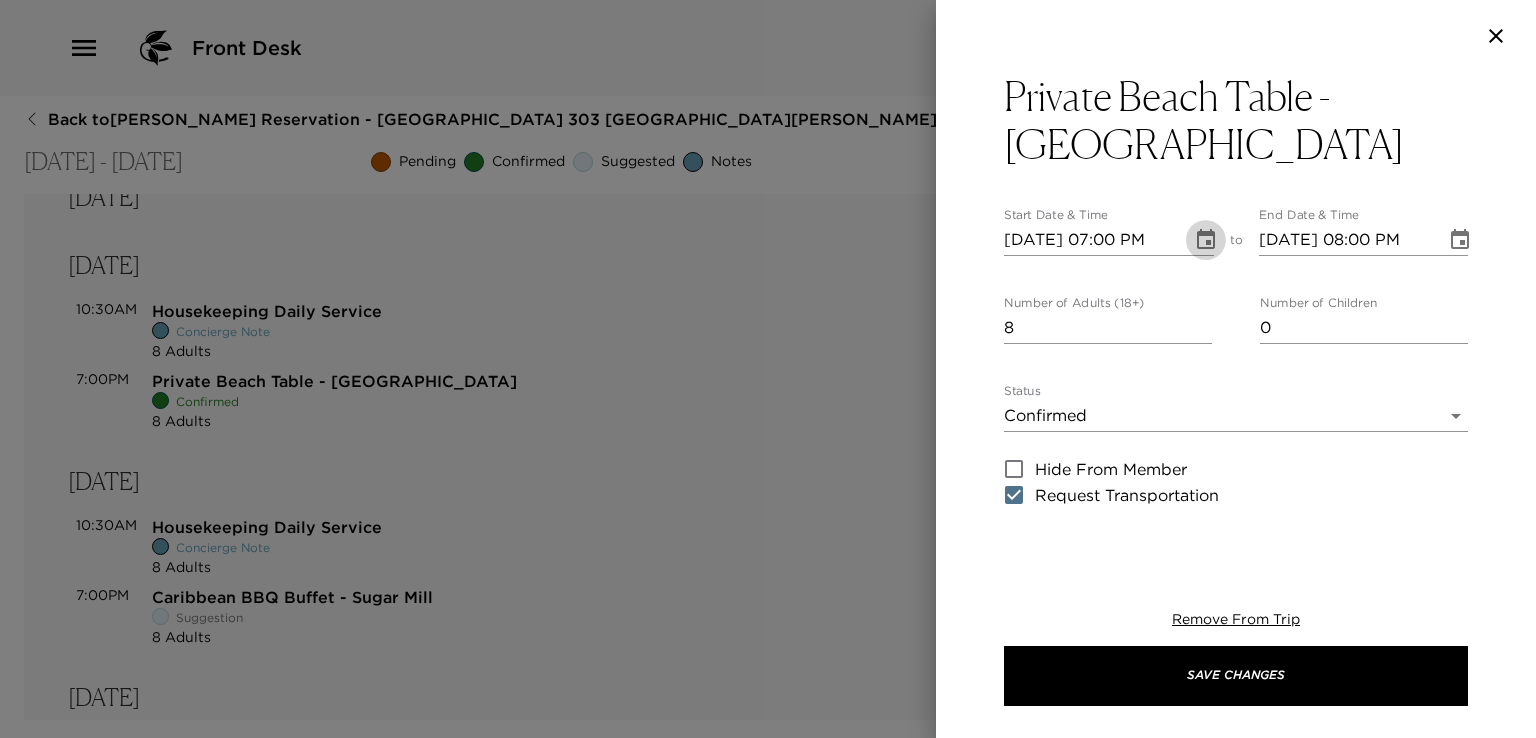 click 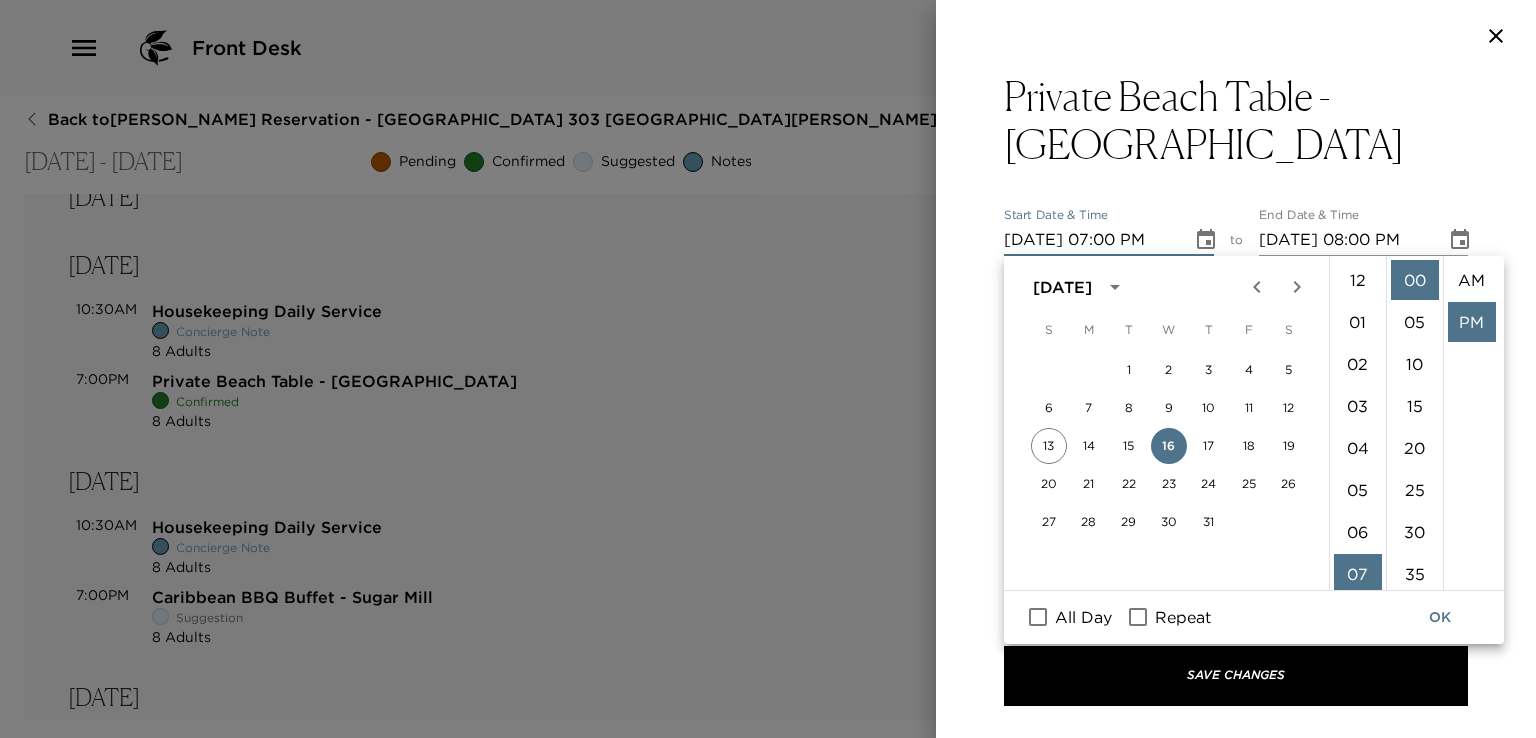 scroll, scrollTop: 294, scrollLeft: 0, axis: vertical 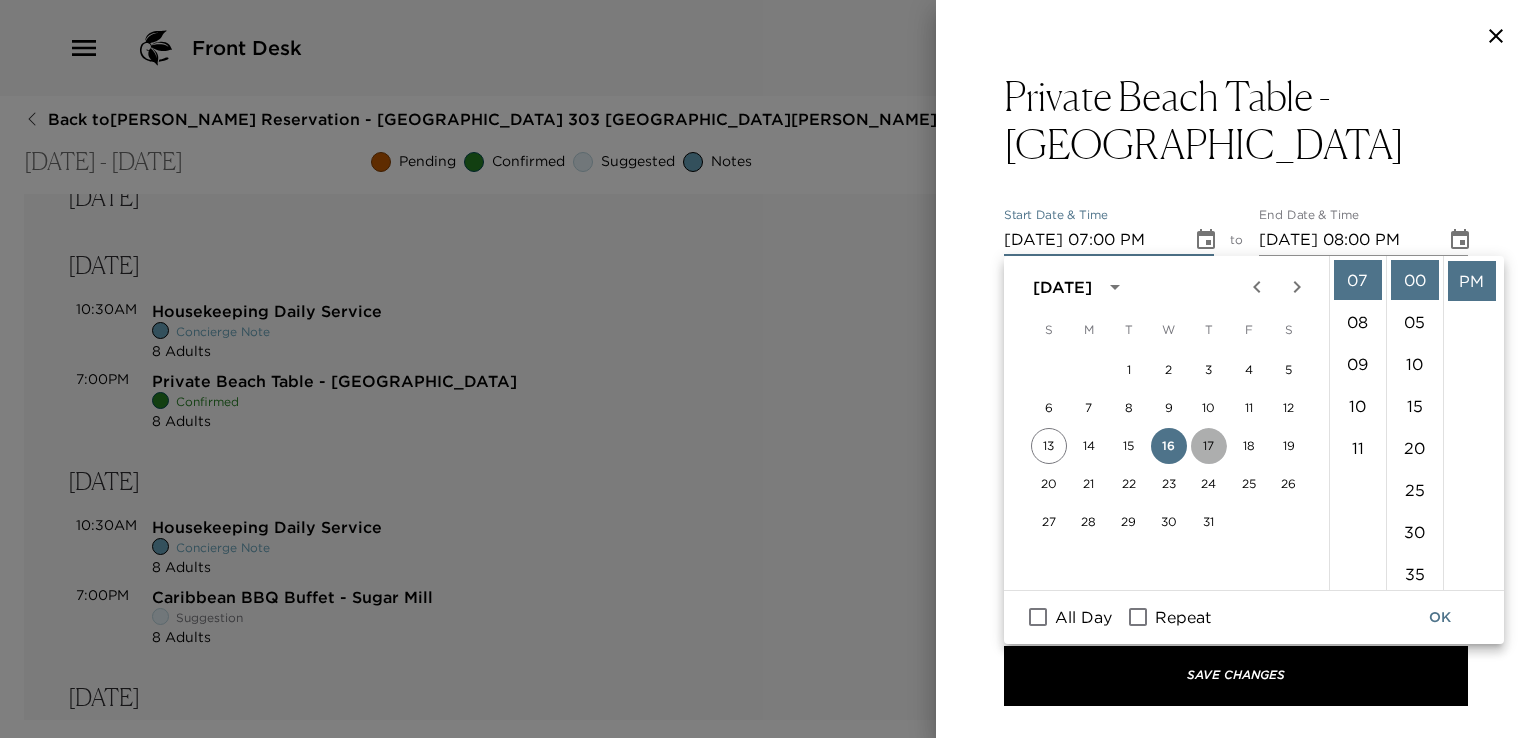 click on "17" at bounding box center [1209, 446] 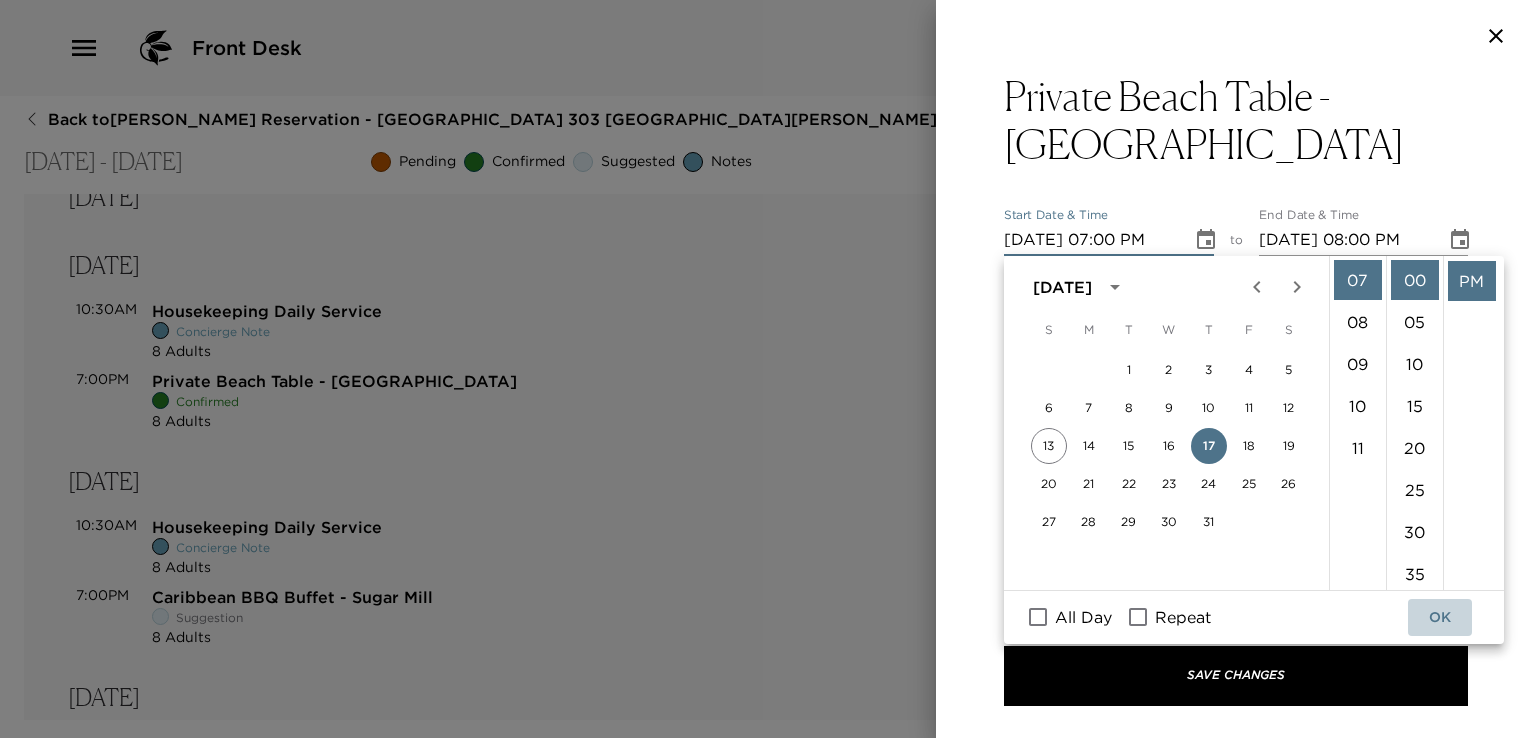 click on "OK" at bounding box center (1440, 617) 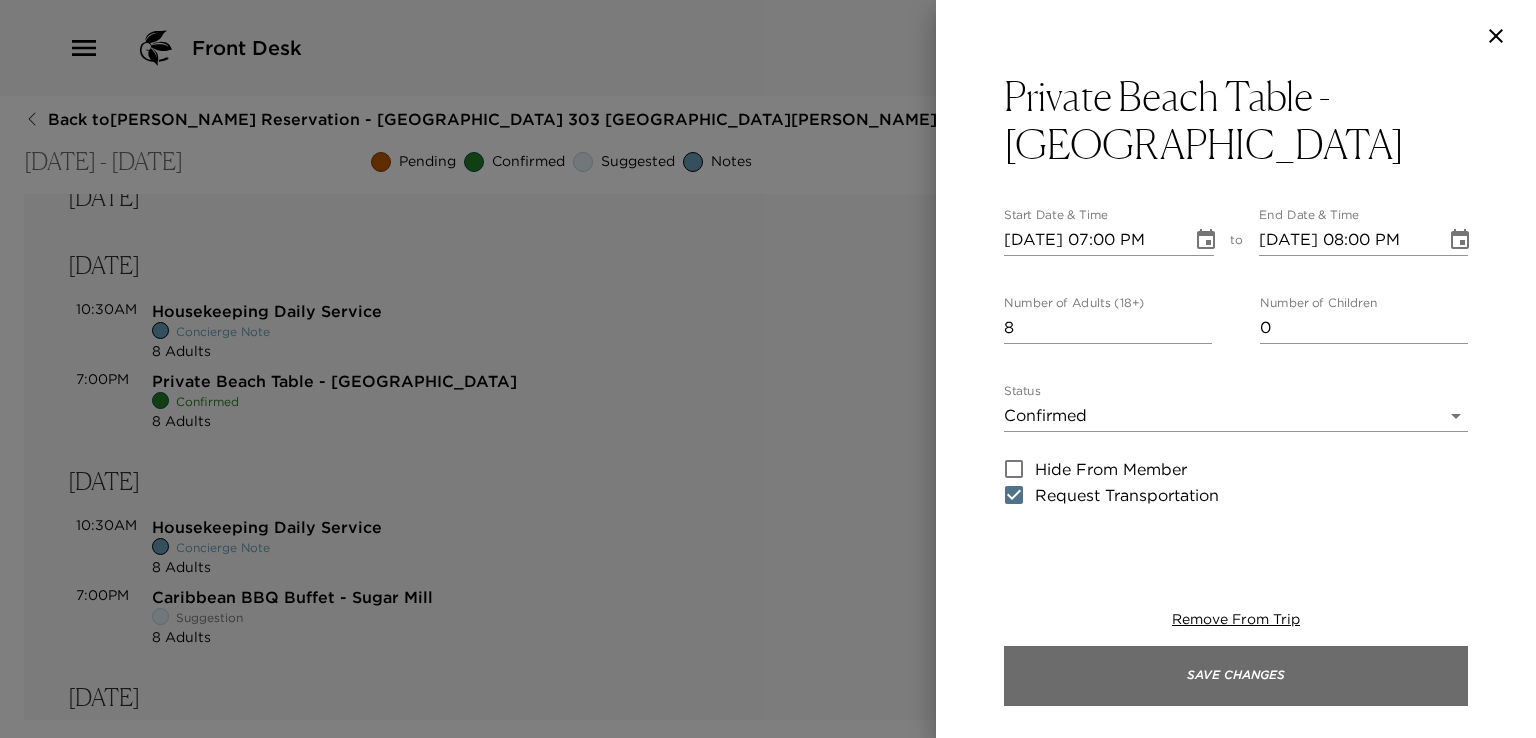 click on "Save Changes" at bounding box center [1236, 676] 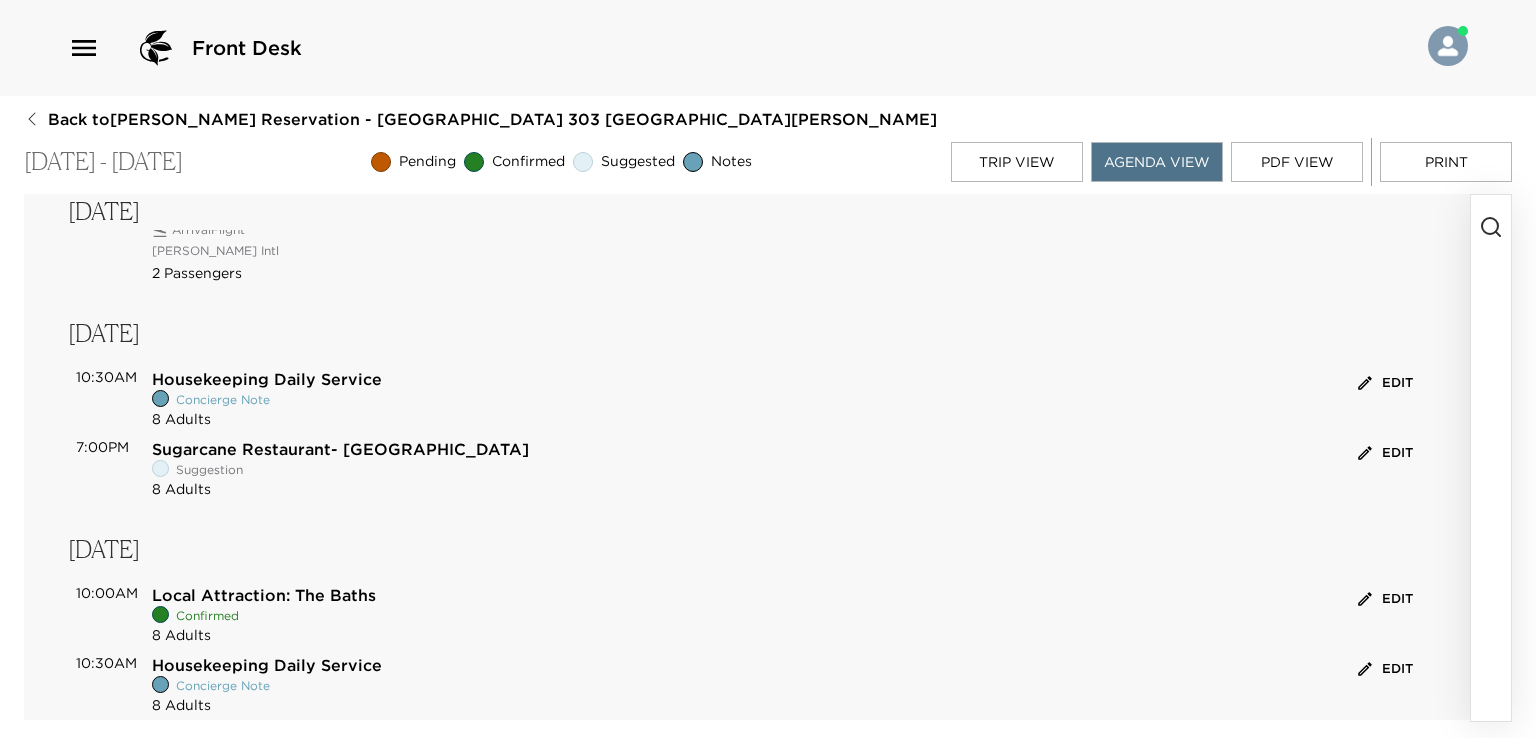 scroll, scrollTop: 600, scrollLeft: 0, axis: vertical 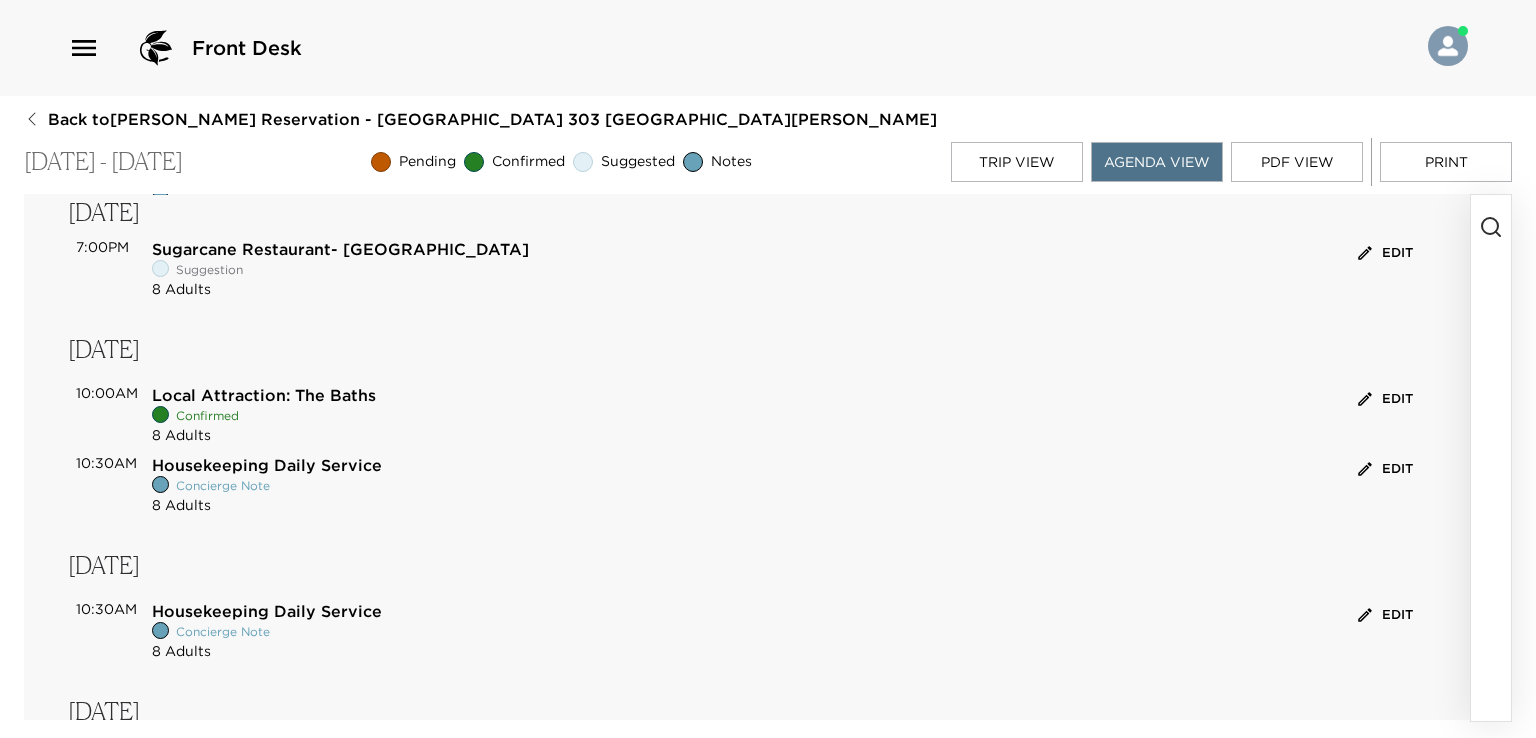 click 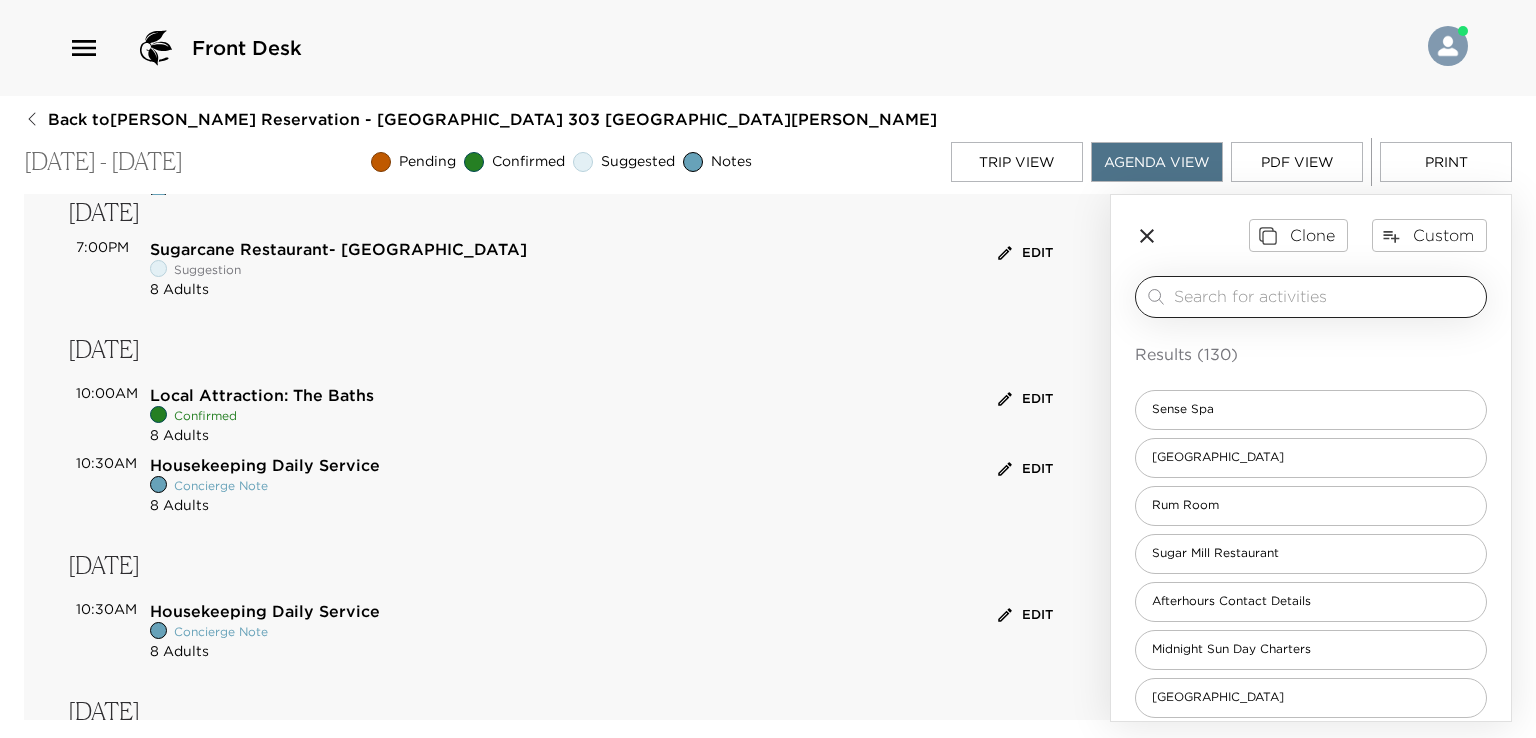click at bounding box center (1326, 296) 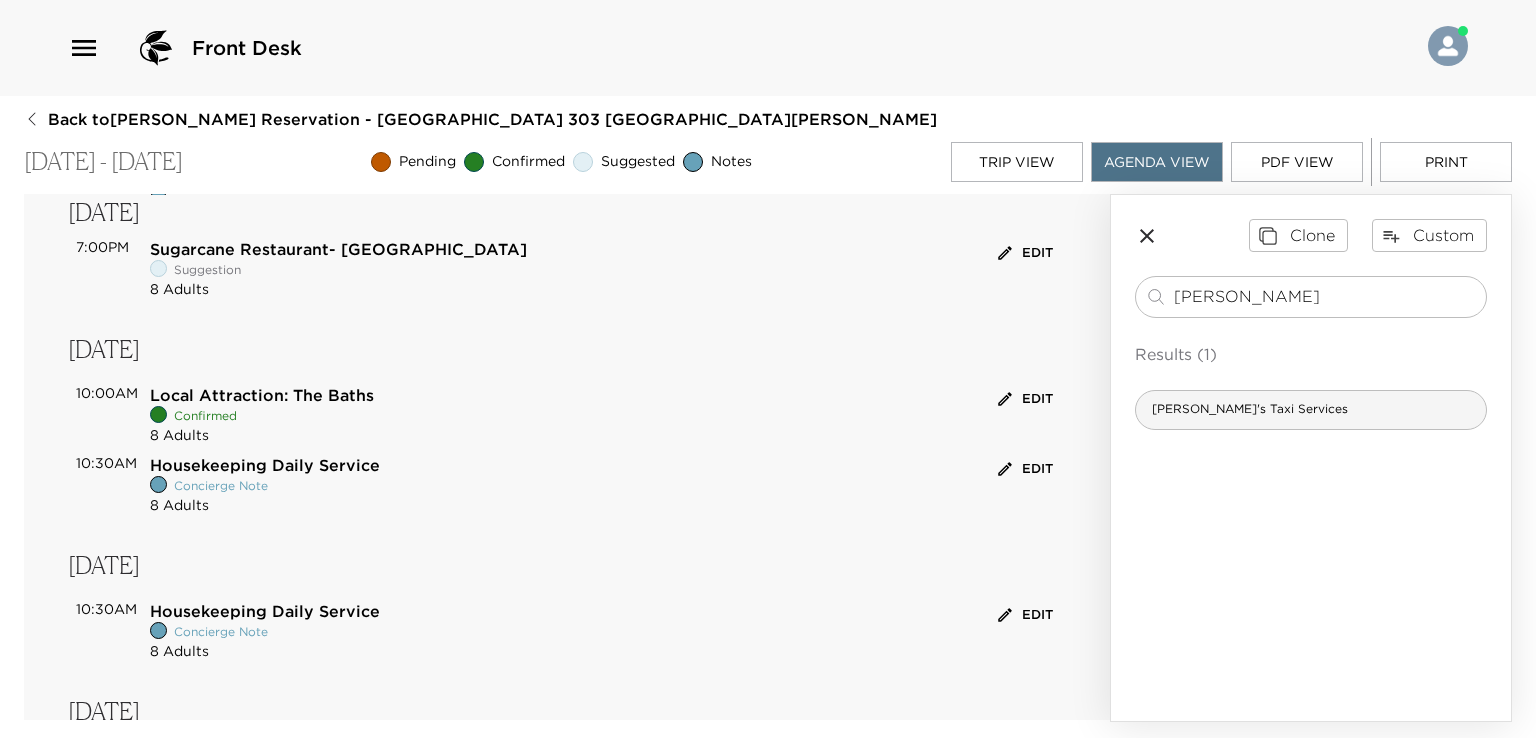type on "[PERSON_NAME]" 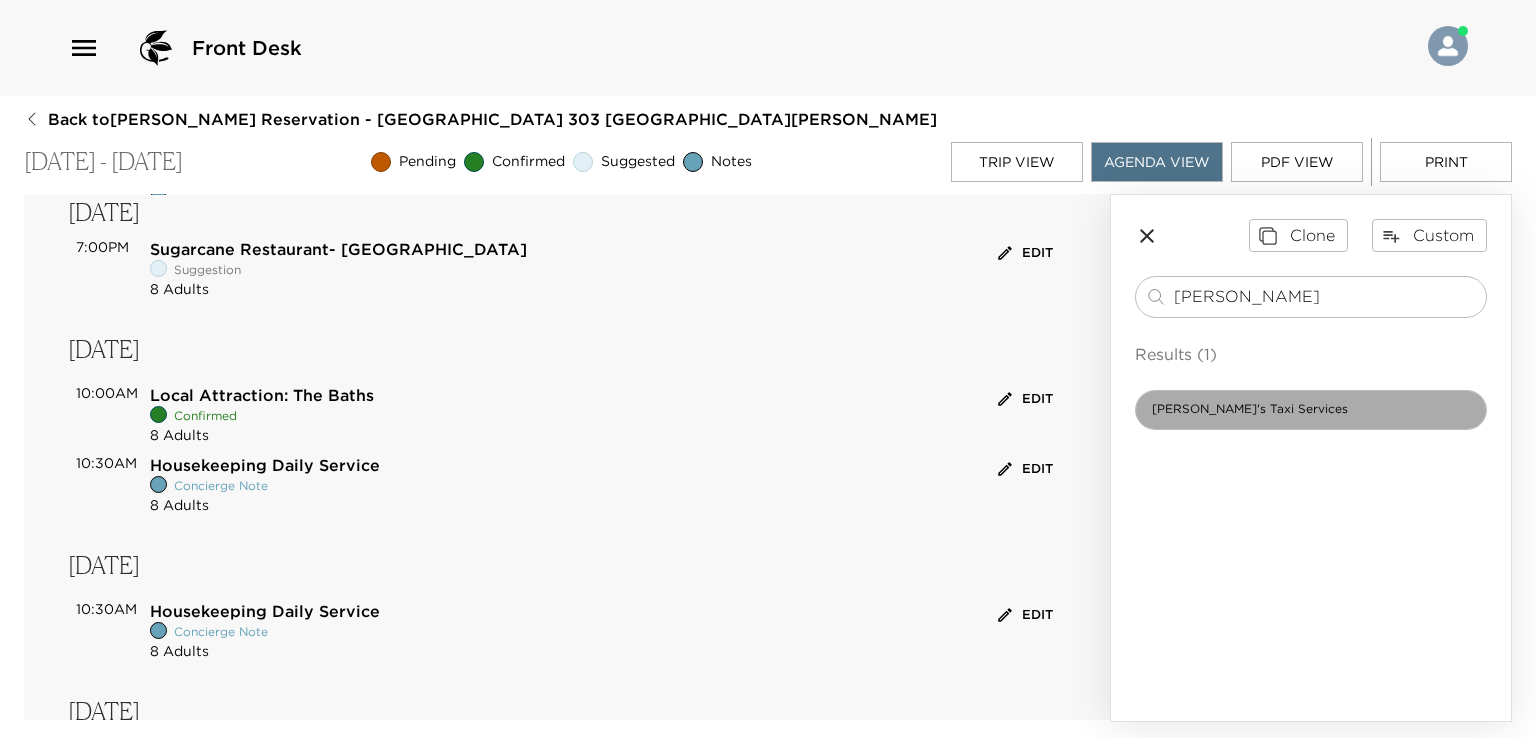 click on "[PERSON_NAME]'s Taxi Services" at bounding box center (1311, 410) 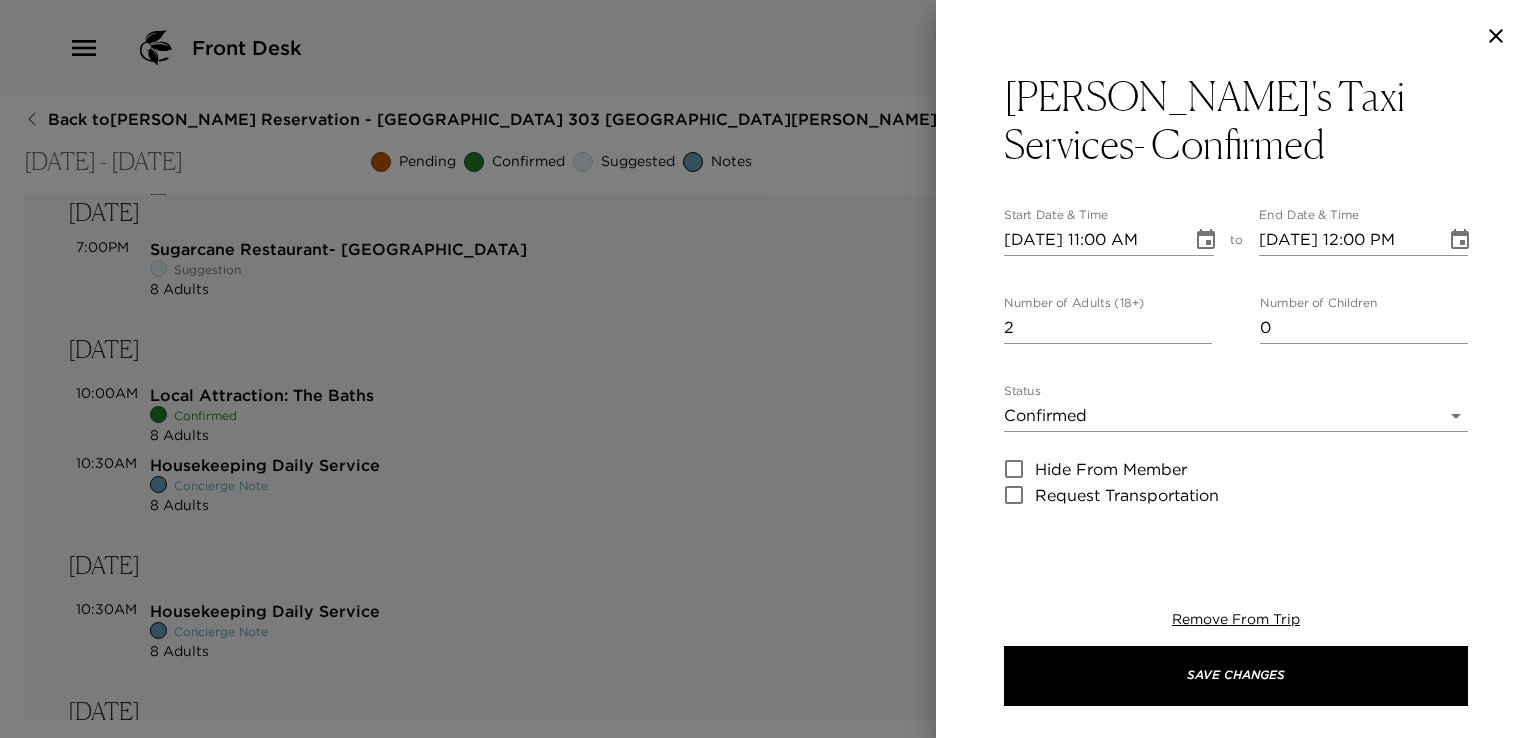 click on "2" at bounding box center (1108, 328) 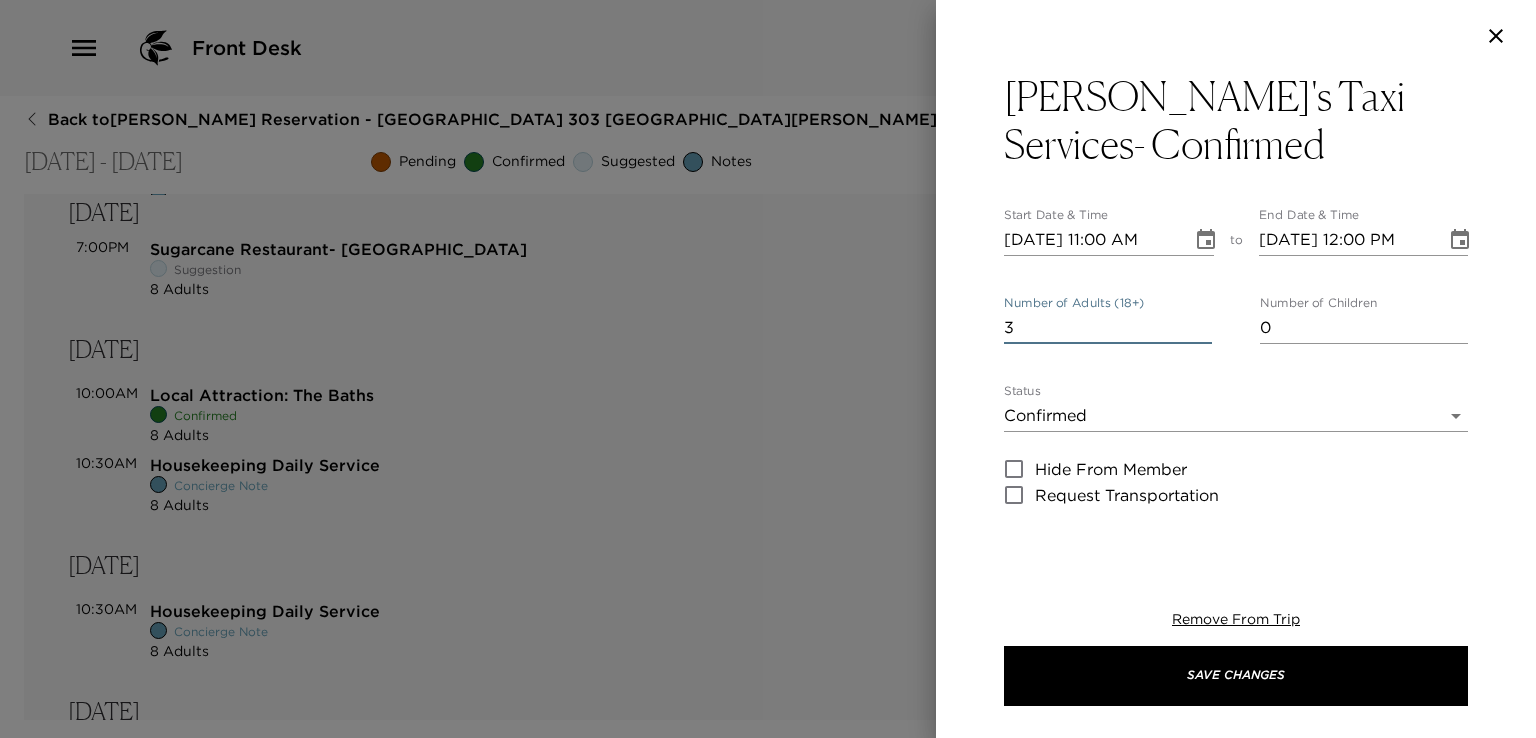 click on "3" at bounding box center [1108, 328] 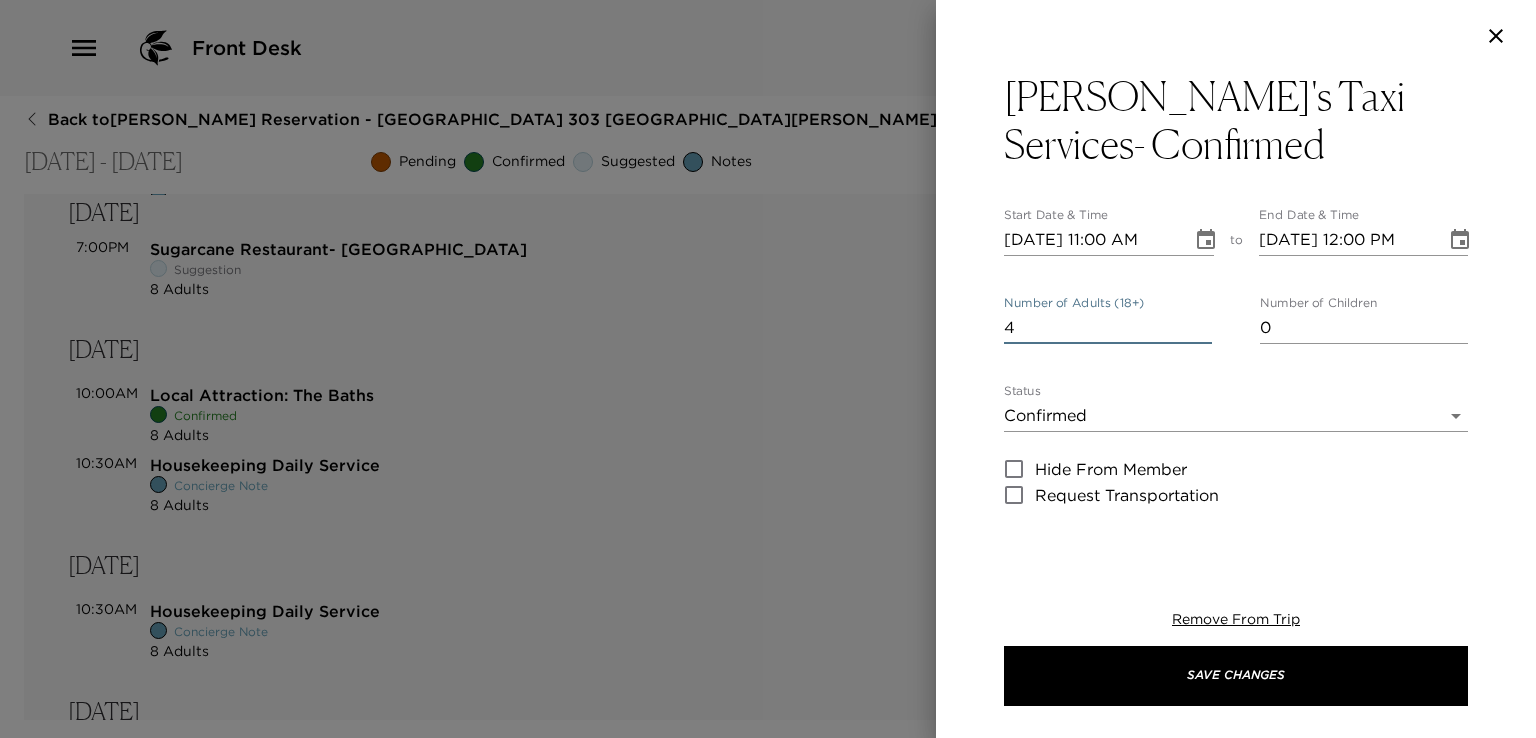 click on "4" at bounding box center (1108, 328) 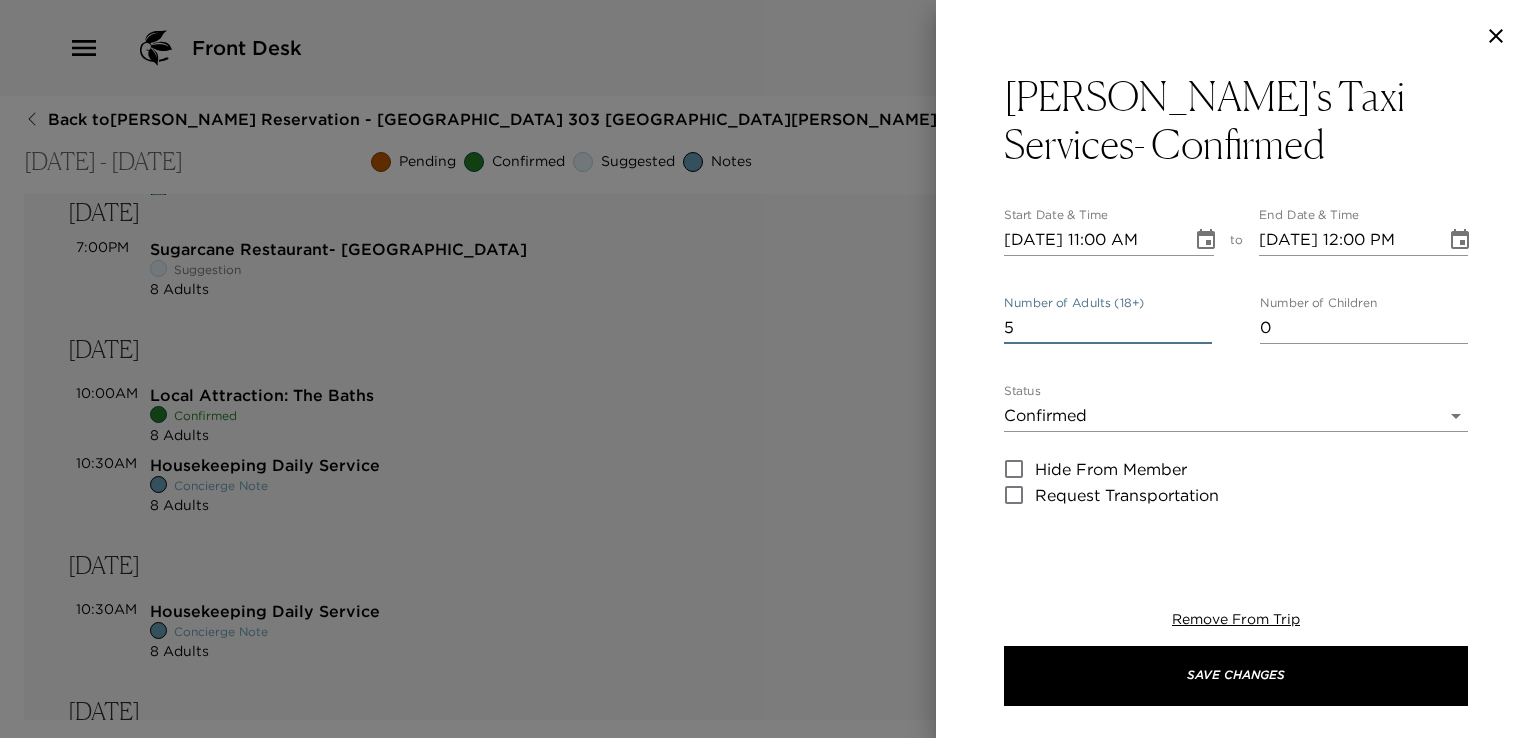 click on "5" at bounding box center (1108, 328) 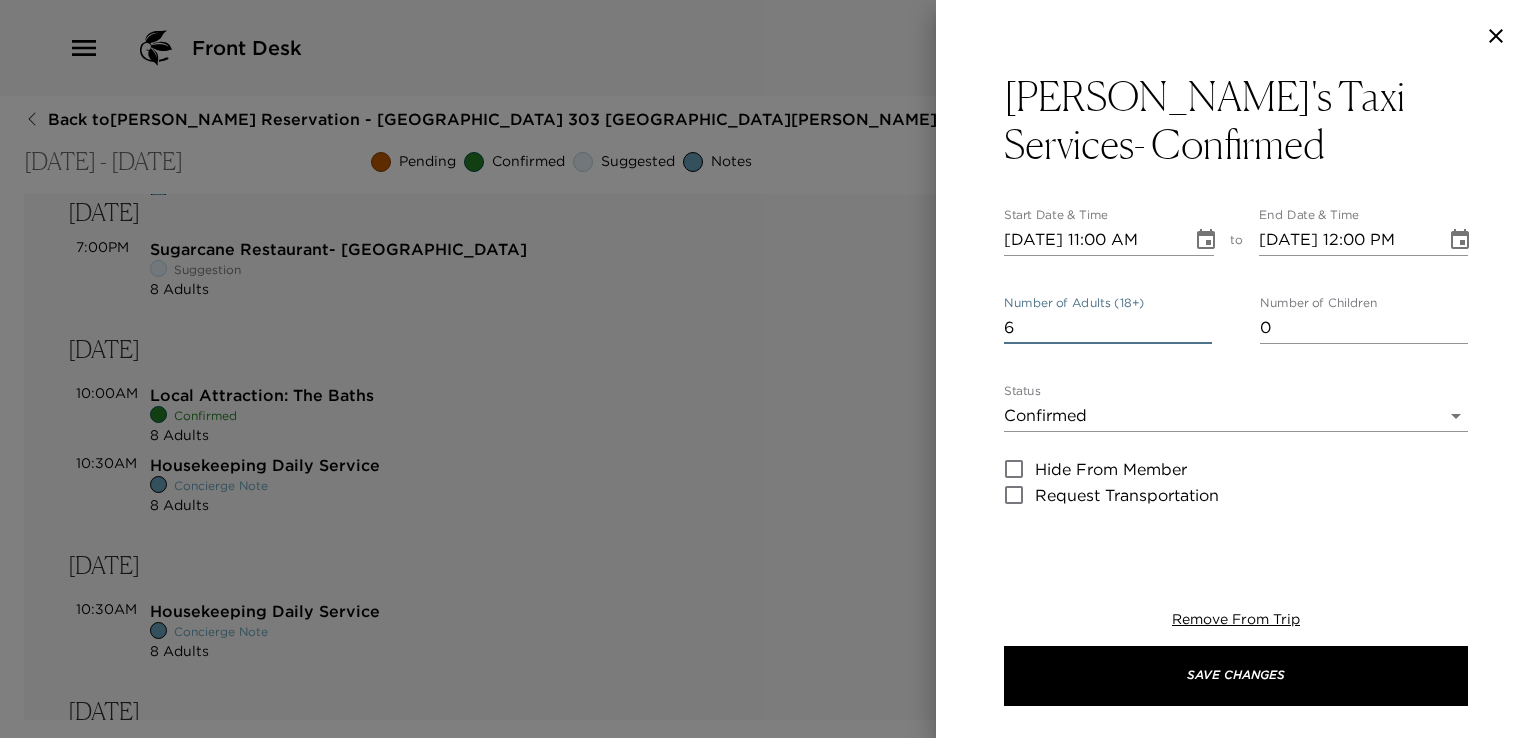 click on "6" at bounding box center (1108, 328) 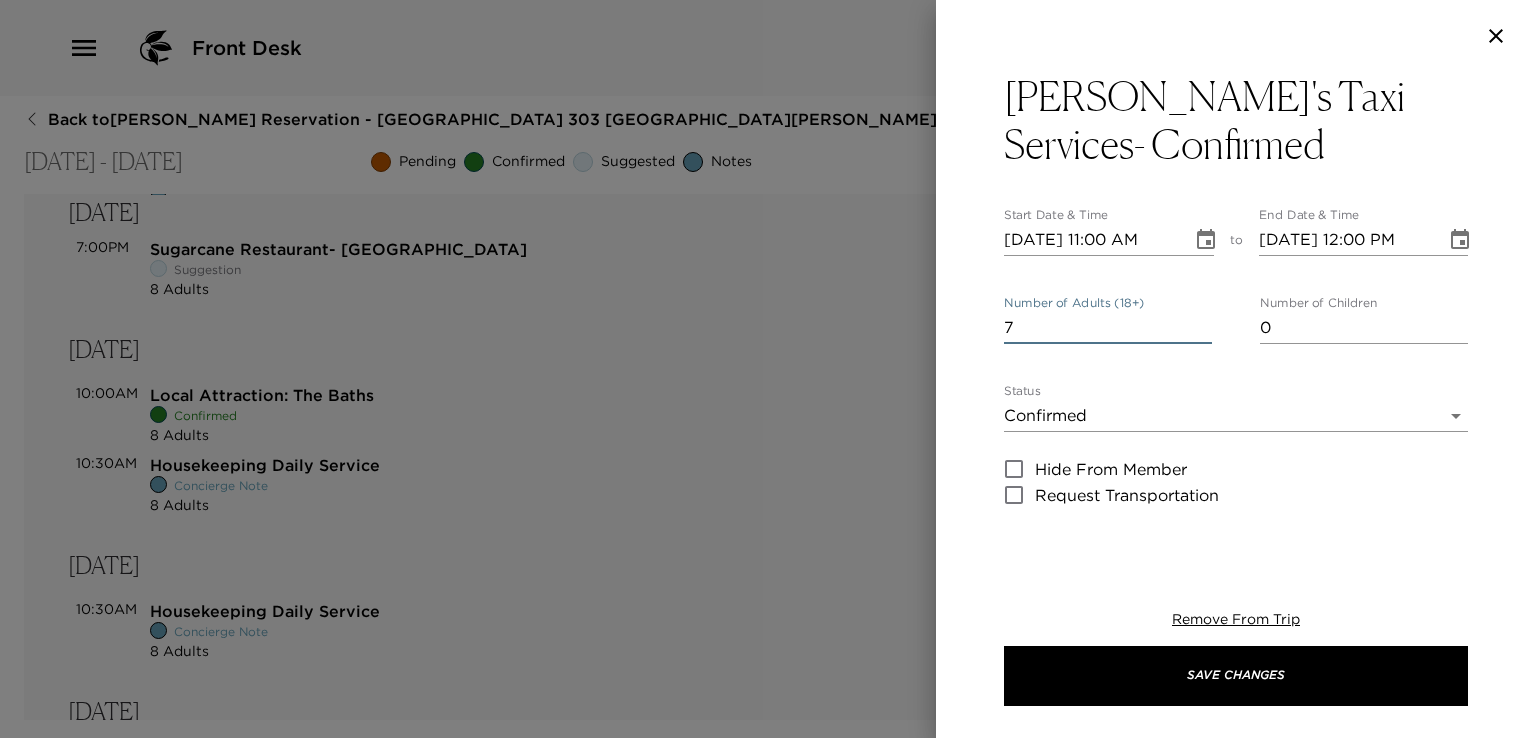 click on "7" at bounding box center (1108, 328) 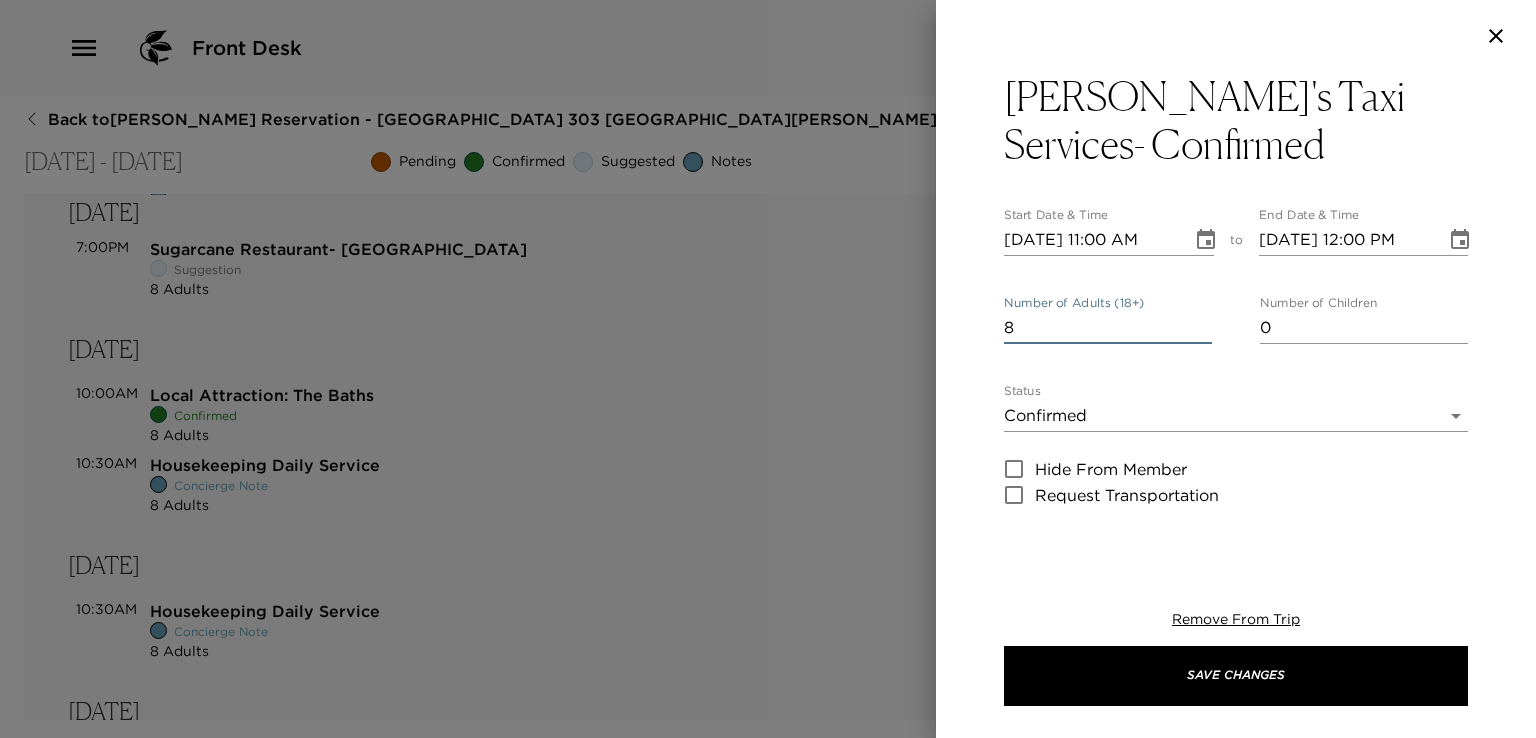 click on "8" at bounding box center (1108, 328) 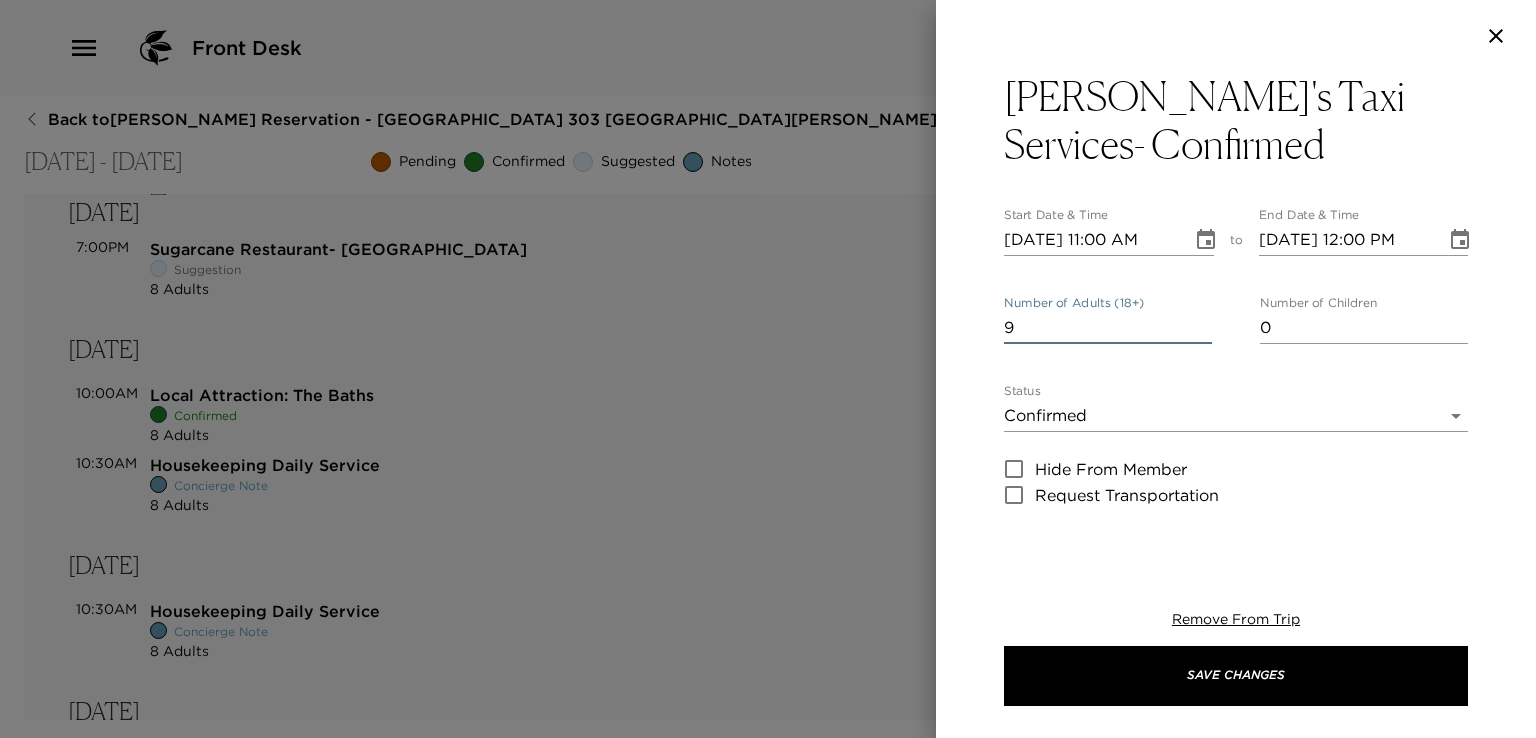 click on "9" at bounding box center [1108, 328] 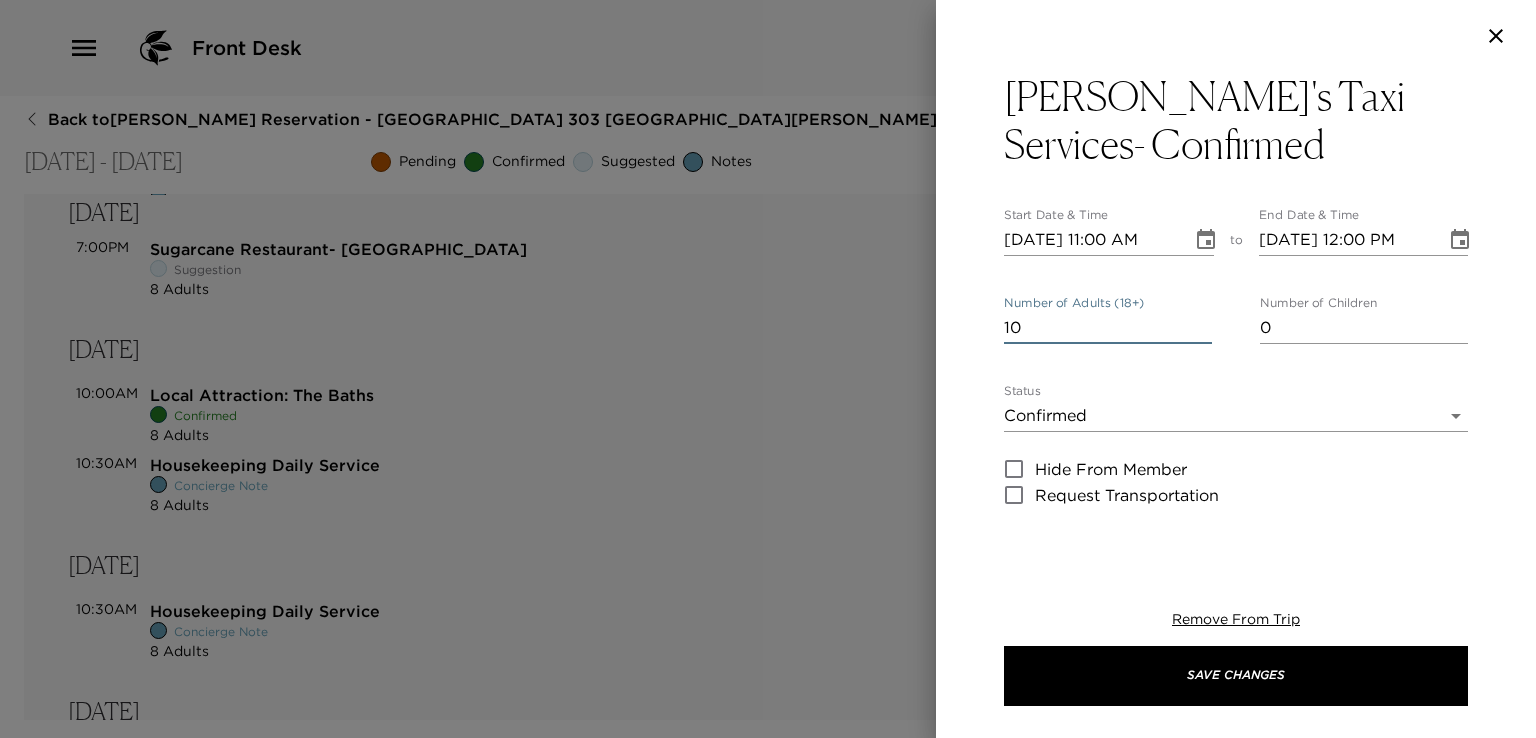 type on "10" 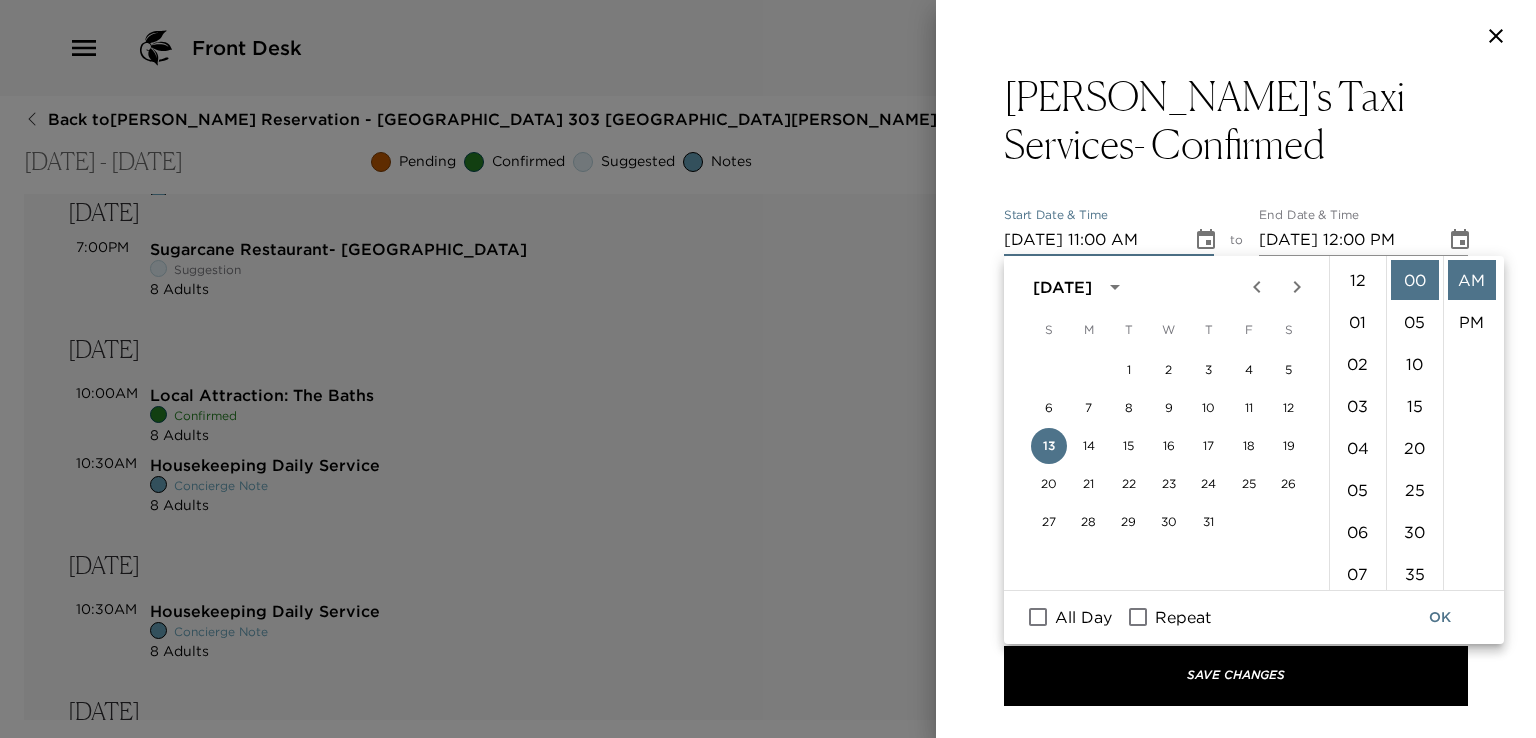 scroll, scrollTop: 461, scrollLeft: 0, axis: vertical 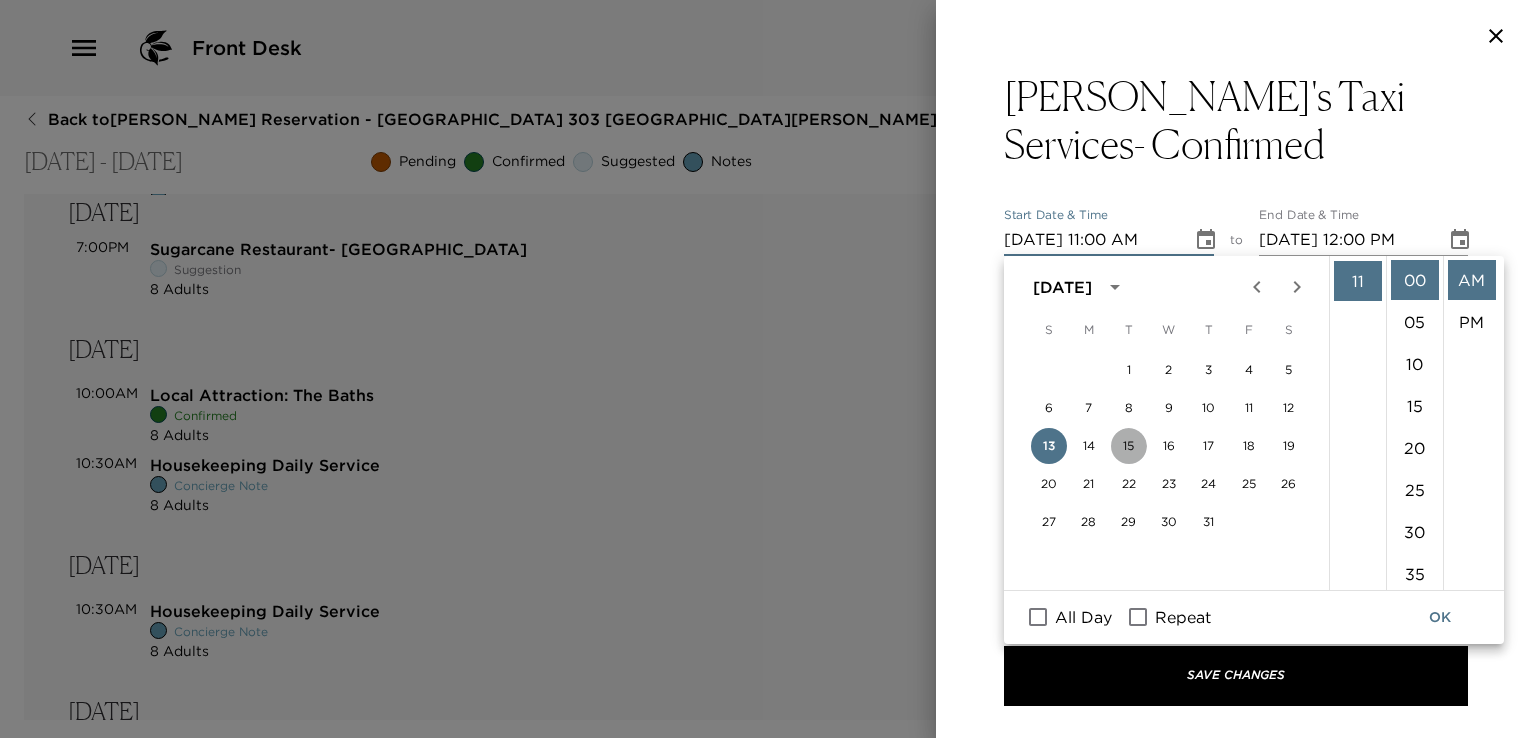 click on "15" at bounding box center [1129, 446] 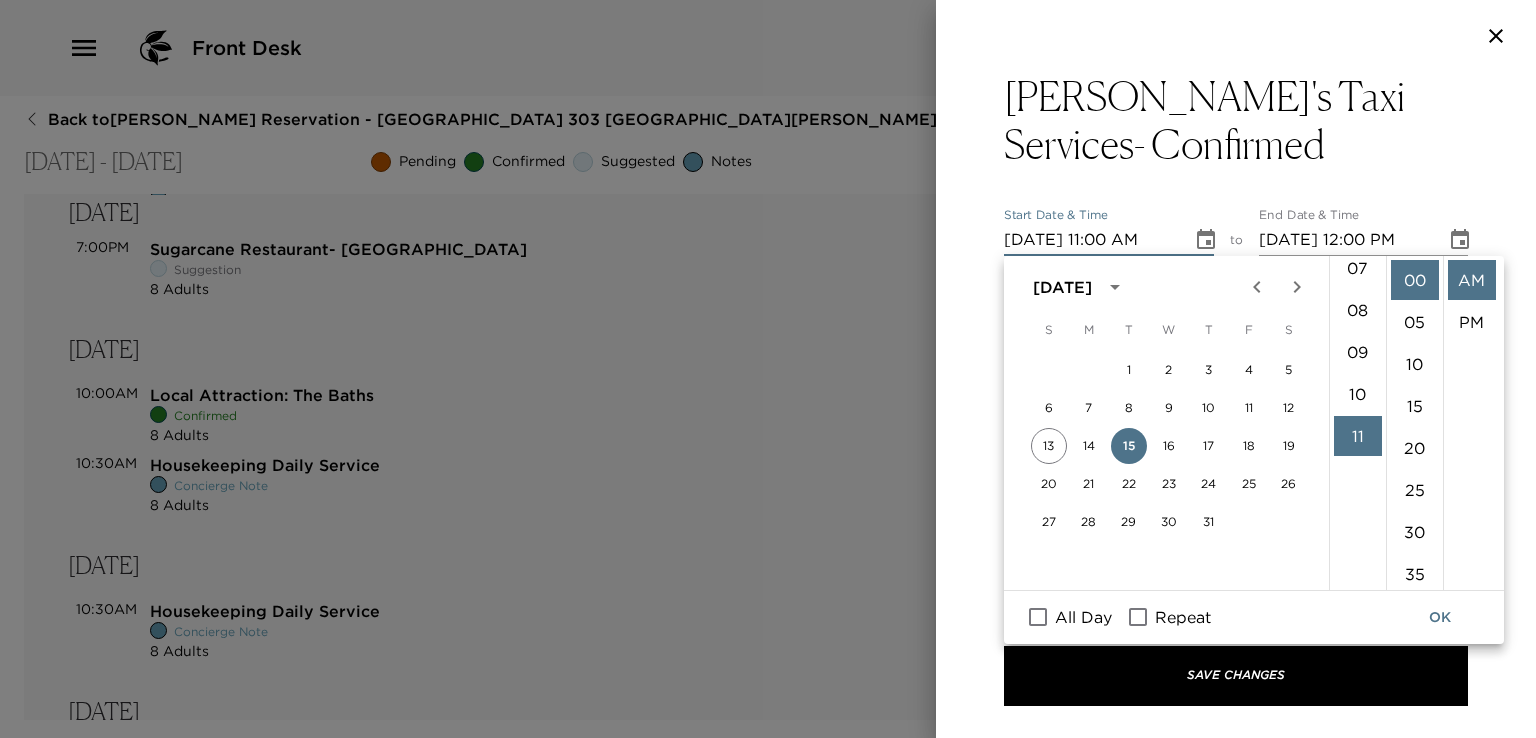 scroll, scrollTop: 261, scrollLeft: 0, axis: vertical 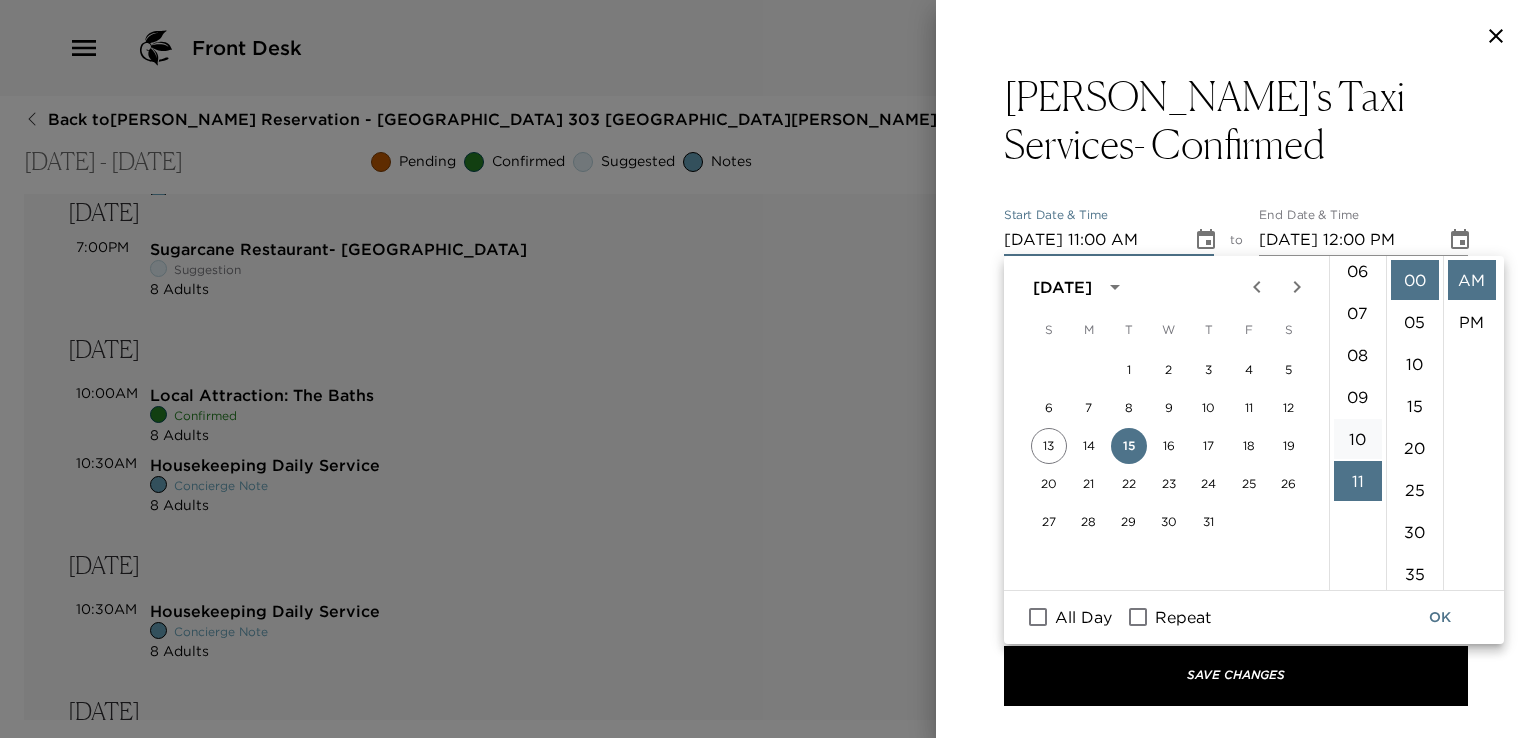 click on "10" at bounding box center (1358, 439) 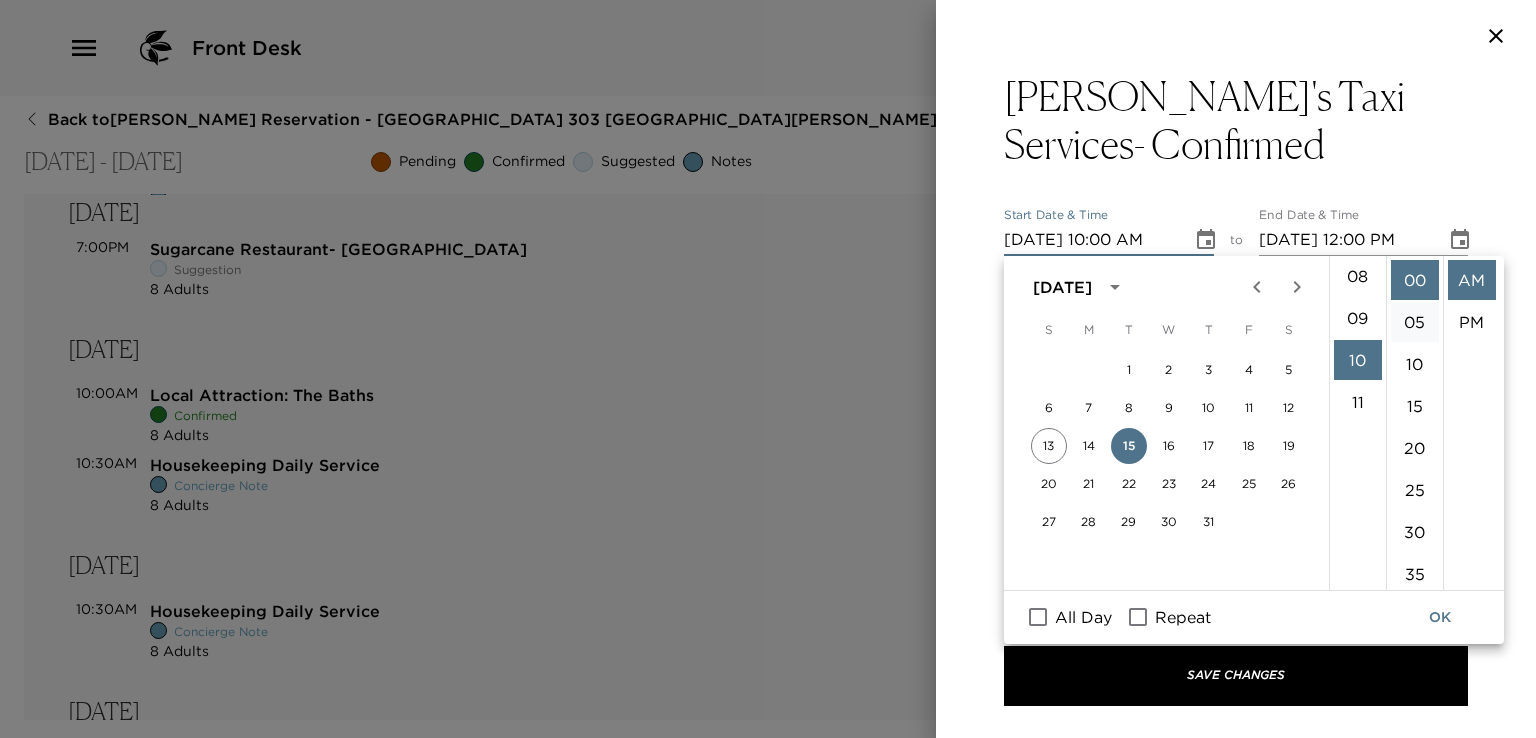 scroll, scrollTop: 420, scrollLeft: 0, axis: vertical 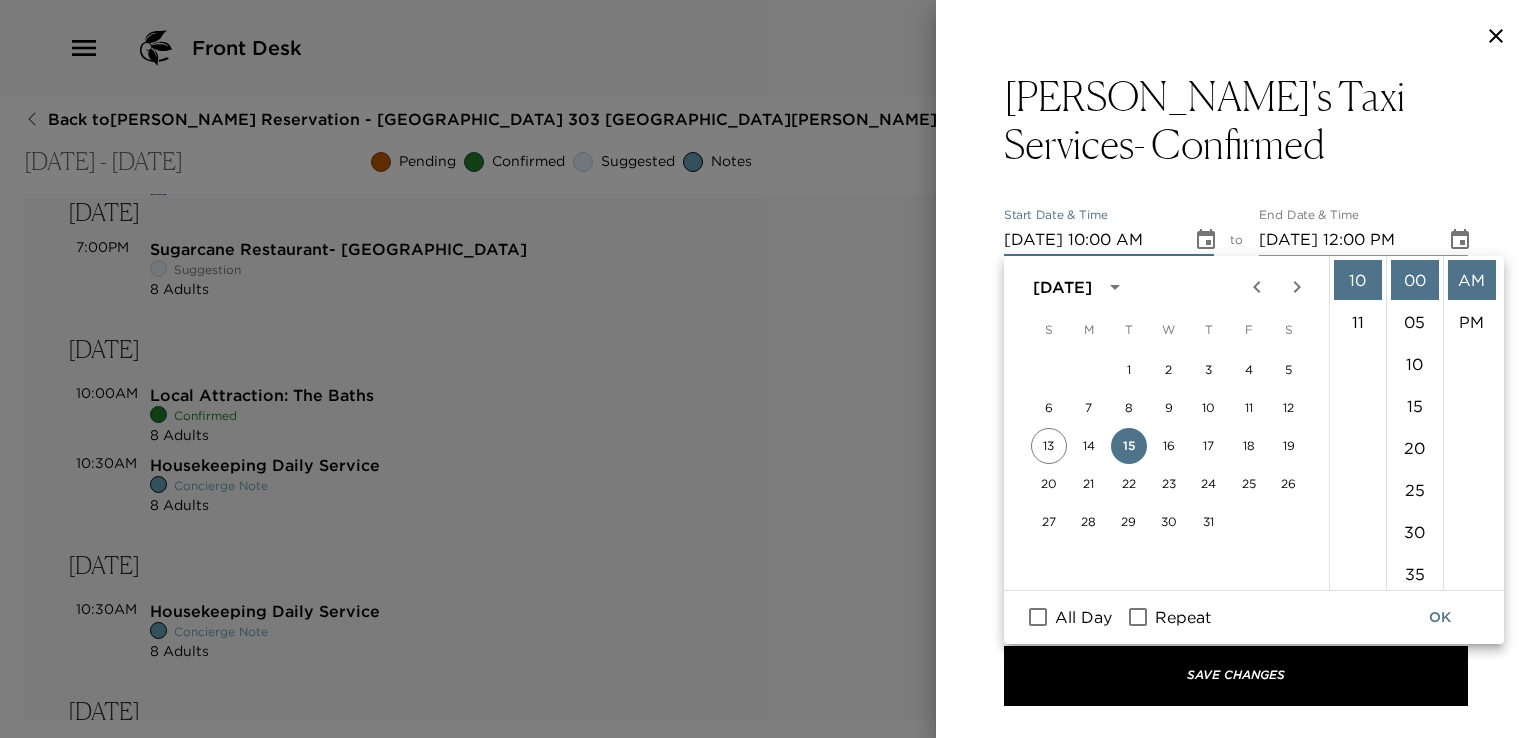 click 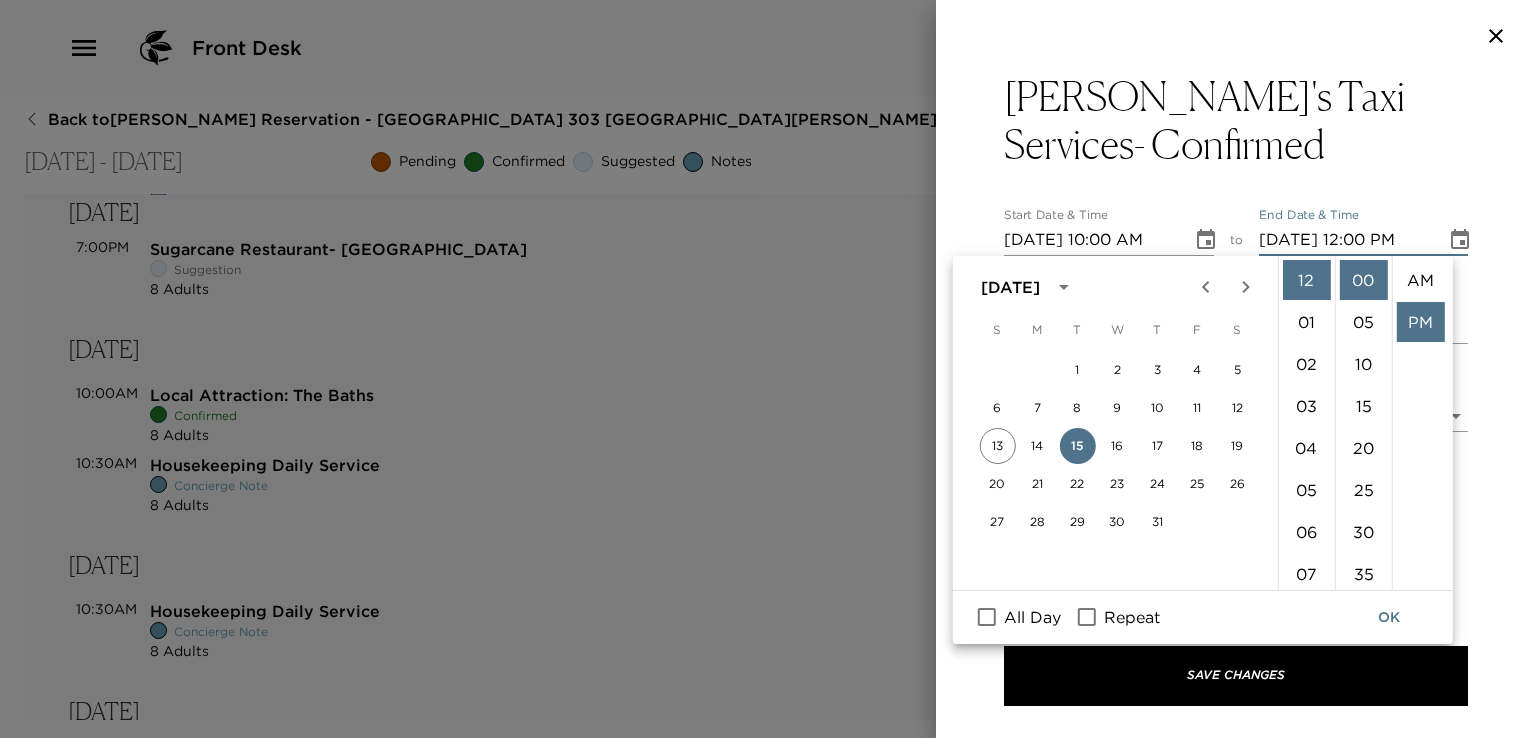 scroll, scrollTop: 41, scrollLeft: 0, axis: vertical 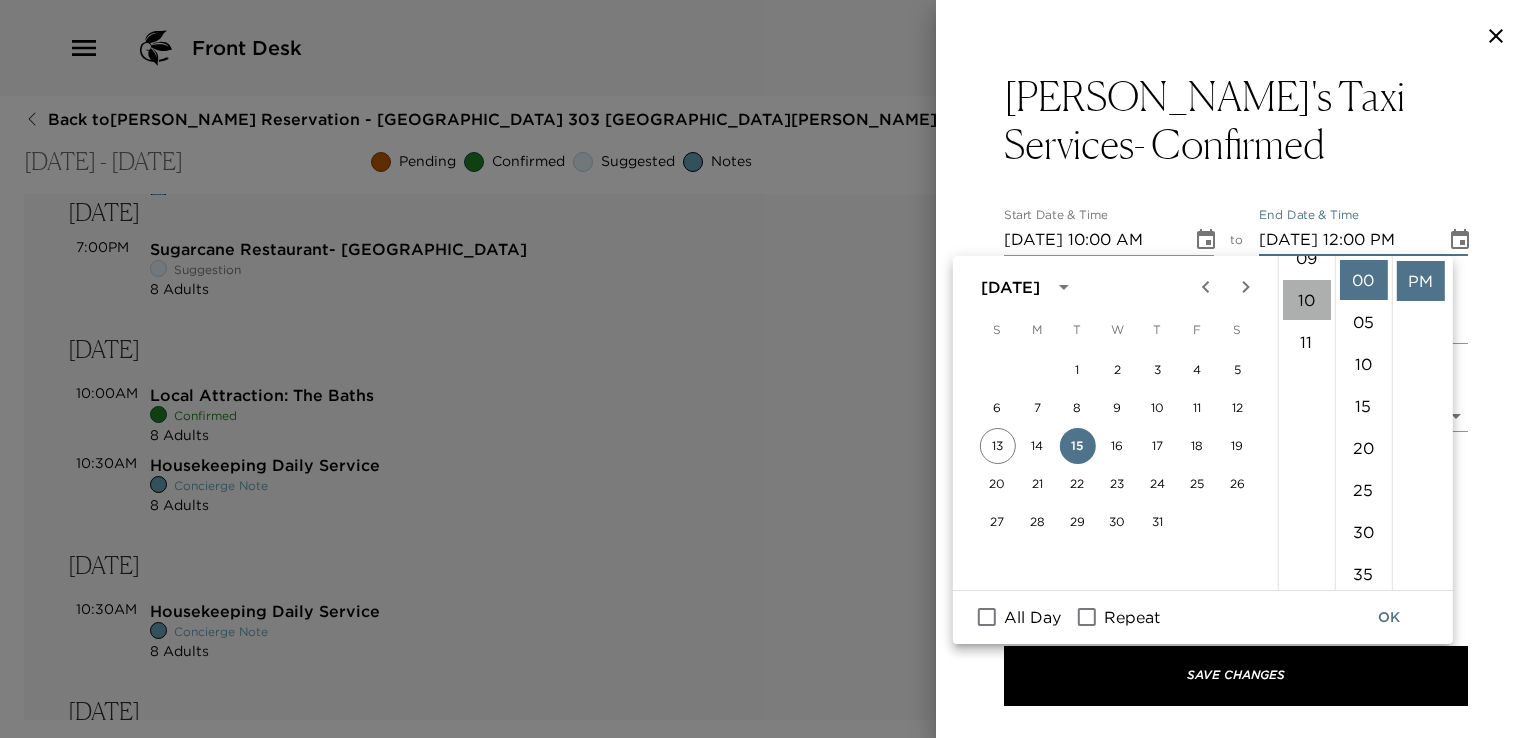 click on "10" at bounding box center (1306, 300) 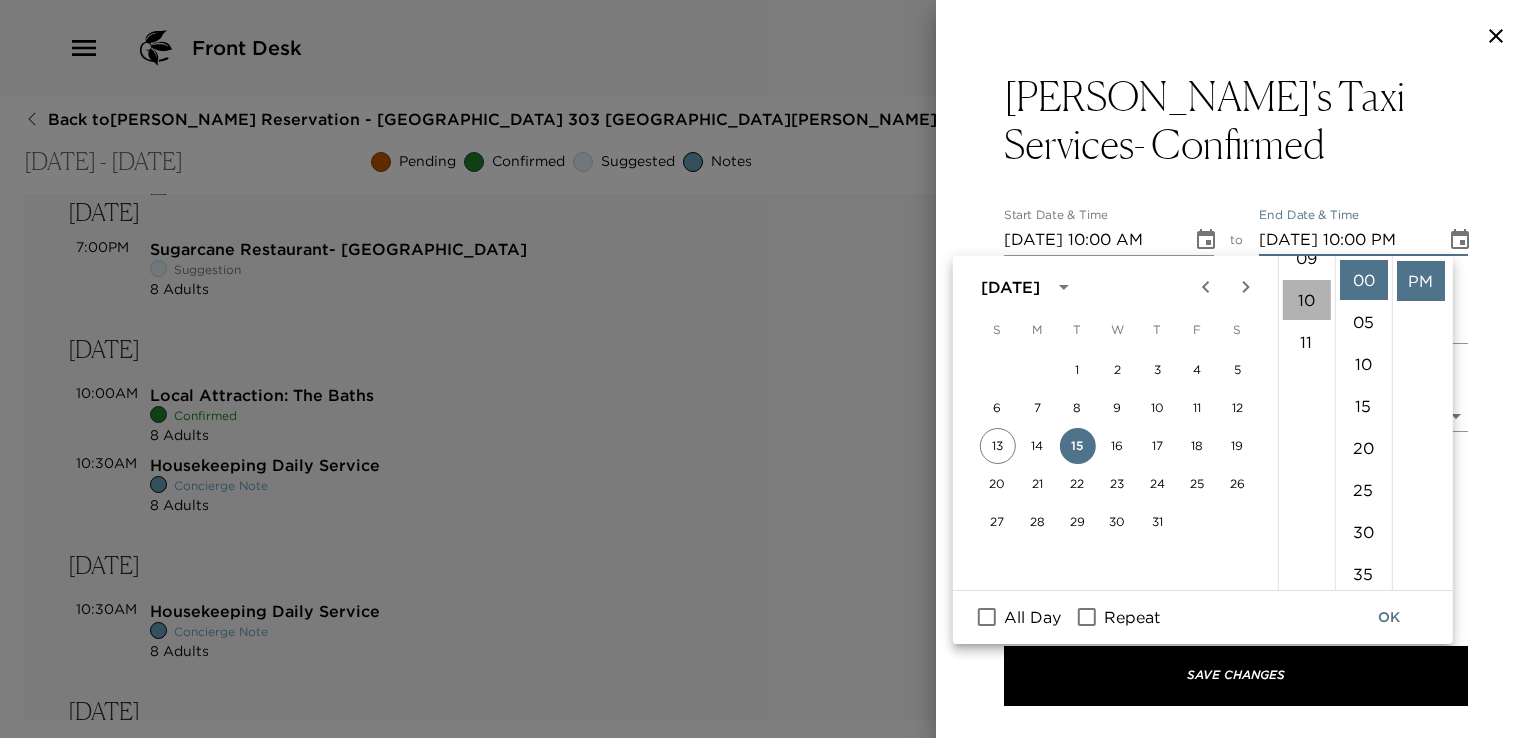 scroll, scrollTop: 420, scrollLeft: 0, axis: vertical 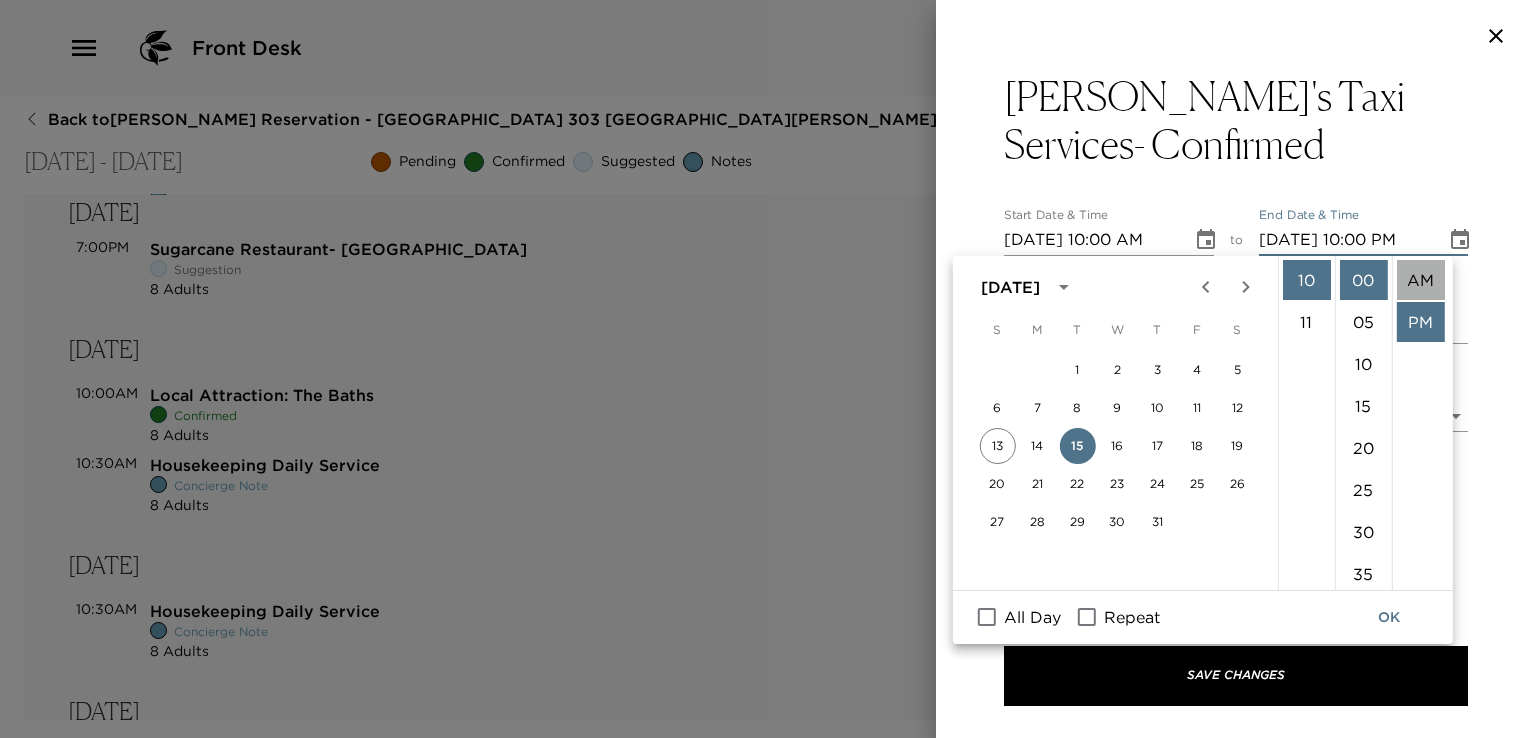 click on "AM" at bounding box center [1420, 280] 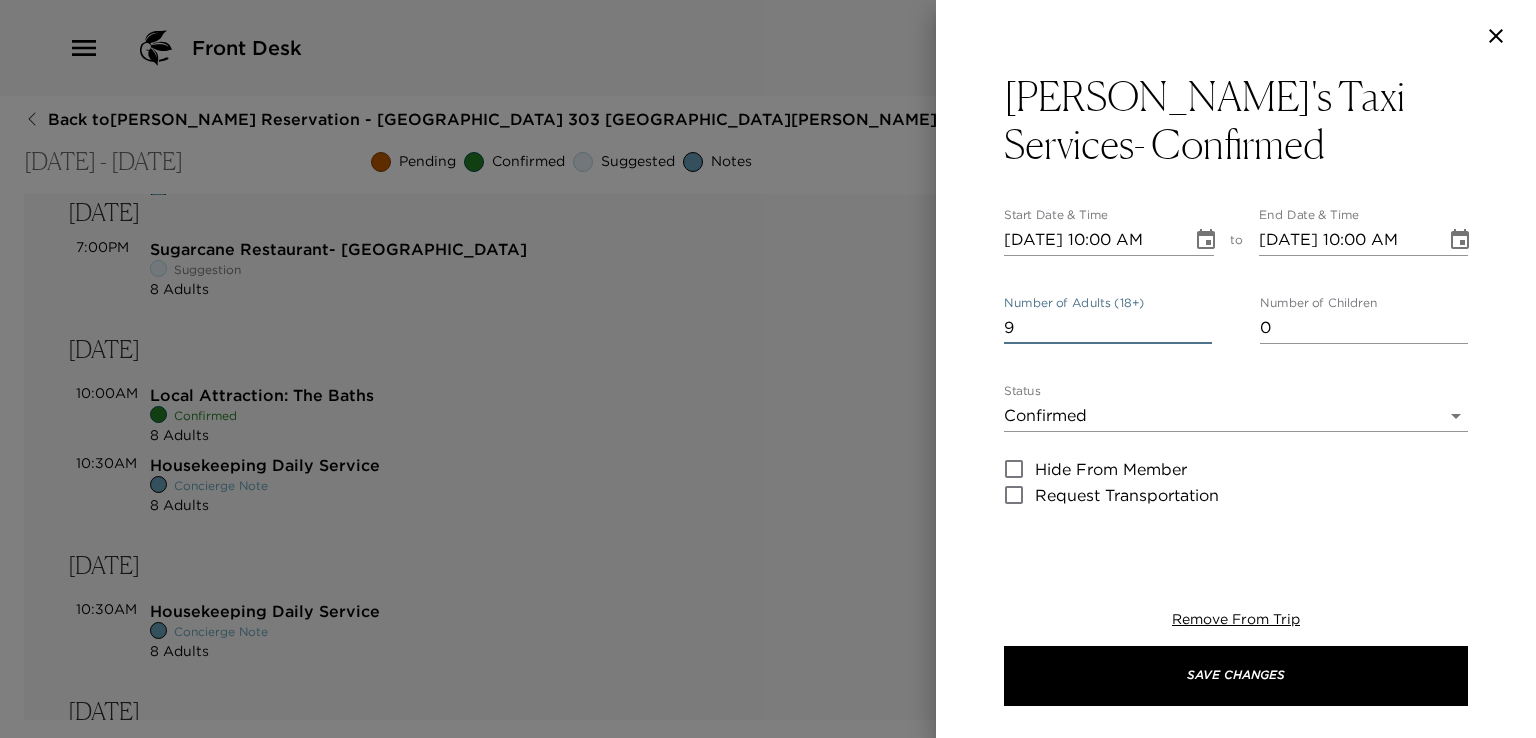 click on "9" at bounding box center [1108, 328] 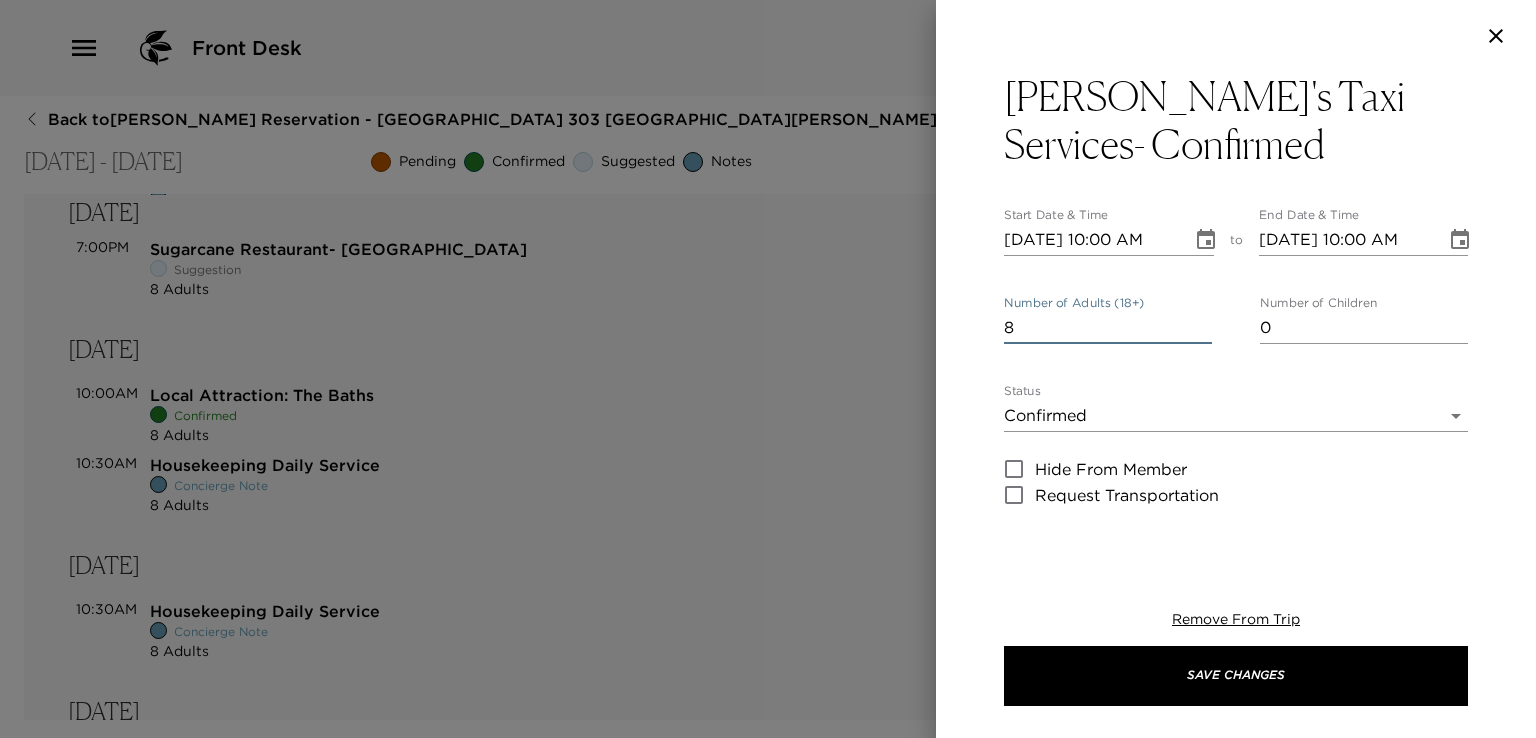 type on "8" 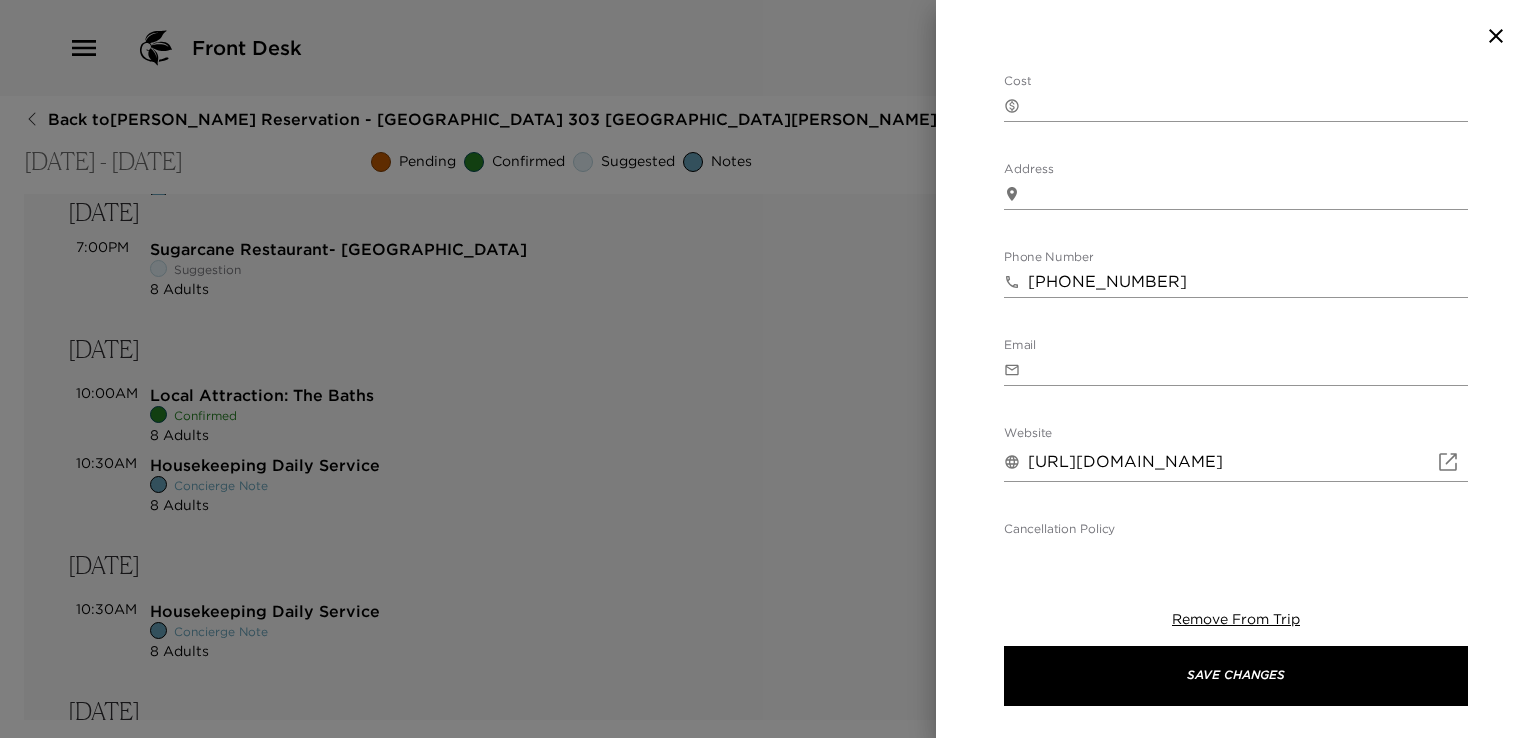 scroll, scrollTop: 462, scrollLeft: 0, axis: vertical 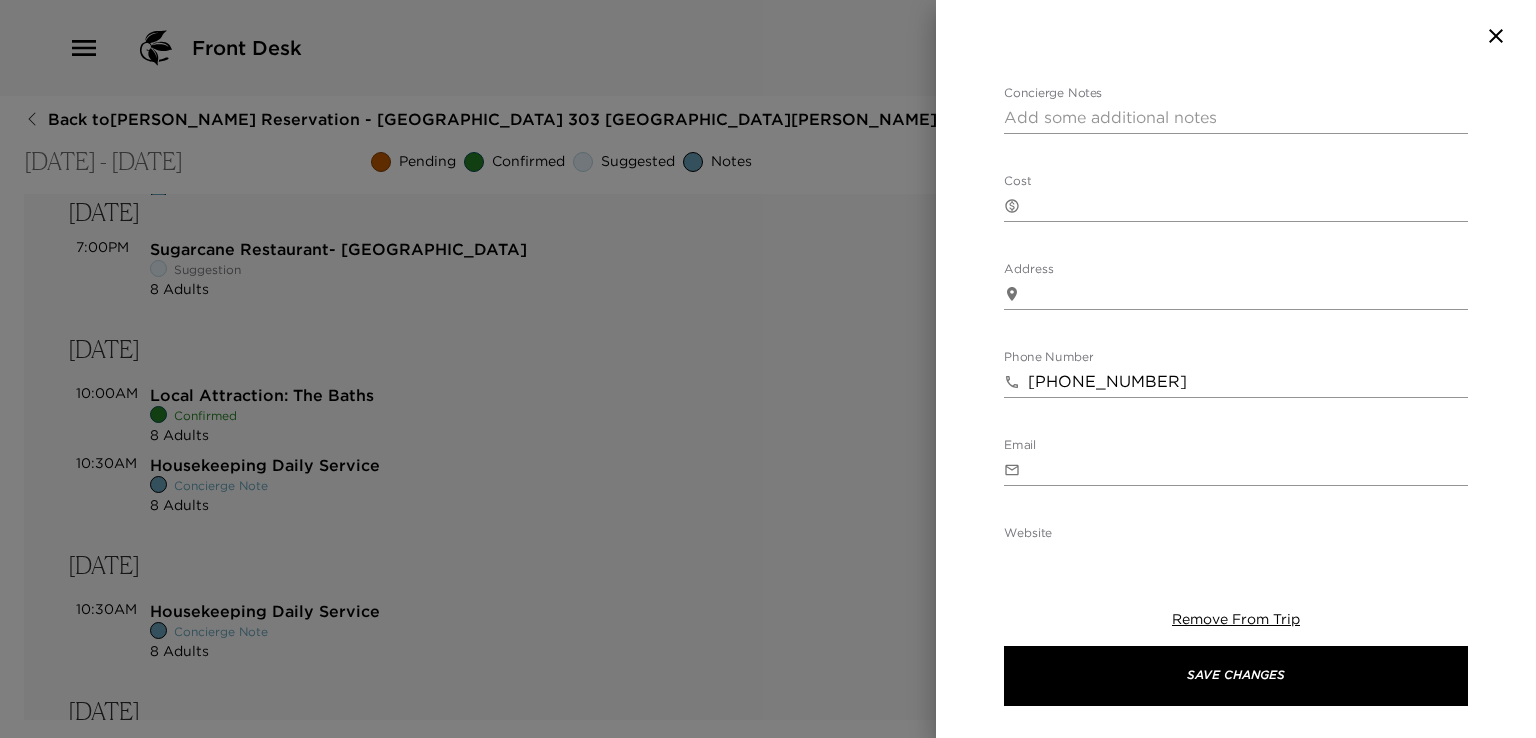 click on "Cost" at bounding box center [1248, 205] 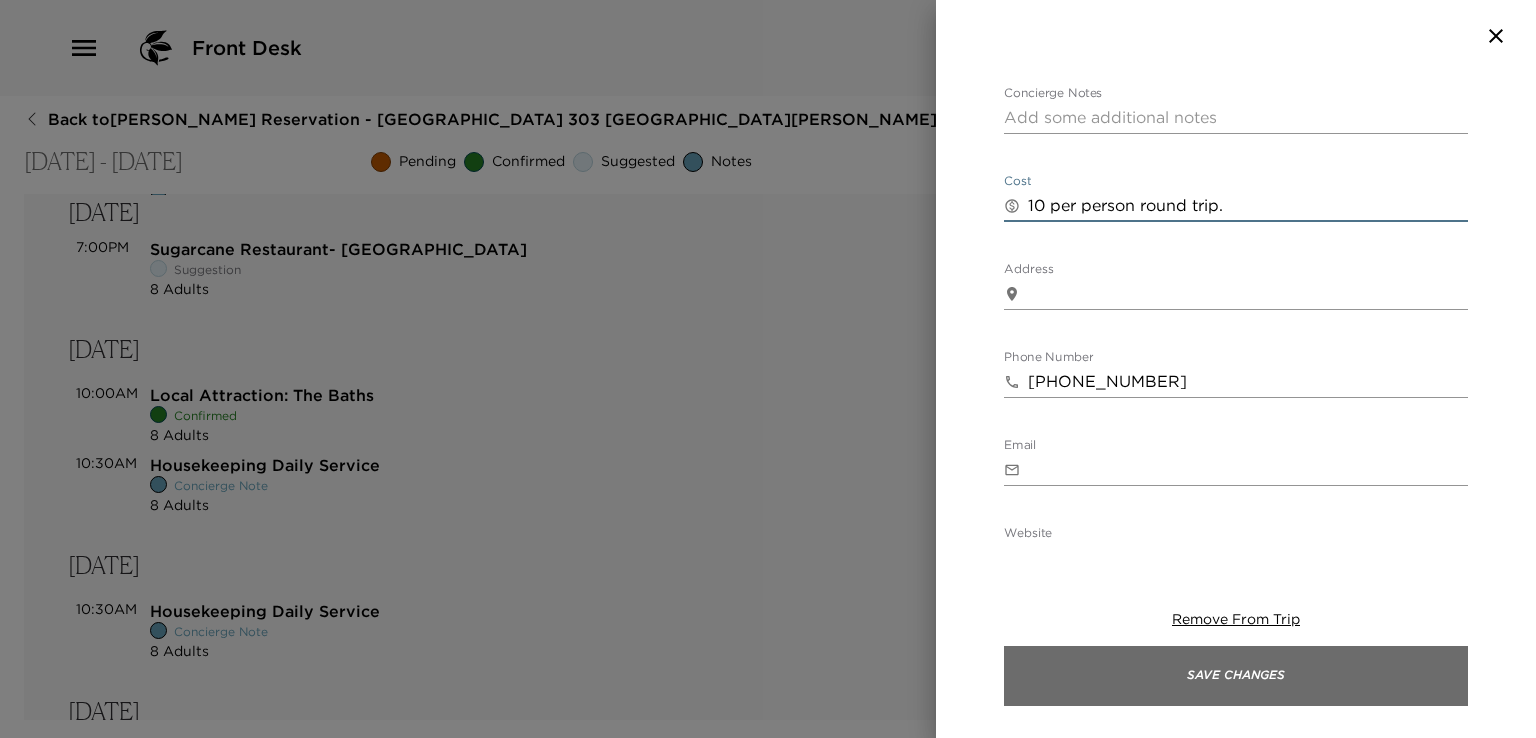 type on "10 per person round trip." 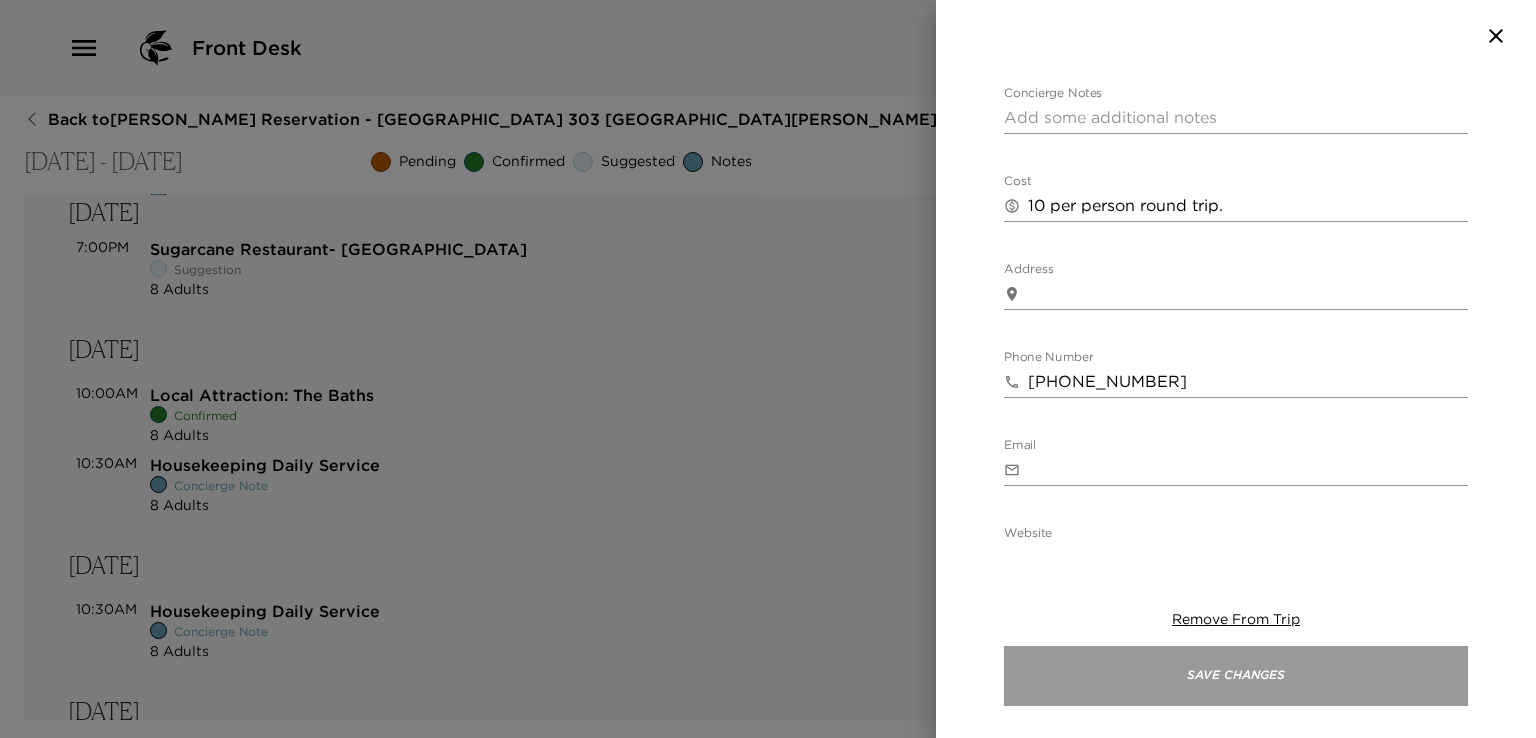 click on "Save Changes" at bounding box center [1236, 676] 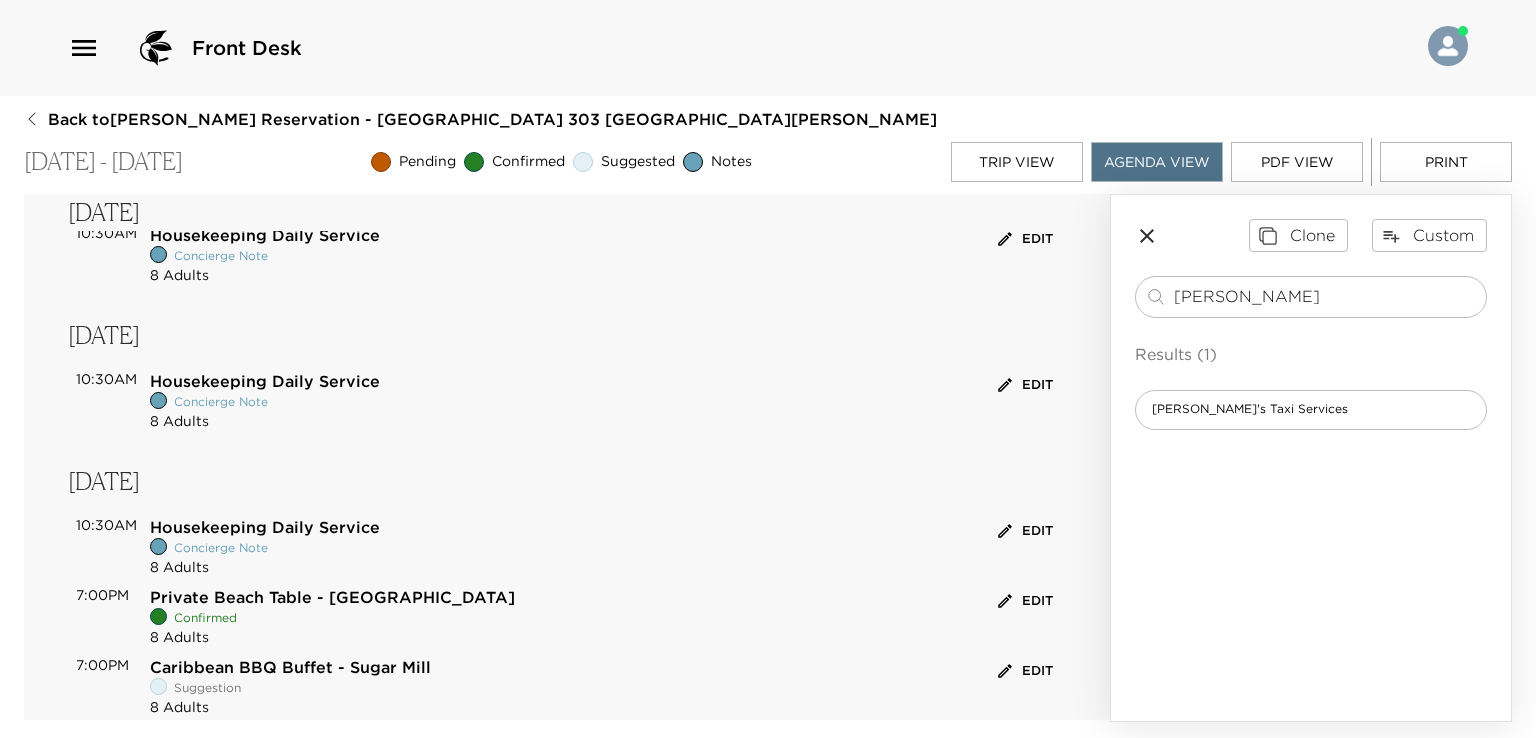 scroll, scrollTop: 1000, scrollLeft: 0, axis: vertical 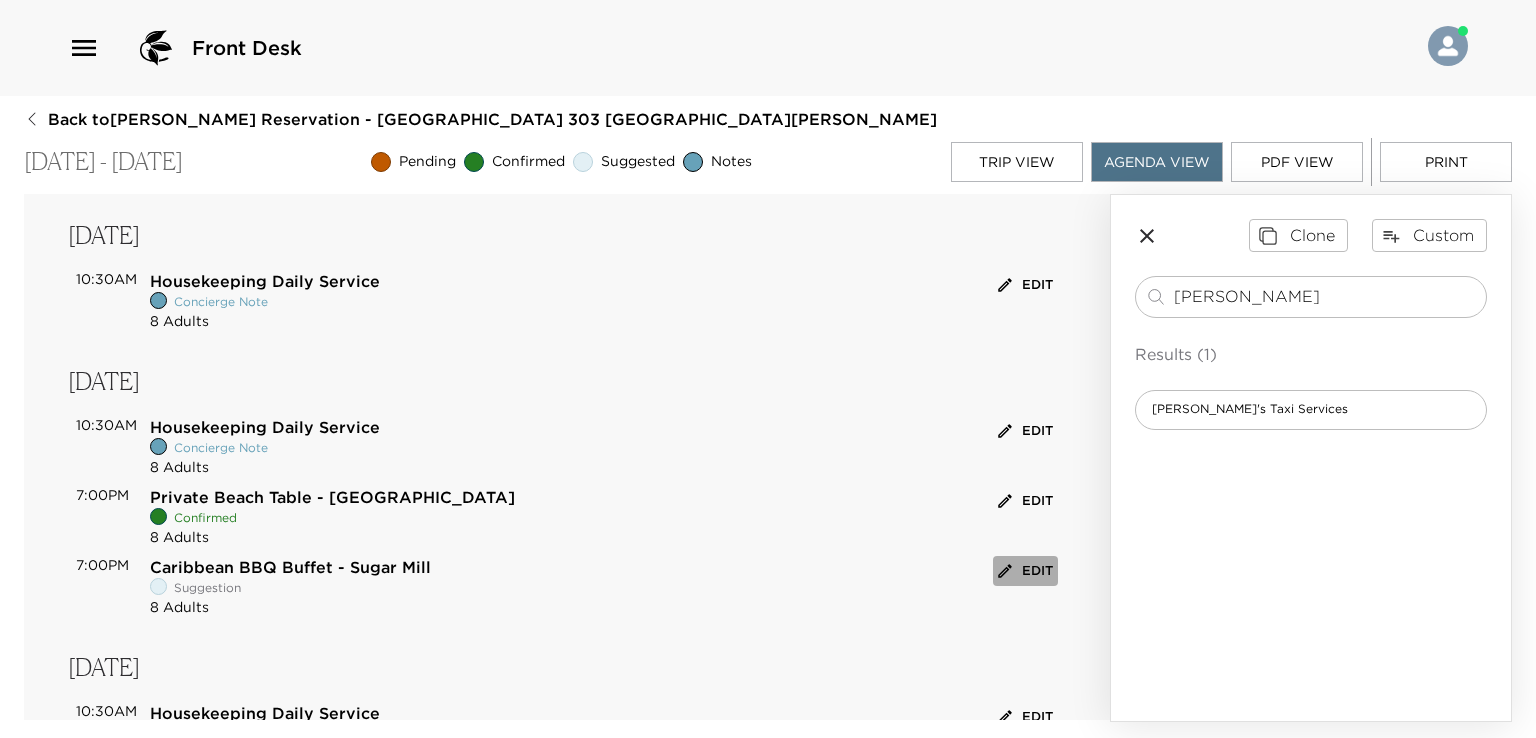 click 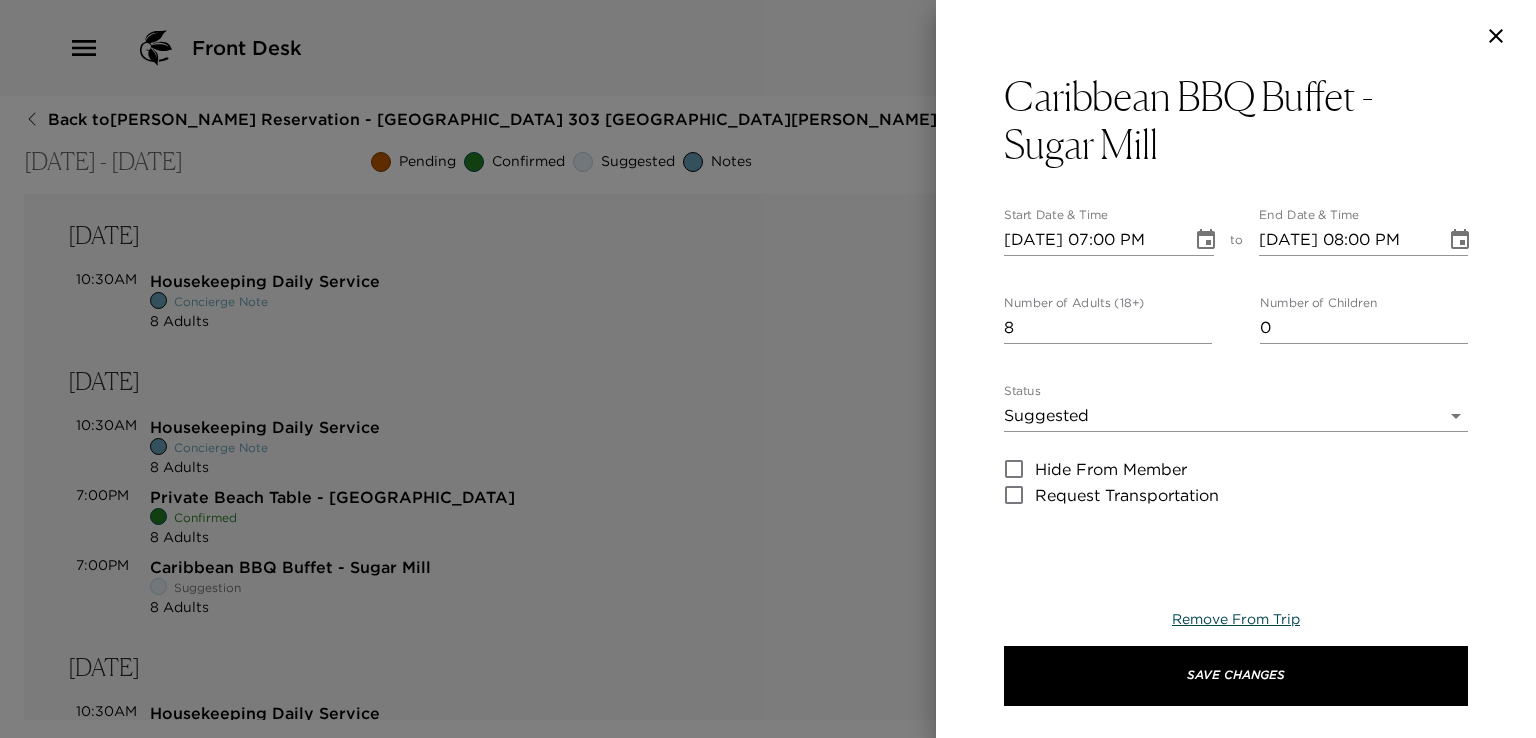 click on "Remove From Trip" at bounding box center [1236, 619] 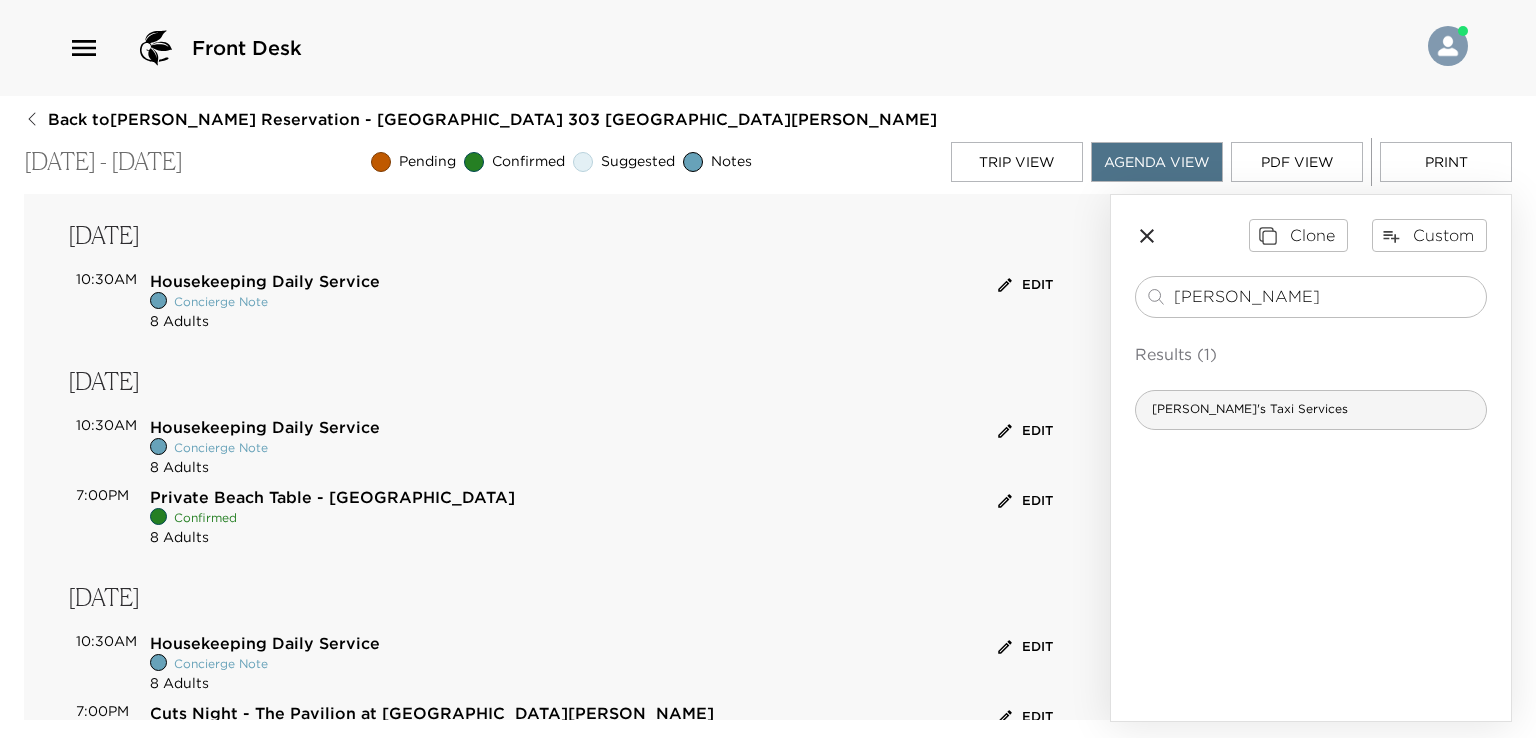 click on "[PERSON_NAME]'s Taxi Services" at bounding box center [1311, 410] 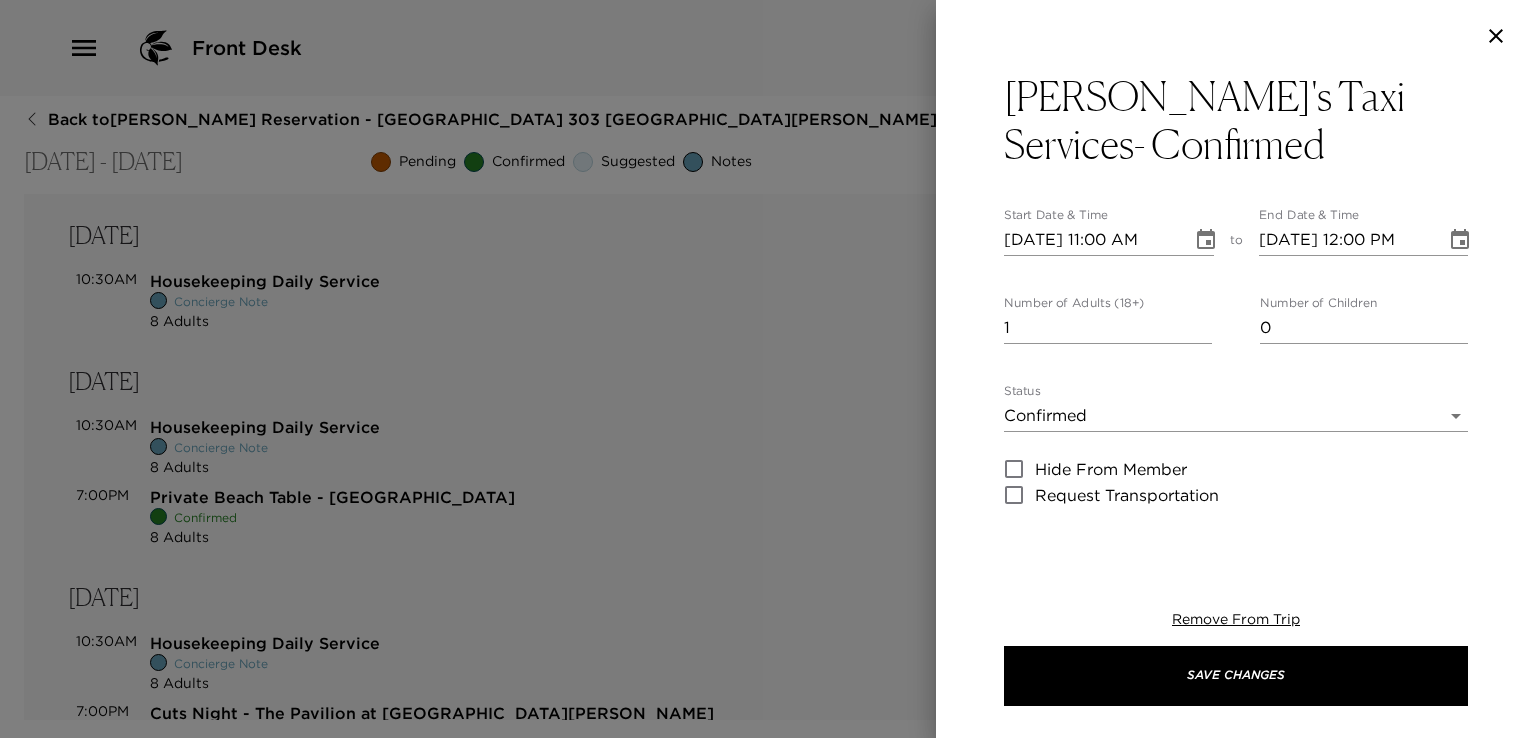 click 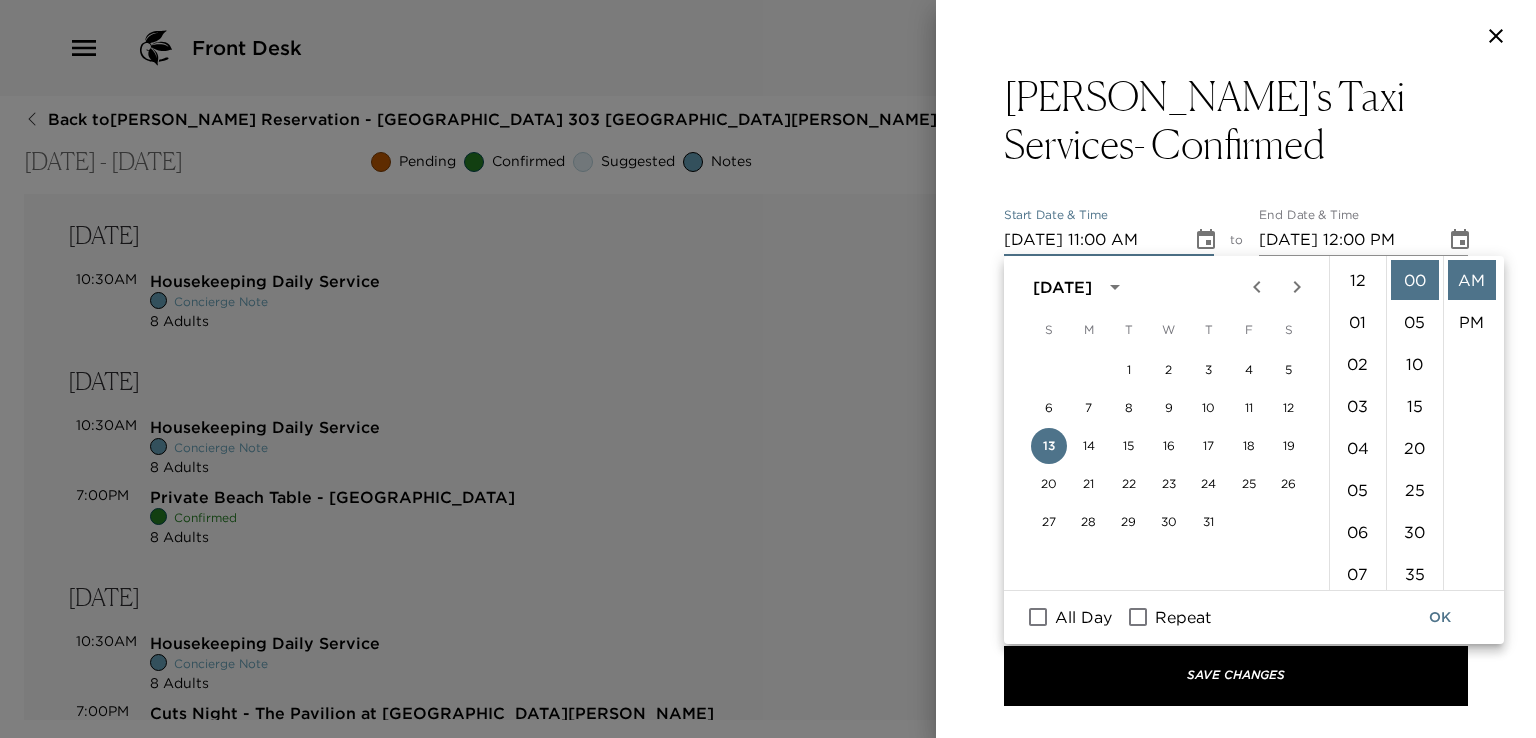 scroll, scrollTop: 461, scrollLeft: 0, axis: vertical 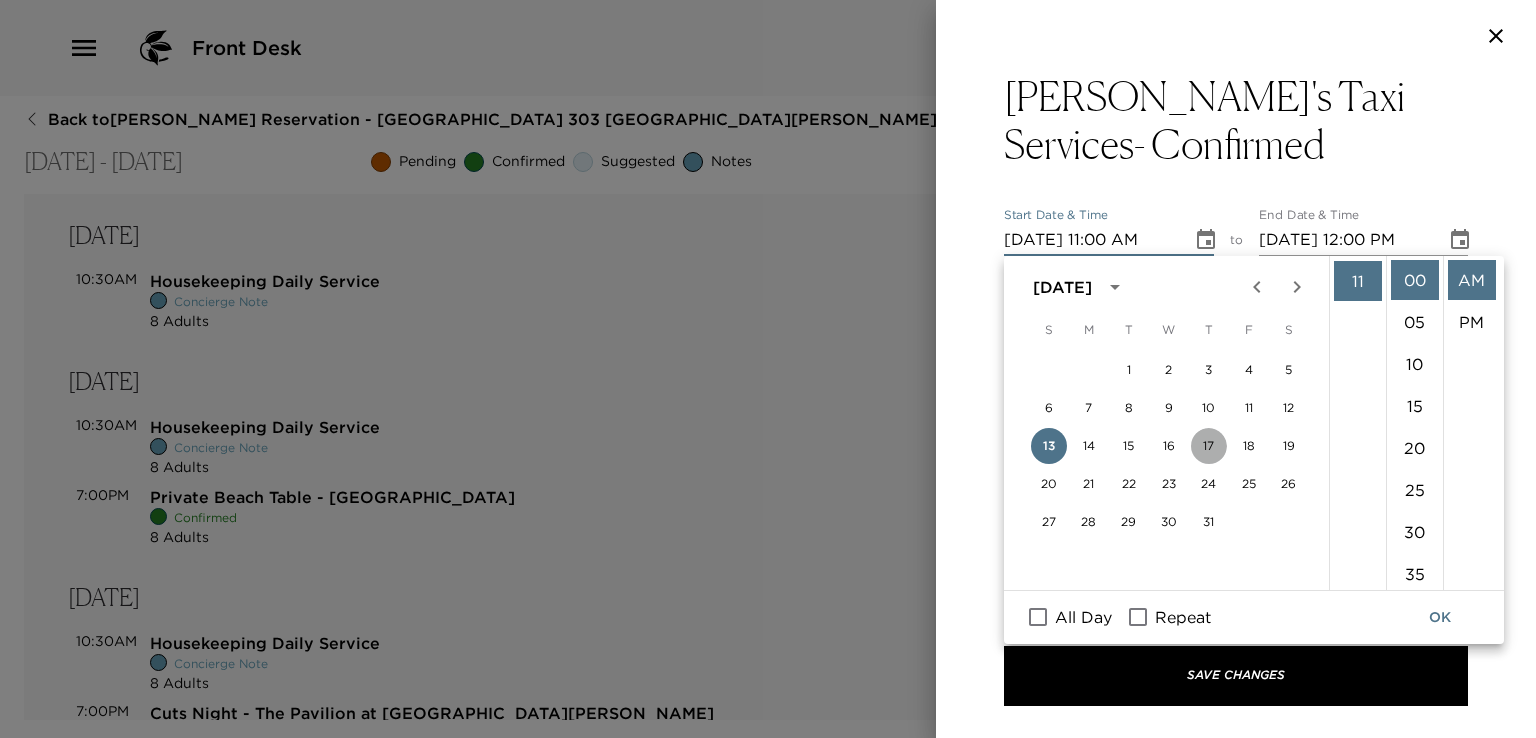 click on "17" at bounding box center [1209, 446] 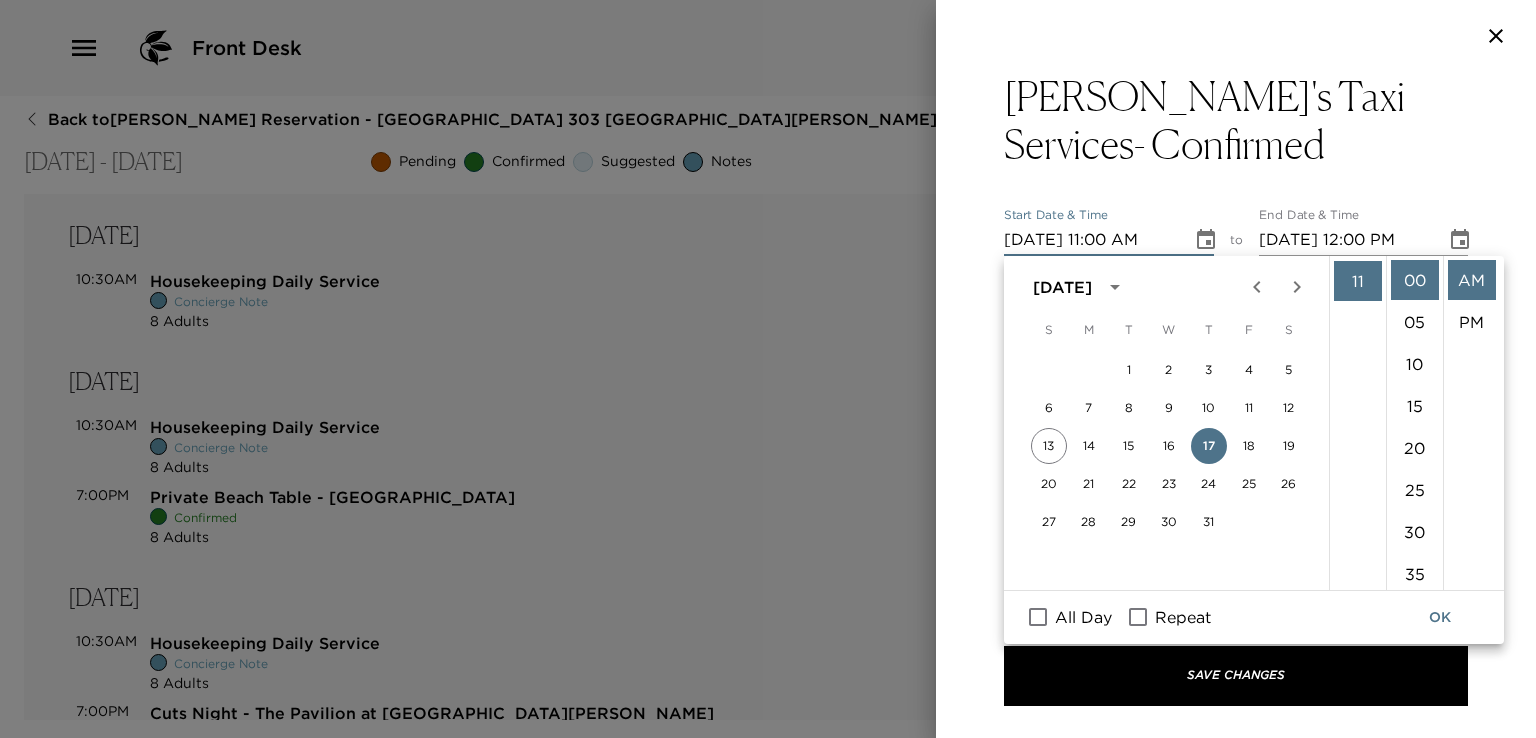 click 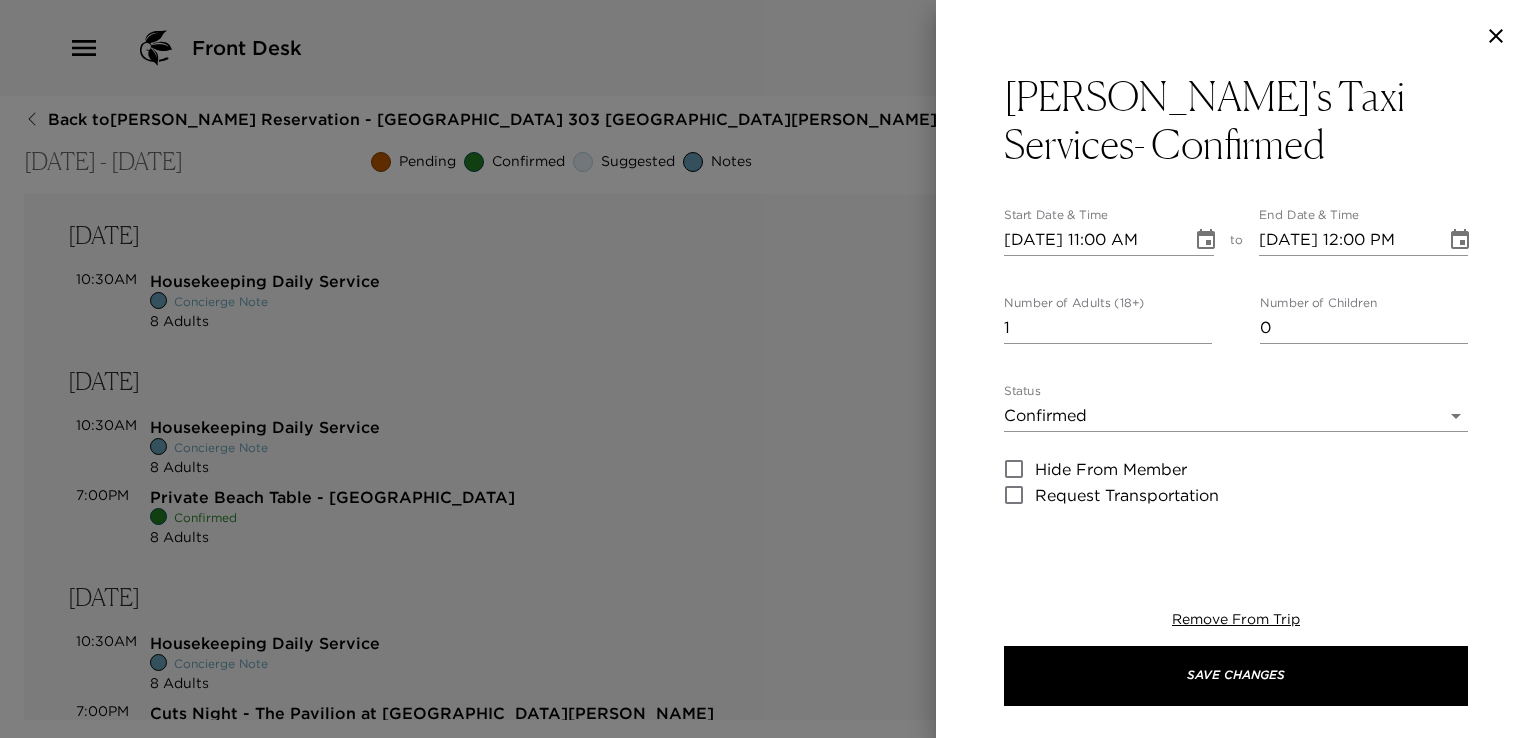 click 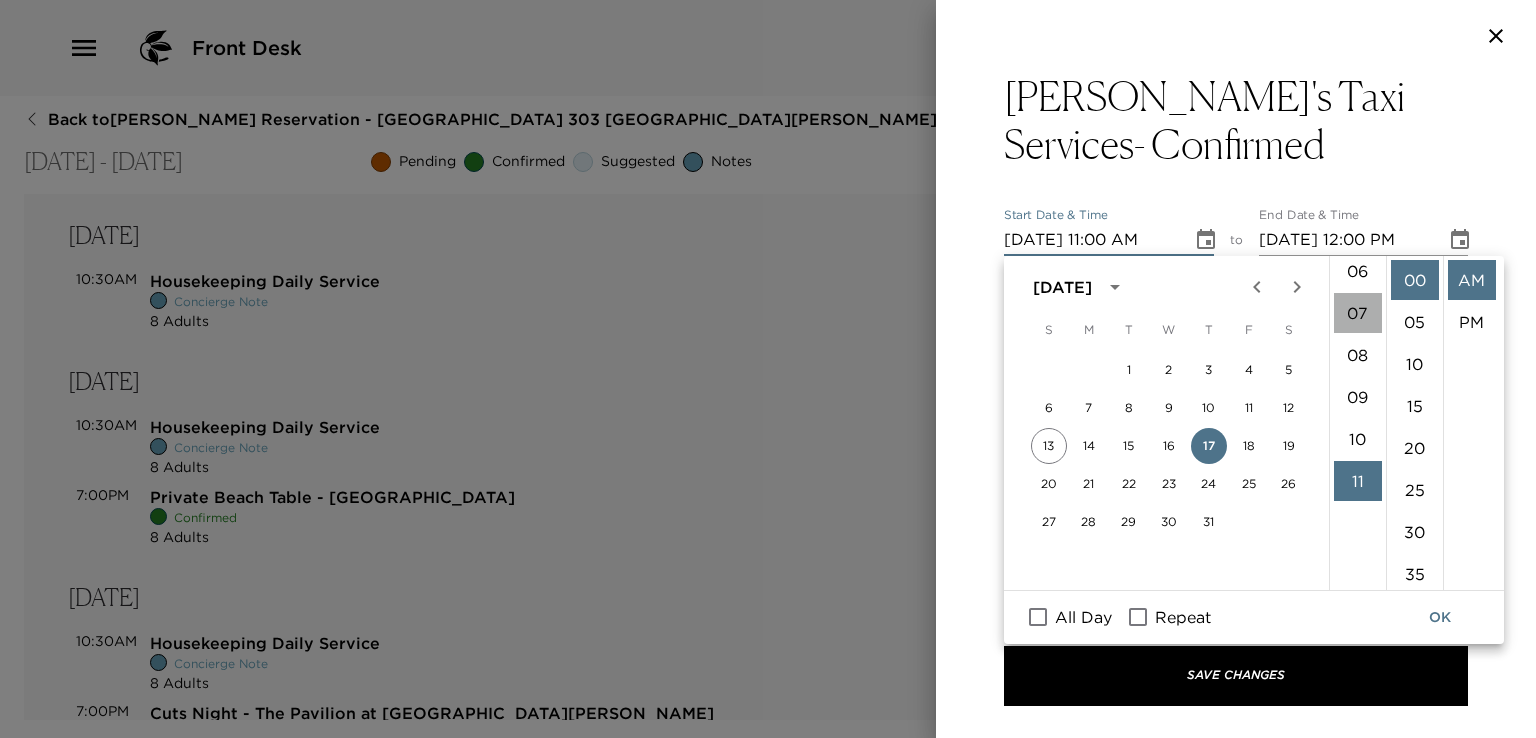 click on "07" at bounding box center (1358, 313) 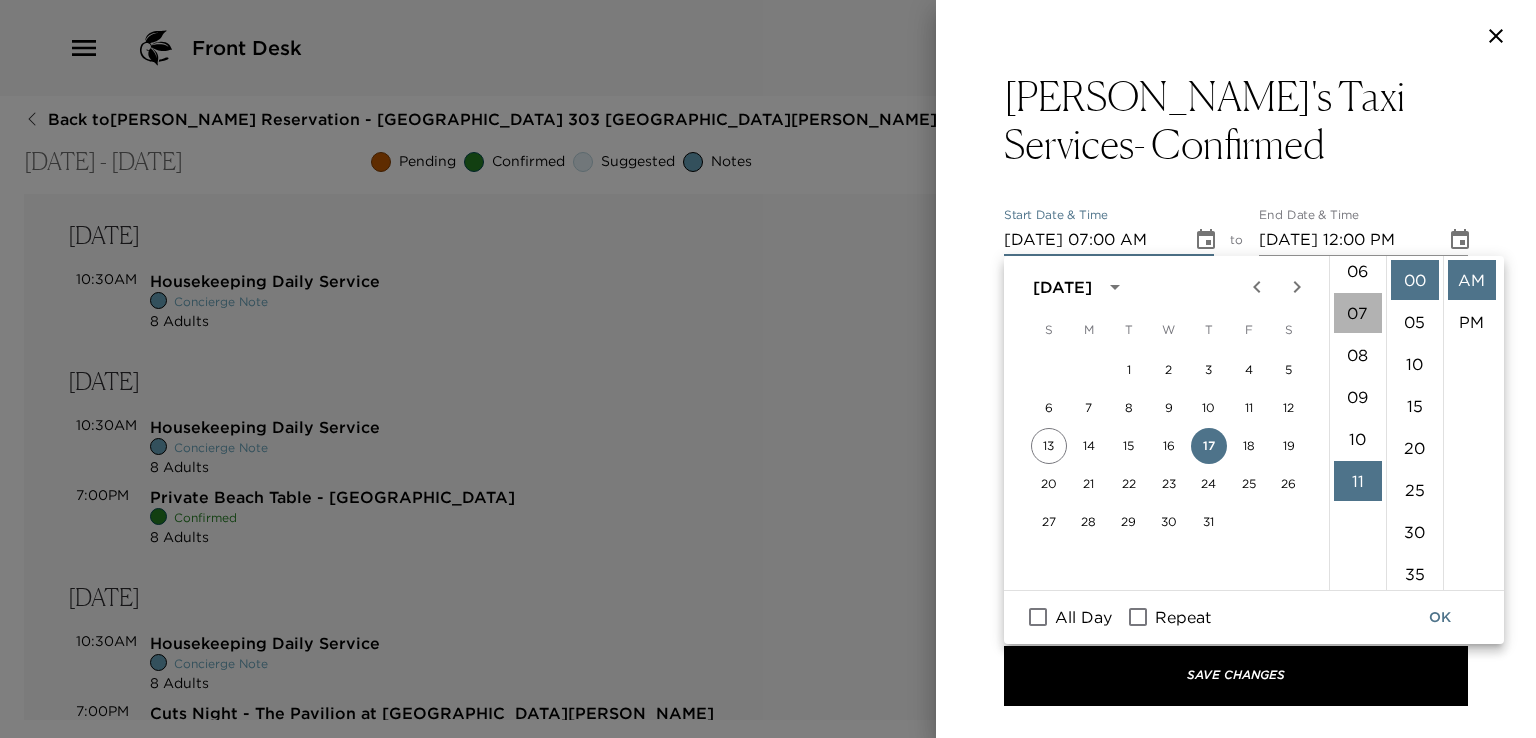 scroll, scrollTop: 294, scrollLeft: 0, axis: vertical 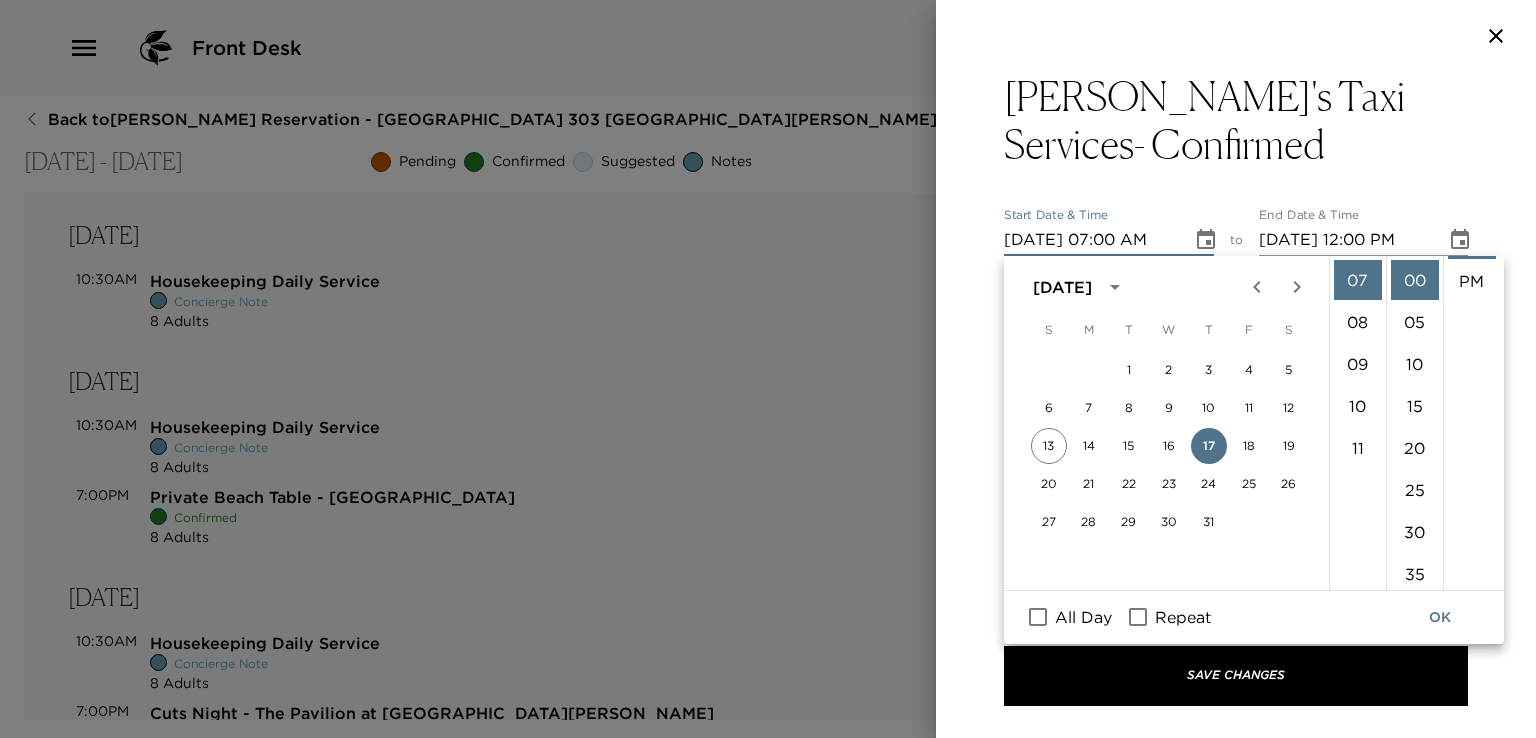 click on "PM" at bounding box center (1472, 281) 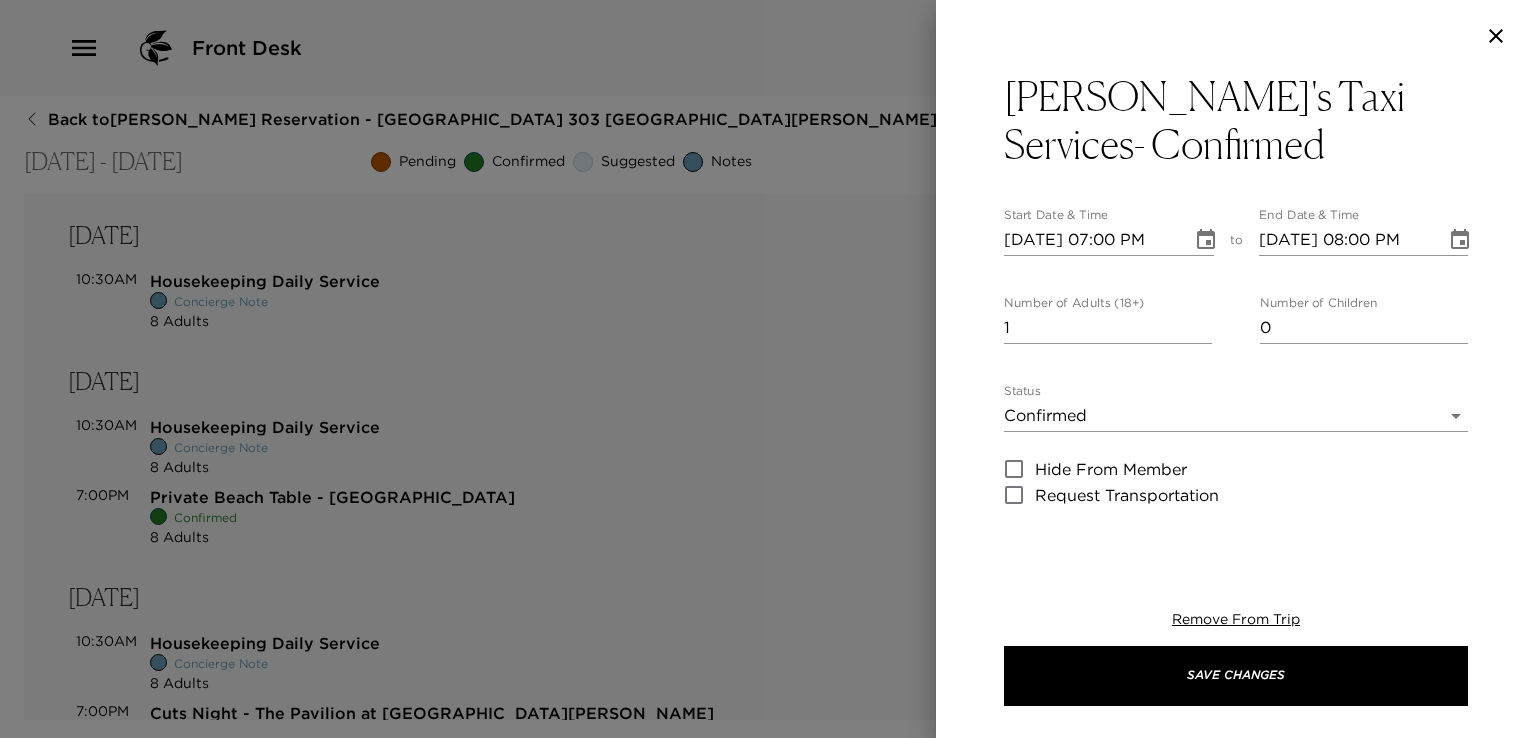 click 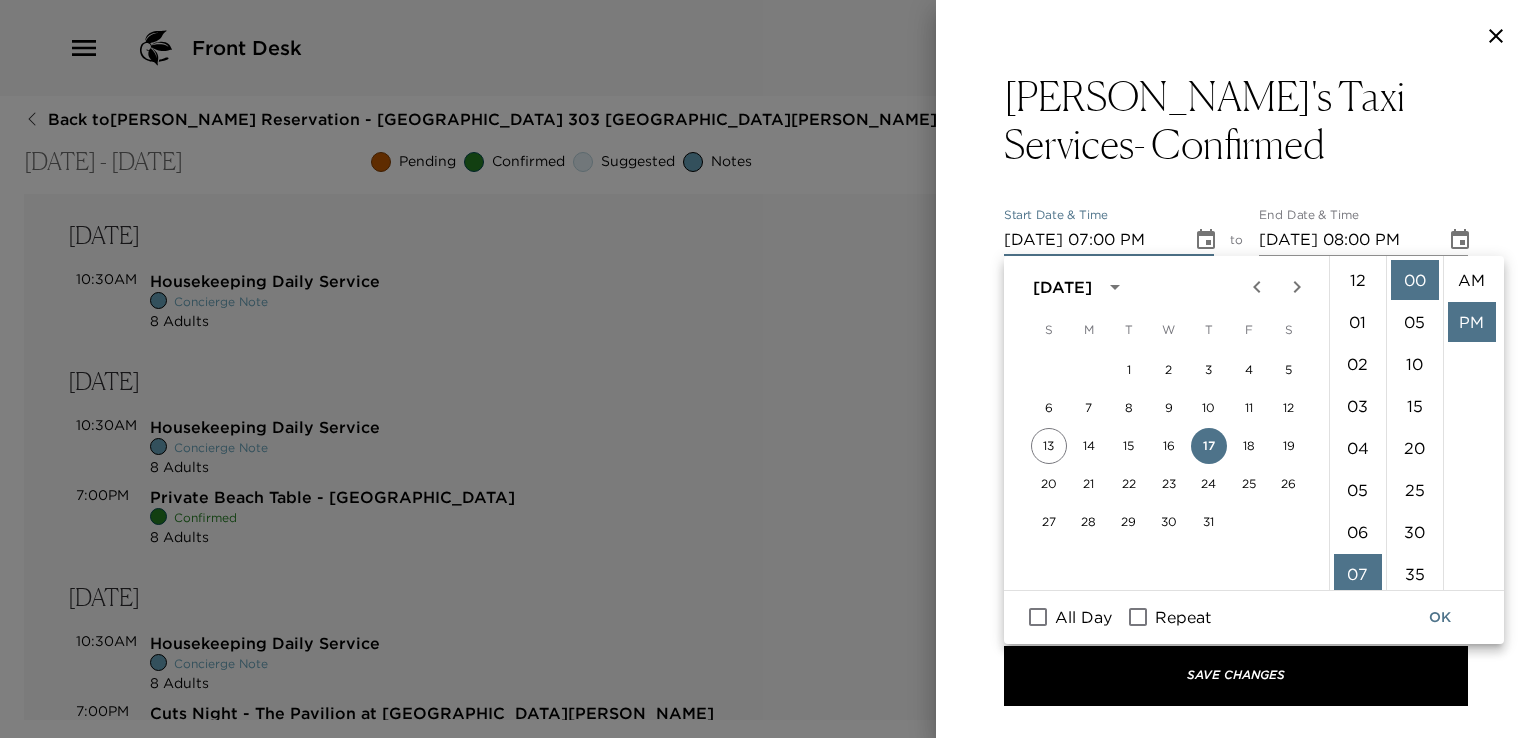 scroll, scrollTop: 294, scrollLeft: 0, axis: vertical 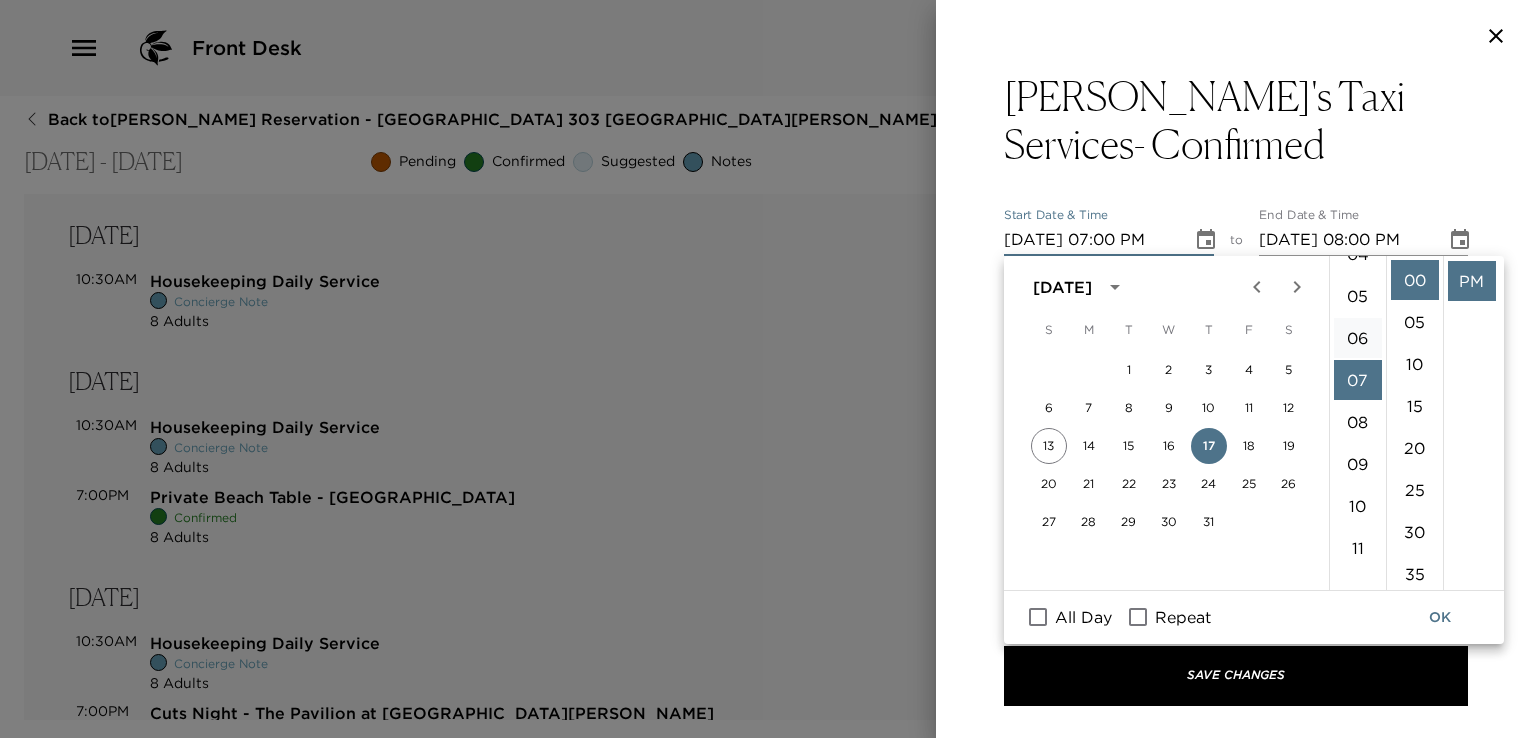 click on "06" at bounding box center (1358, 338) 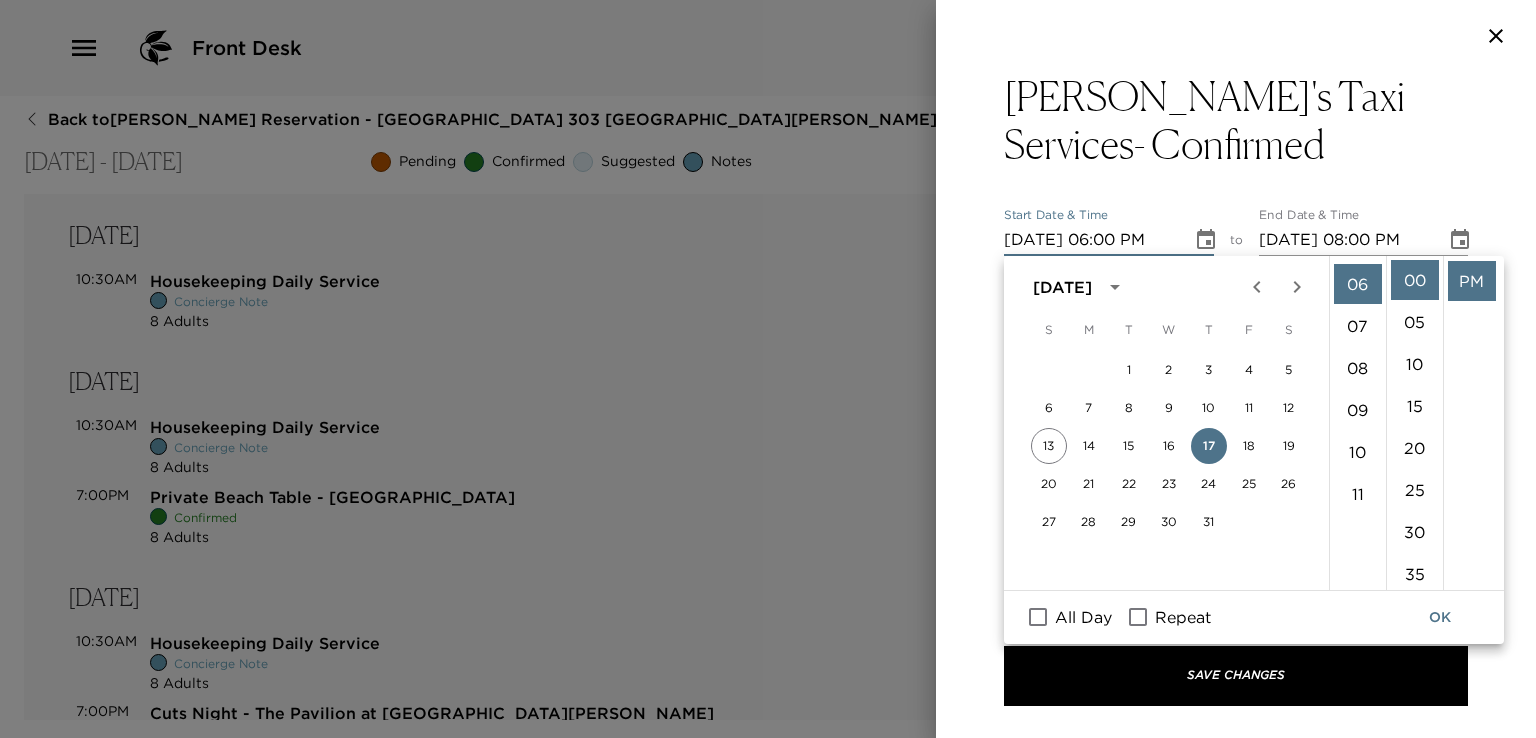 scroll, scrollTop: 252, scrollLeft: 0, axis: vertical 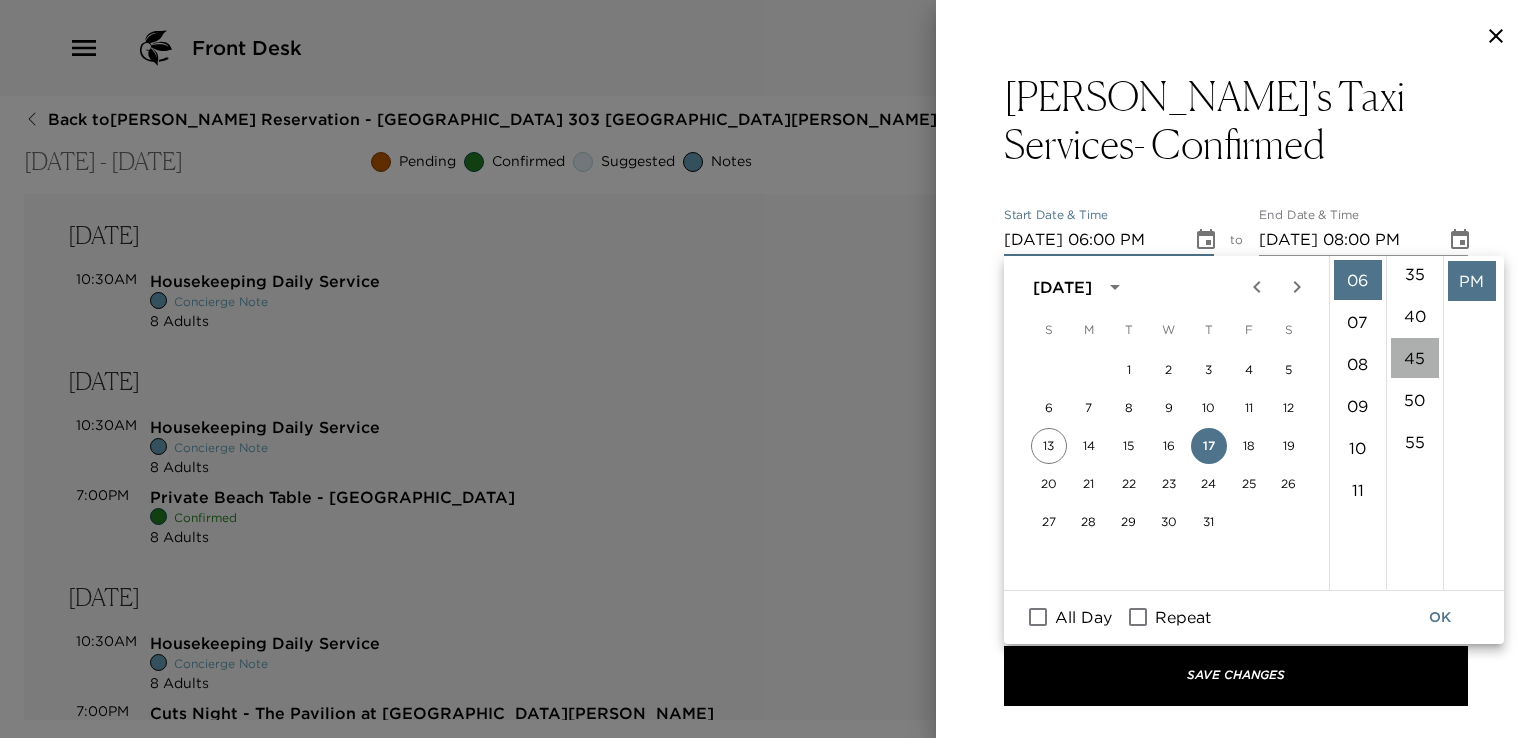 click on "45" at bounding box center (1415, 358) 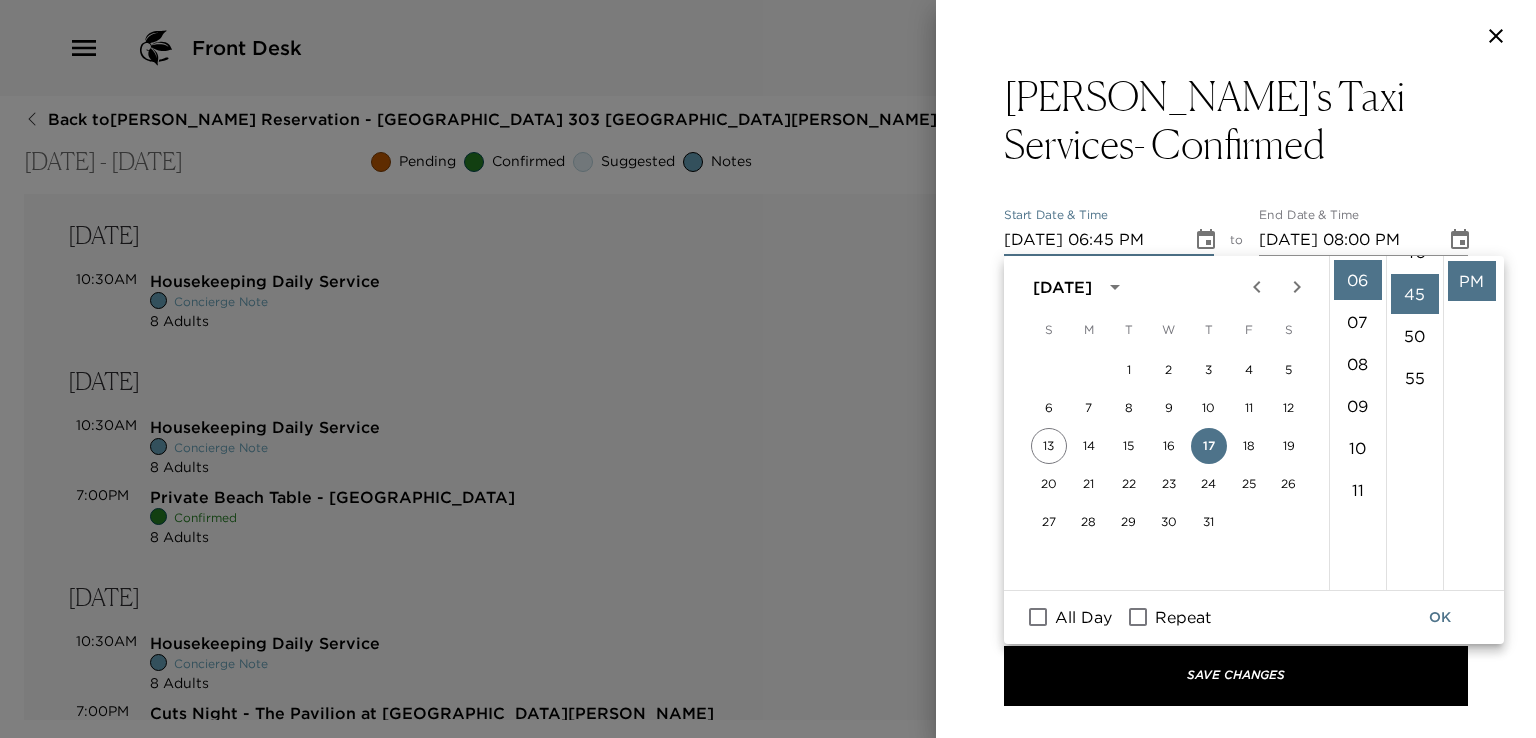 scroll, scrollTop: 378, scrollLeft: 0, axis: vertical 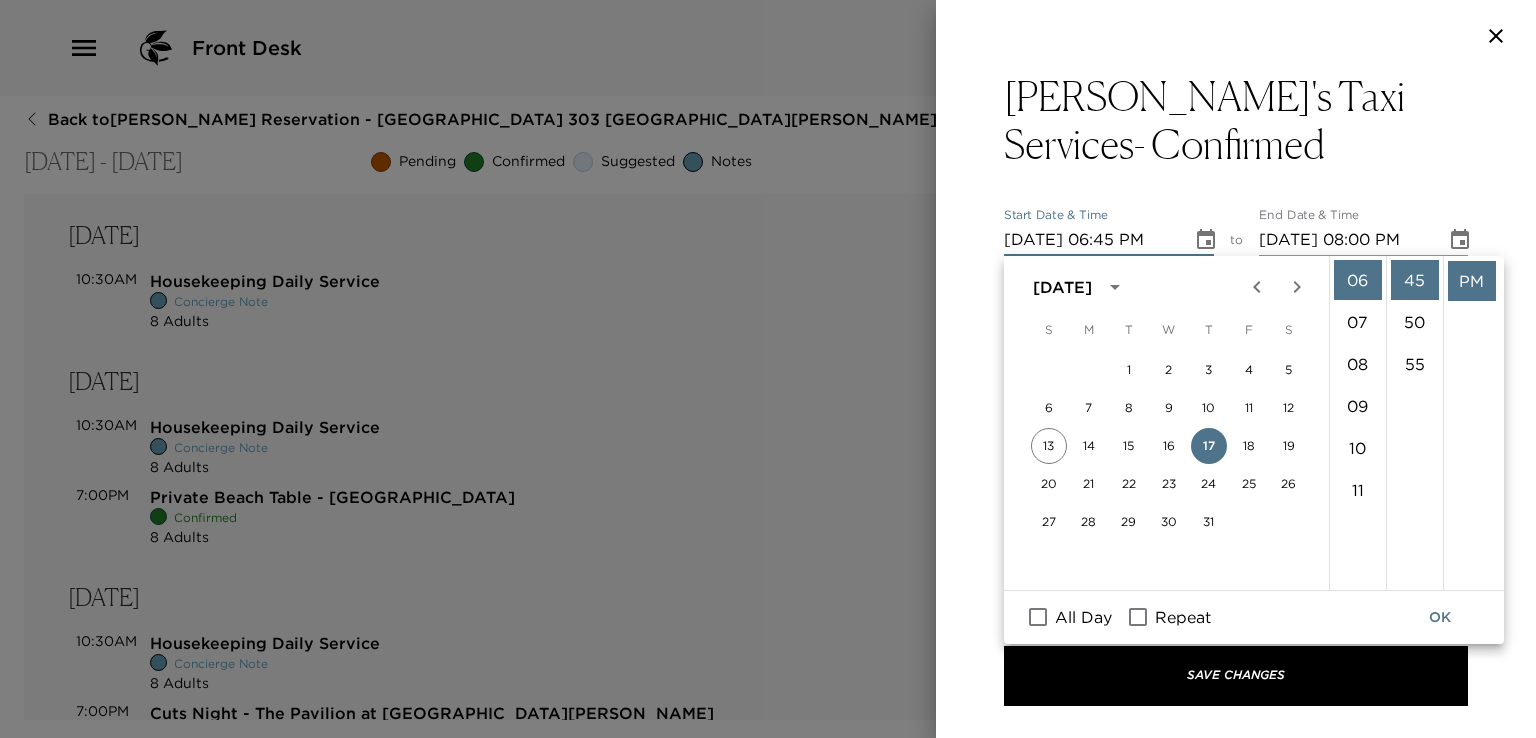click 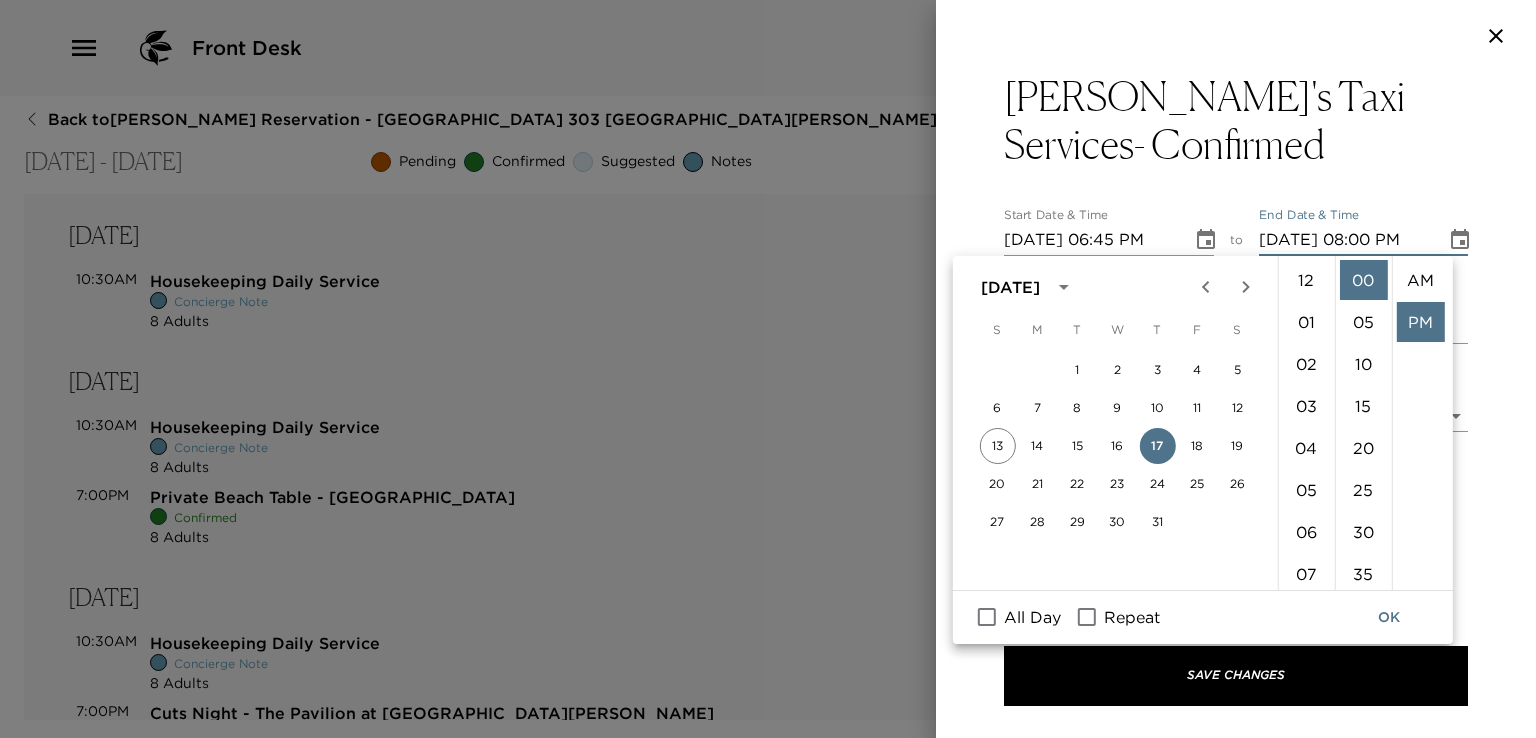scroll, scrollTop: 336, scrollLeft: 0, axis: vertical 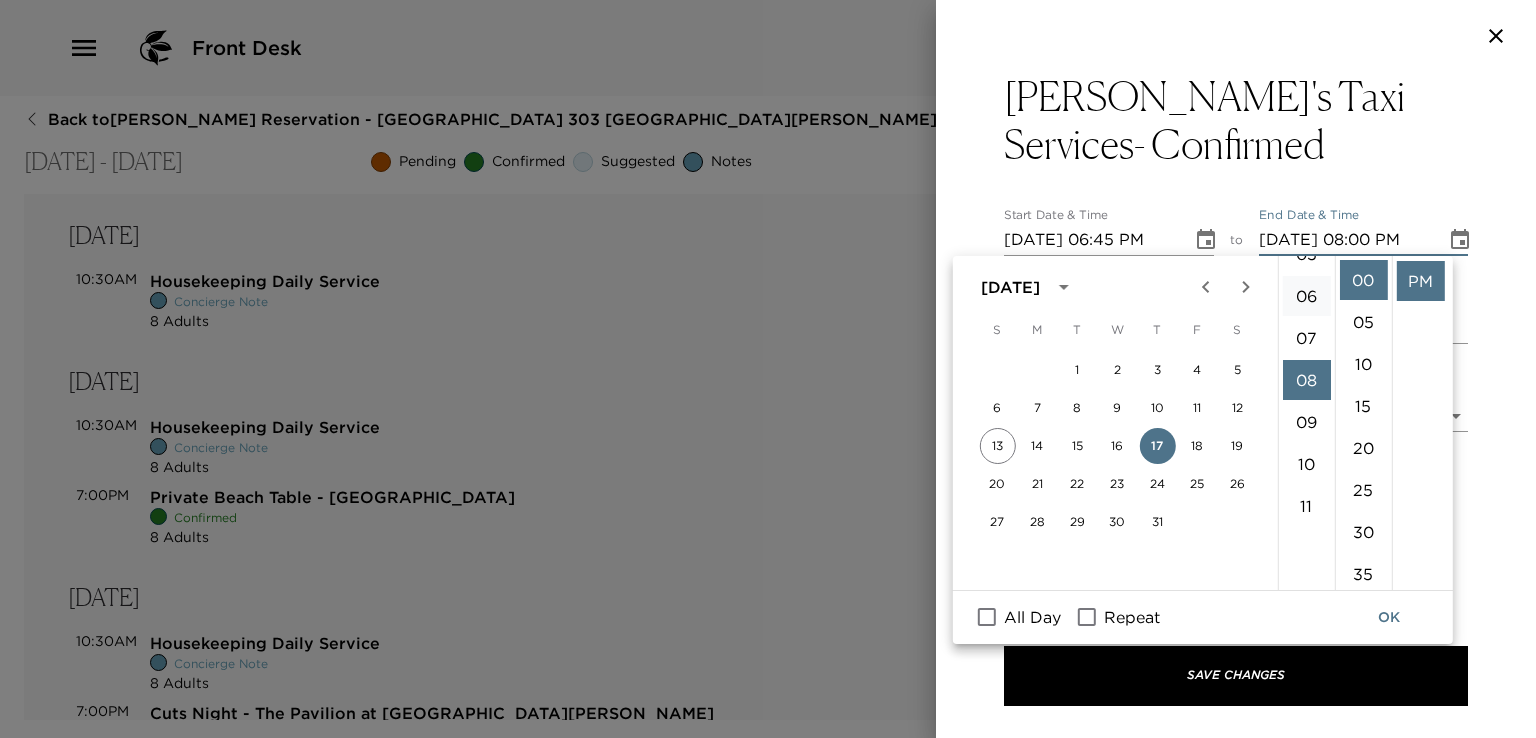 click on "06" at bounding box center [1306, 296] 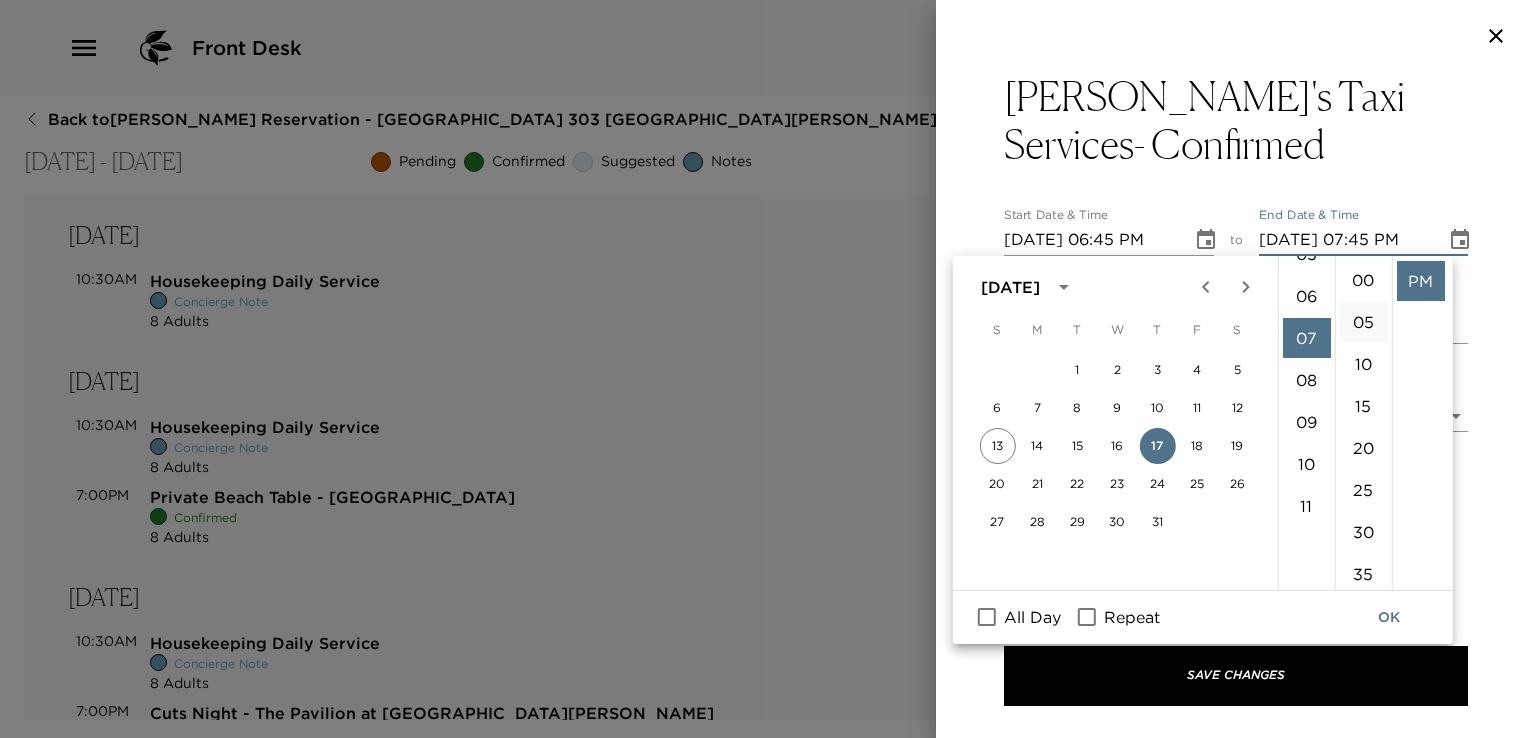 scroll, scrollTop: 294, scrollLeft: 0, axis: vertical 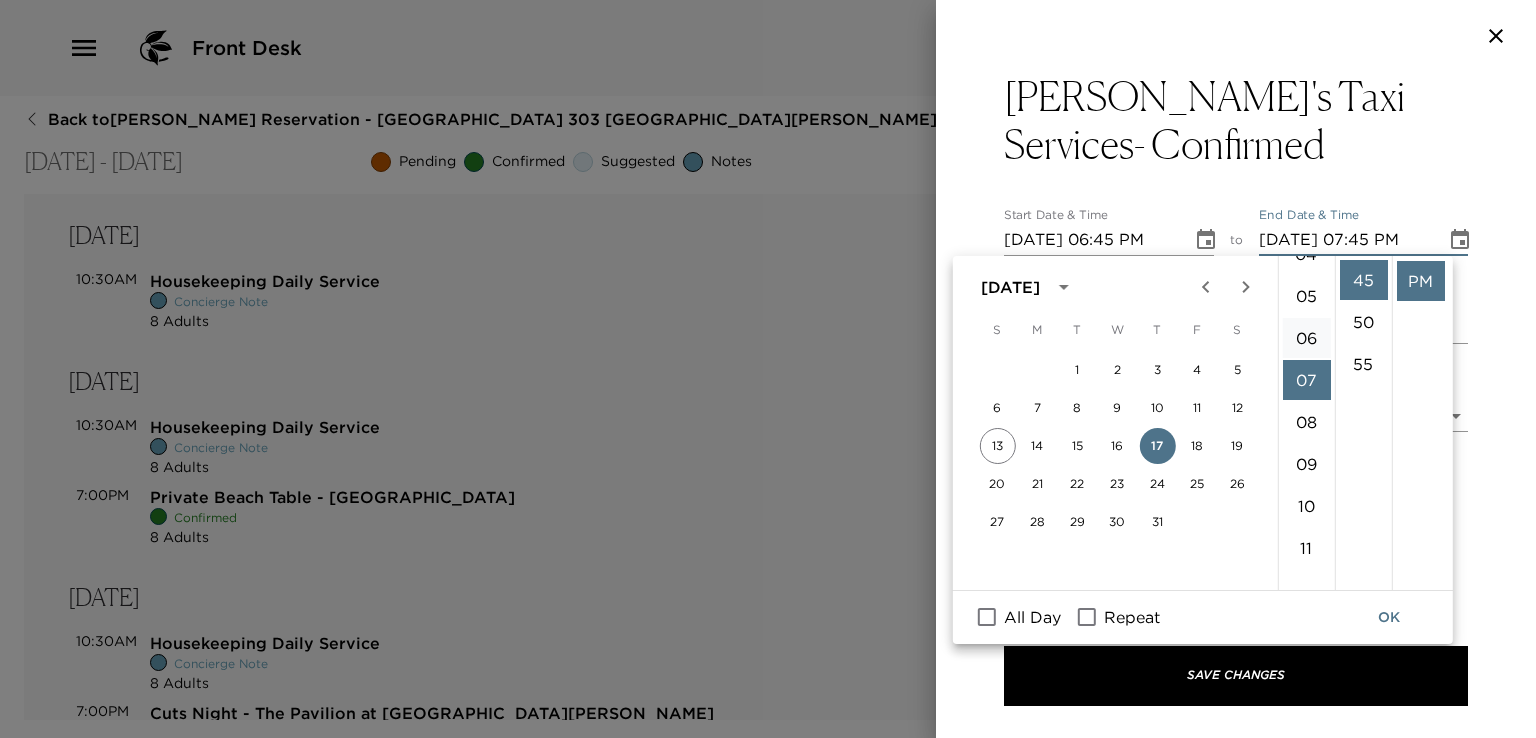click on "06" at bounding box center (1306, 338) 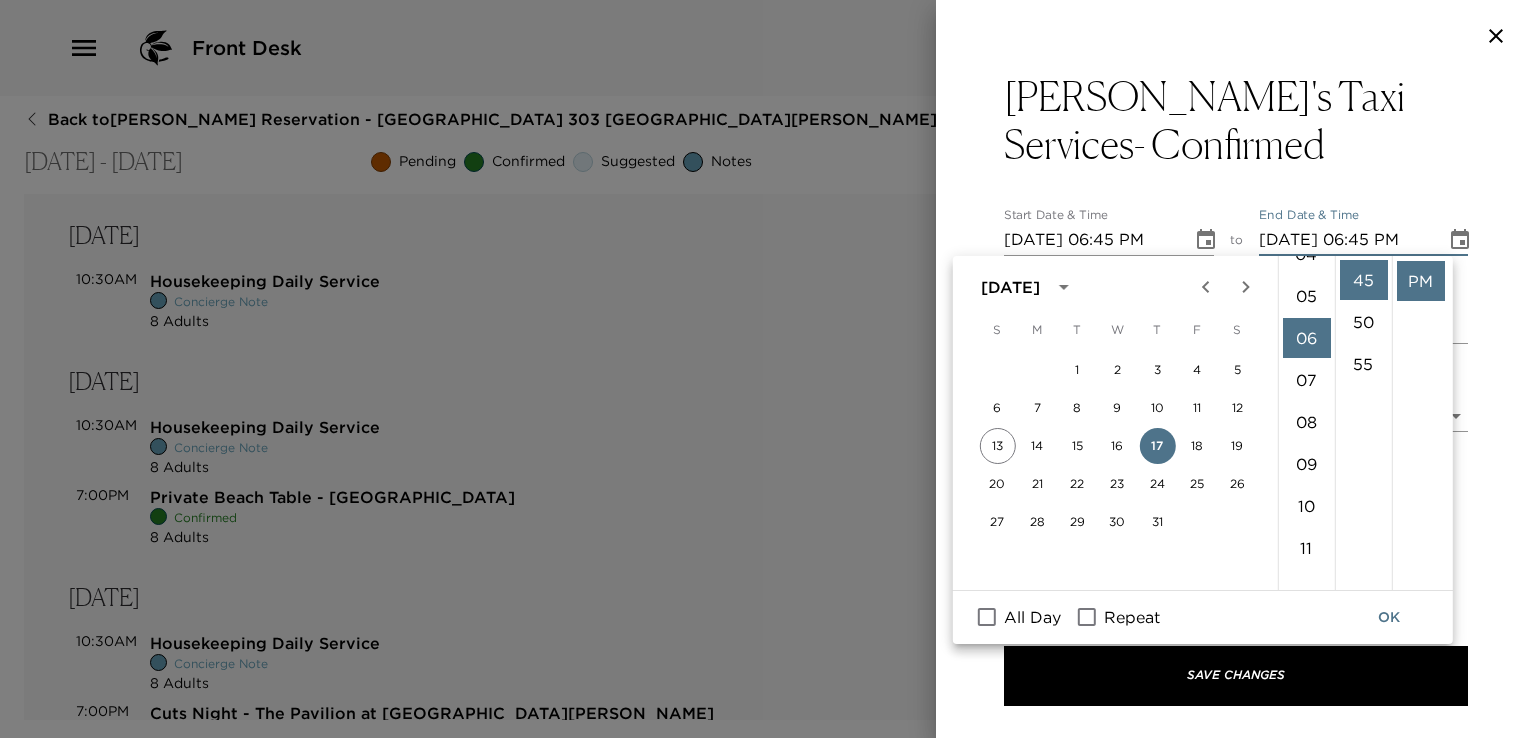 scroll, scrollTop: 252, scrollLeft: 0, axis: vertical 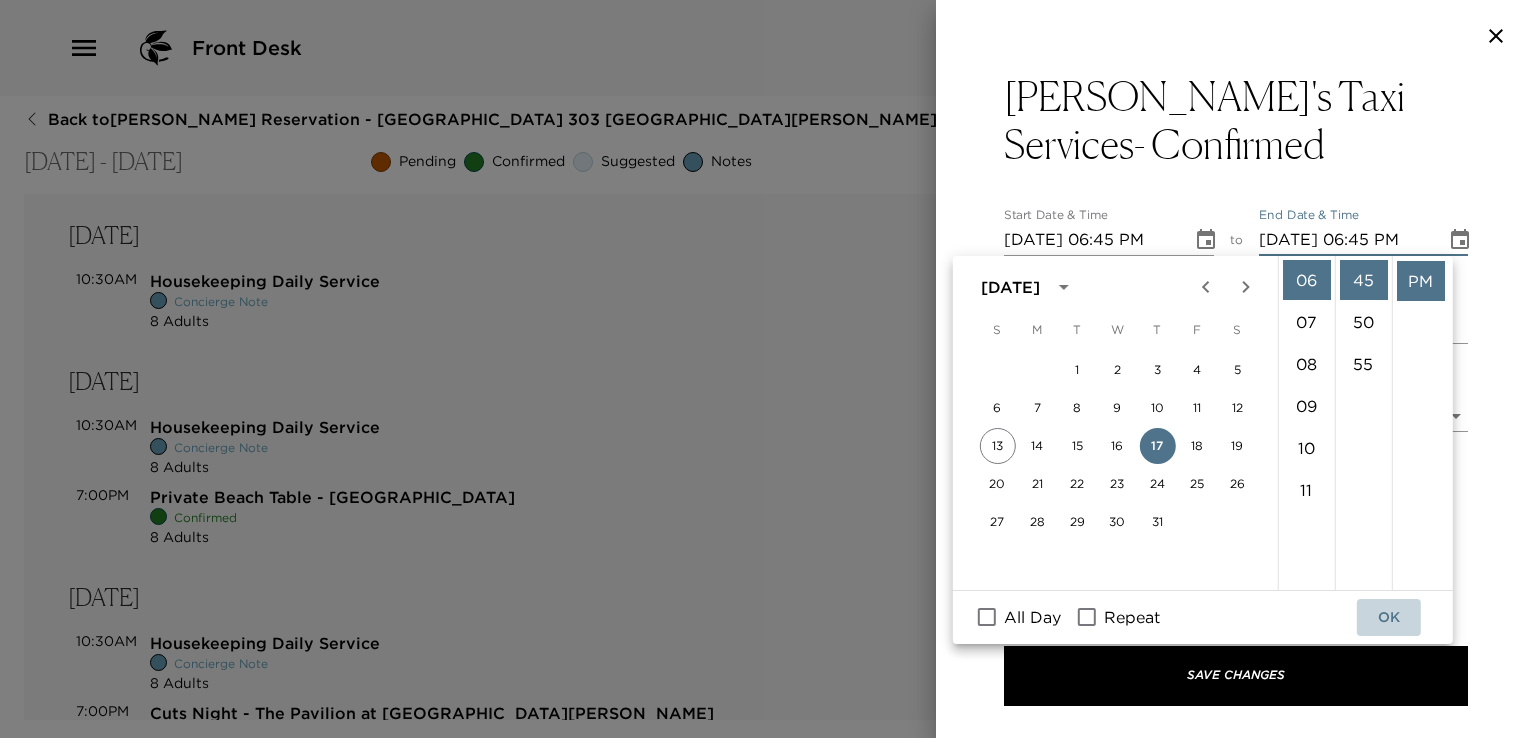 click on "OK" at bounding box center (1389, 617) 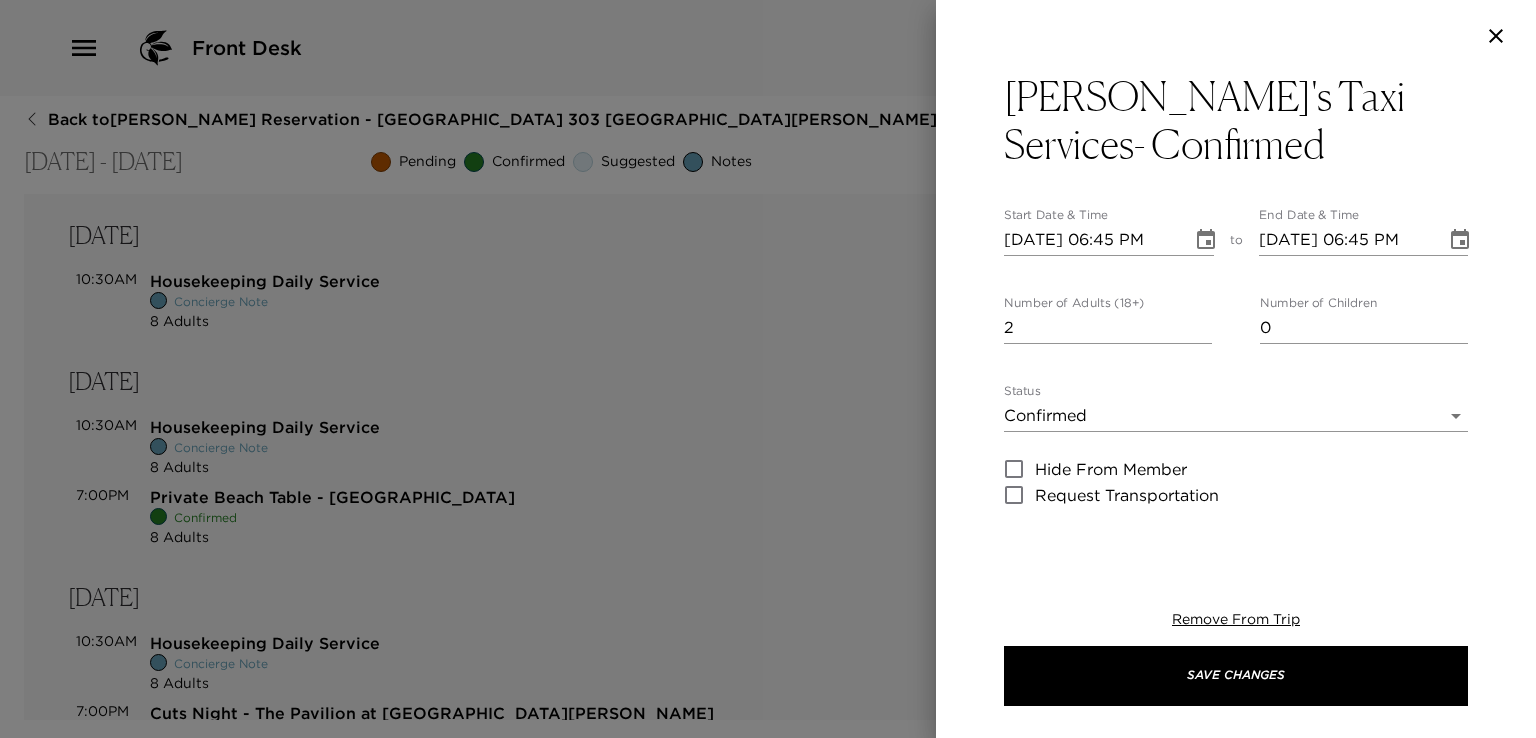 click on "2" at bounding box center (1108, 328) 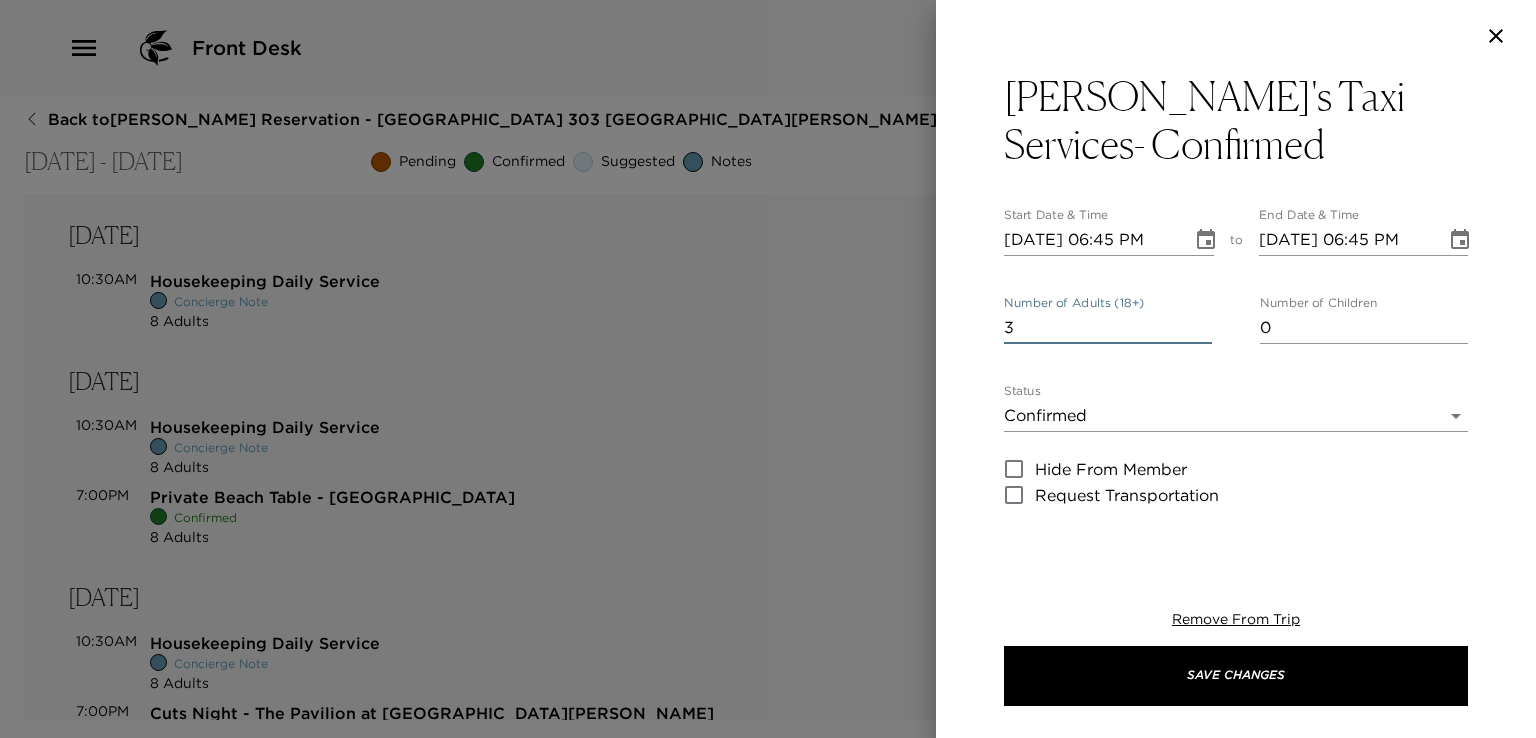 click on "3" at bounding box center (1108, 328) 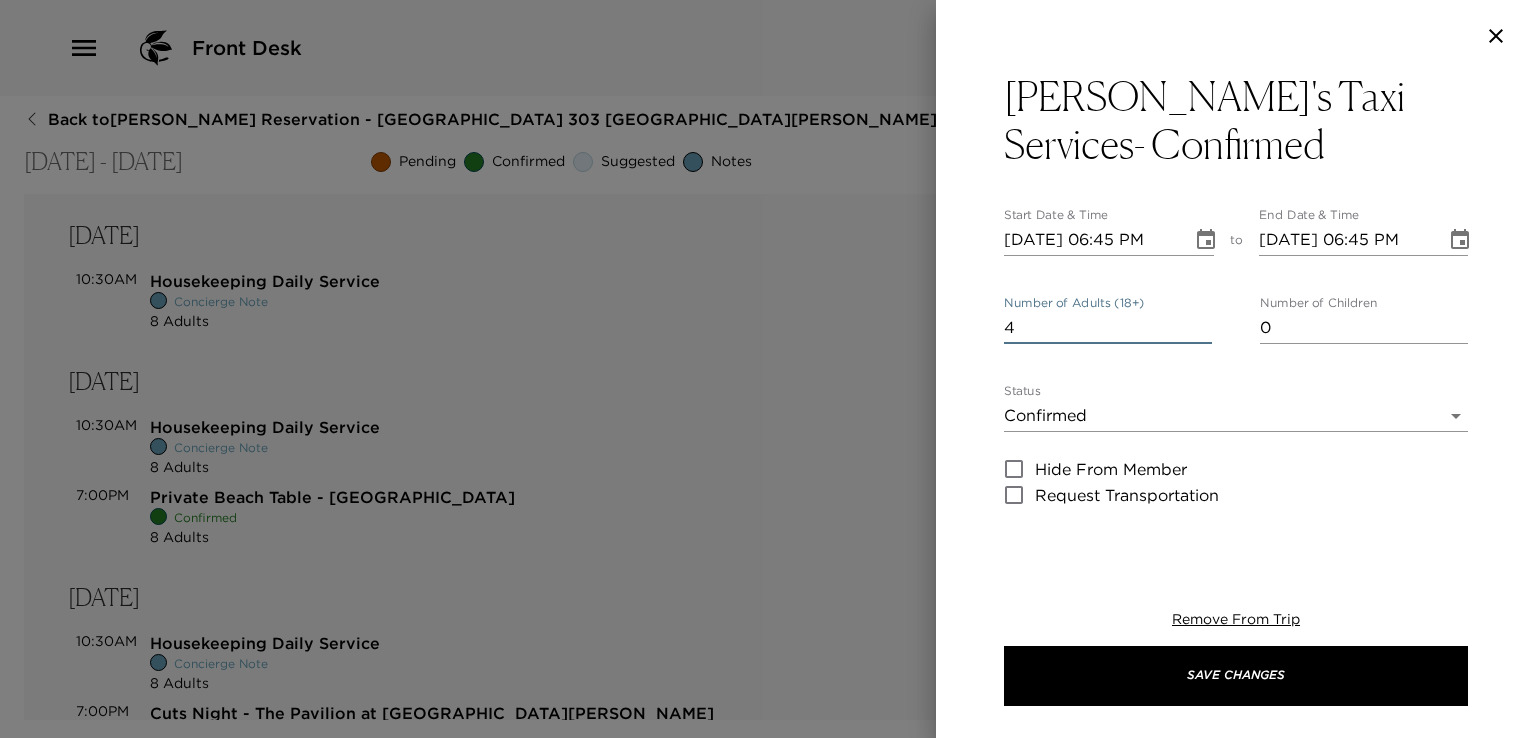 click on "4" at bounding box center [1108, 328] 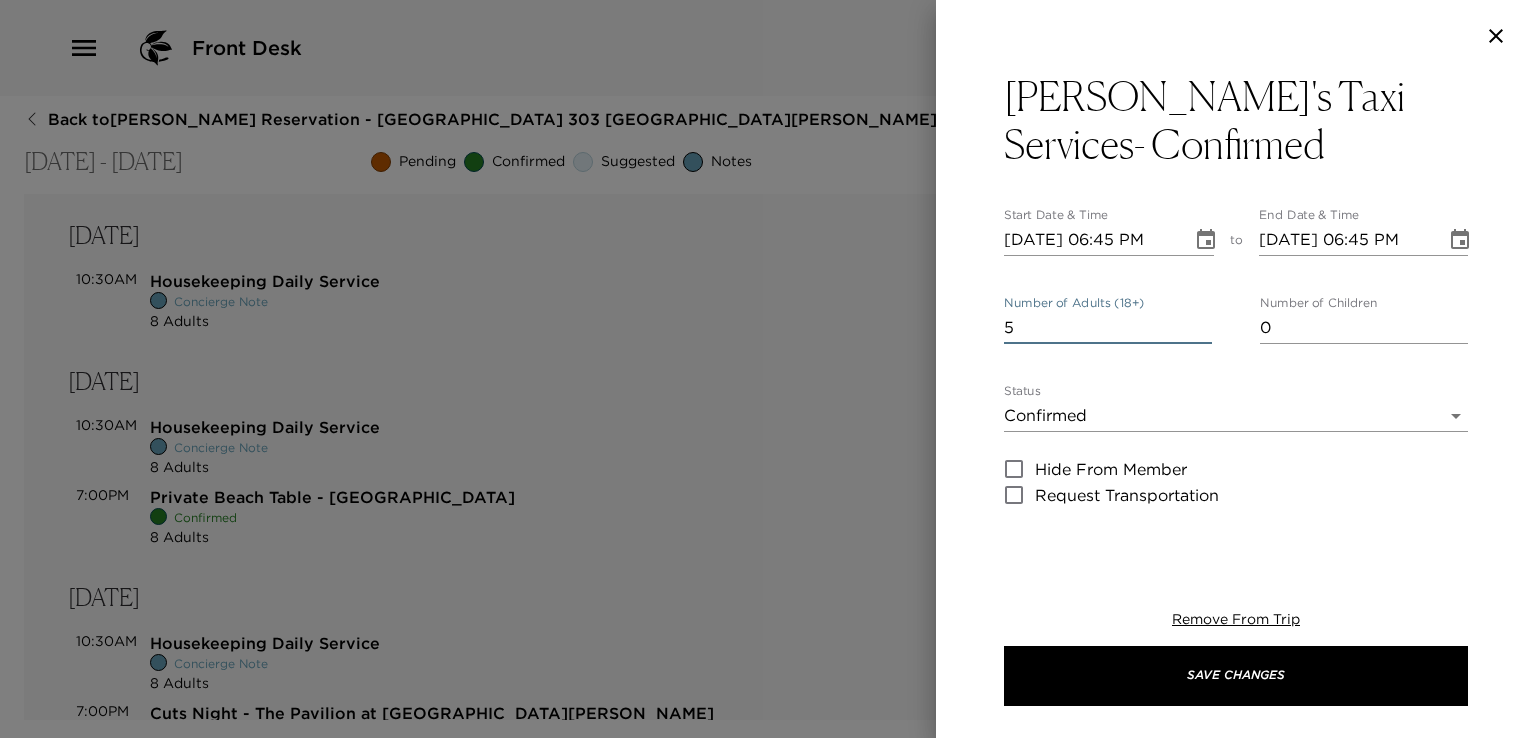click on "5" at bounding box center (1108, 328) 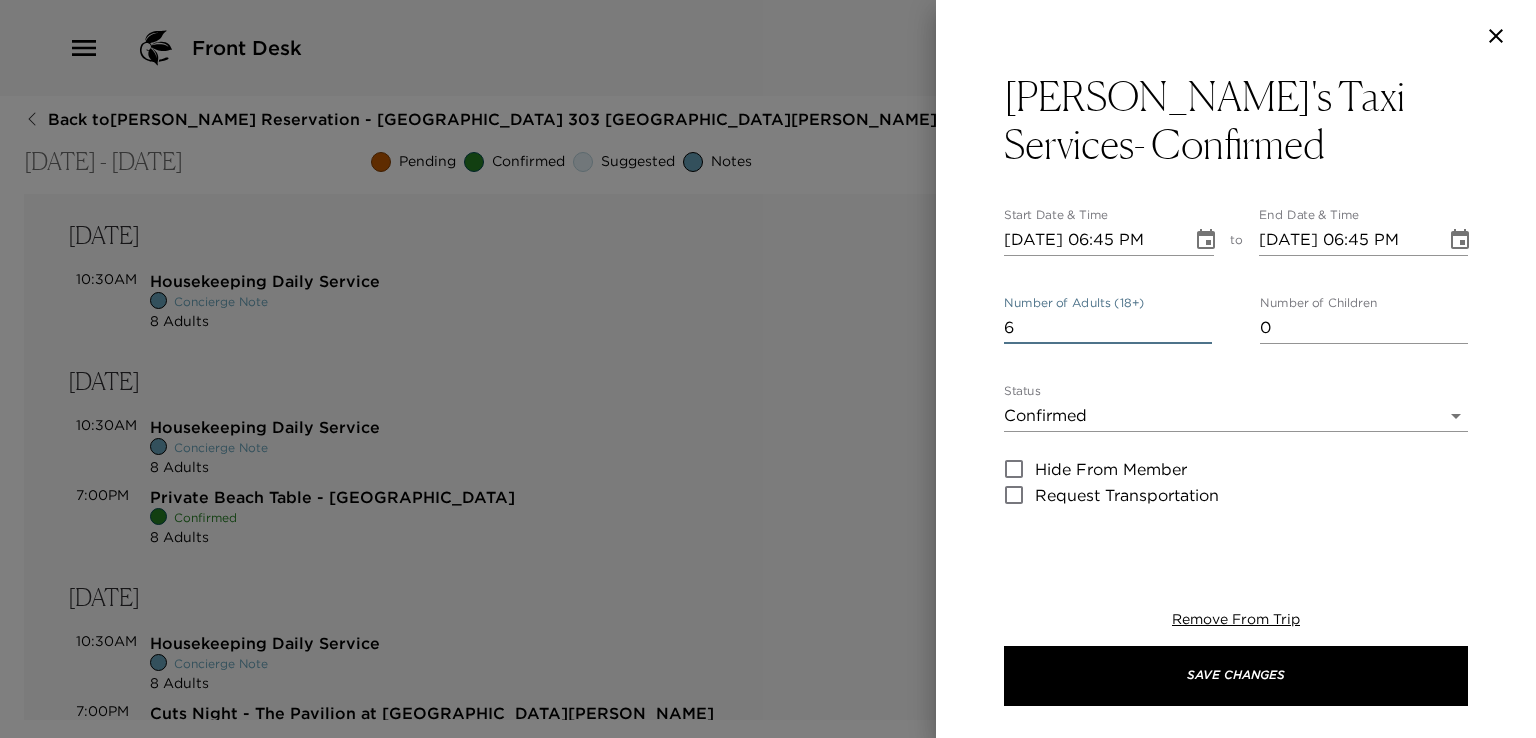 click on "6" at bounding box center (1108, 328) 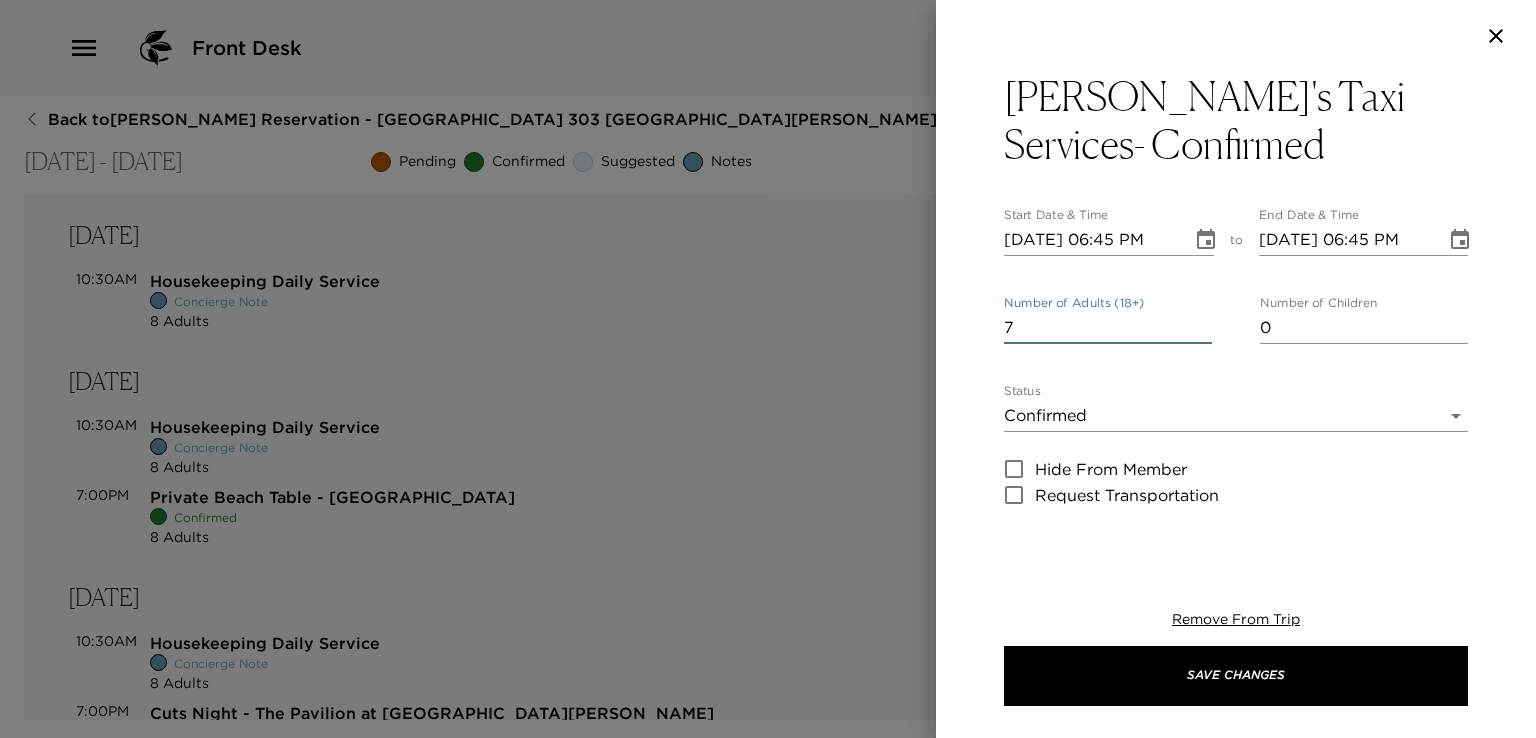click on "7" at bounding box center [1108, 328] 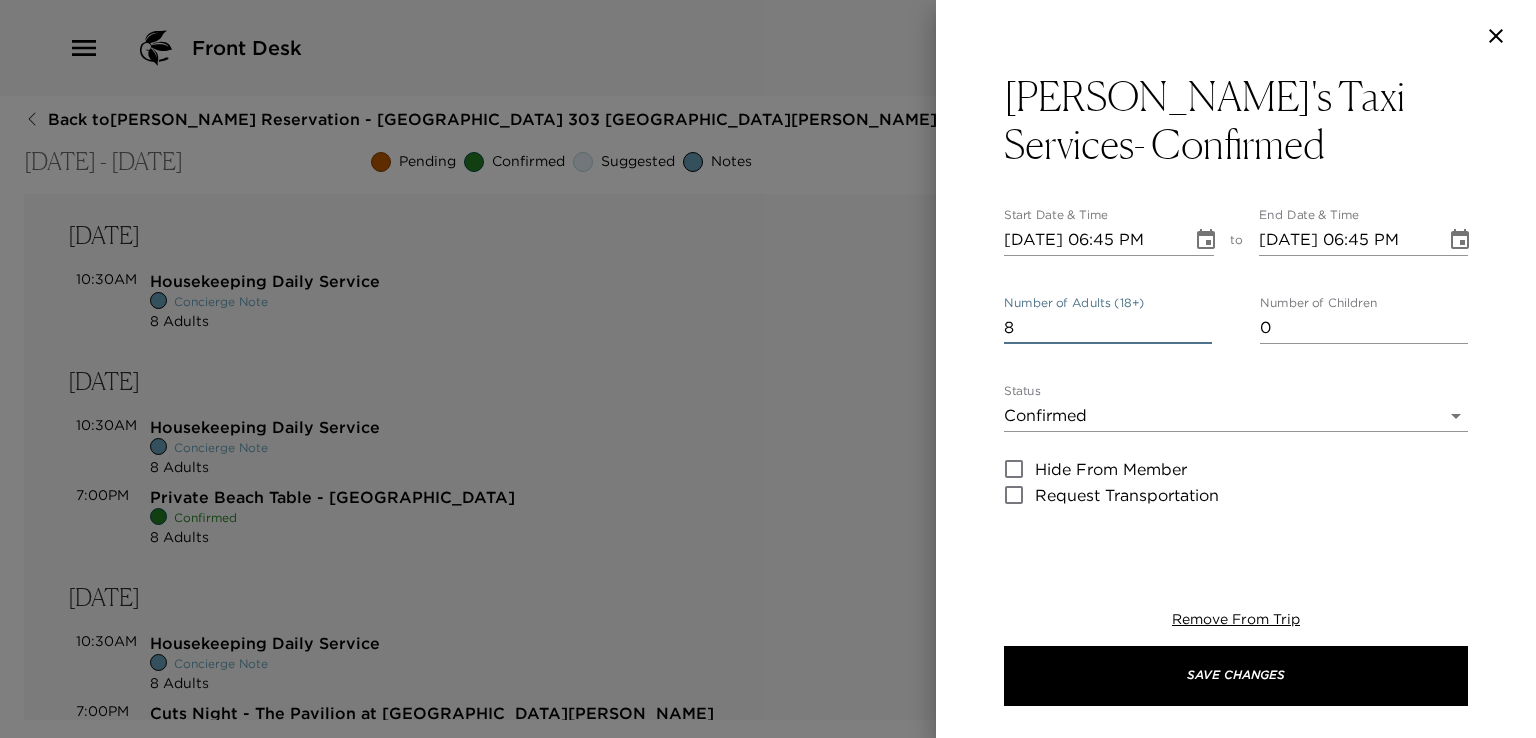 type on "8" 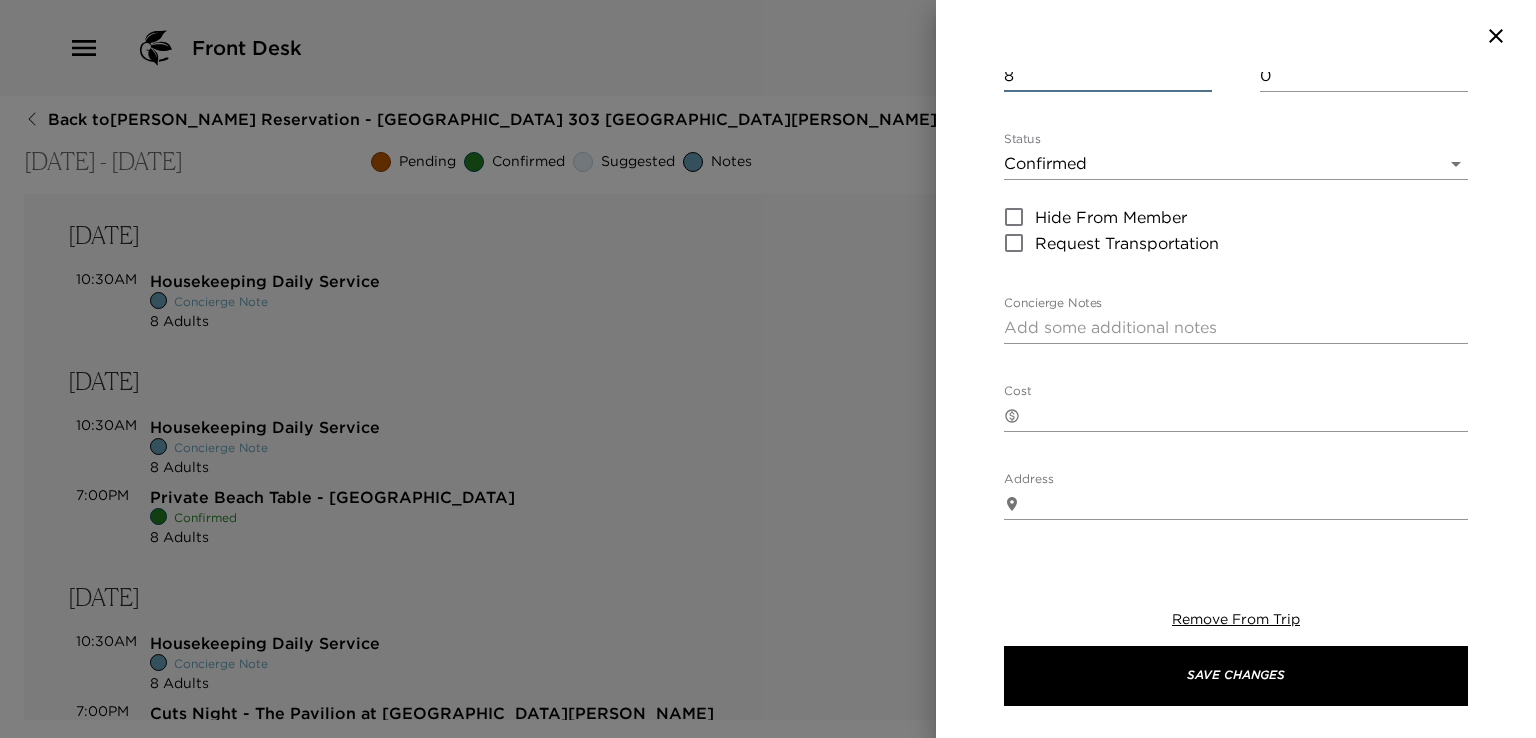 scroll, scrollTop: 300, scrollLeft: 0, axis: vertical 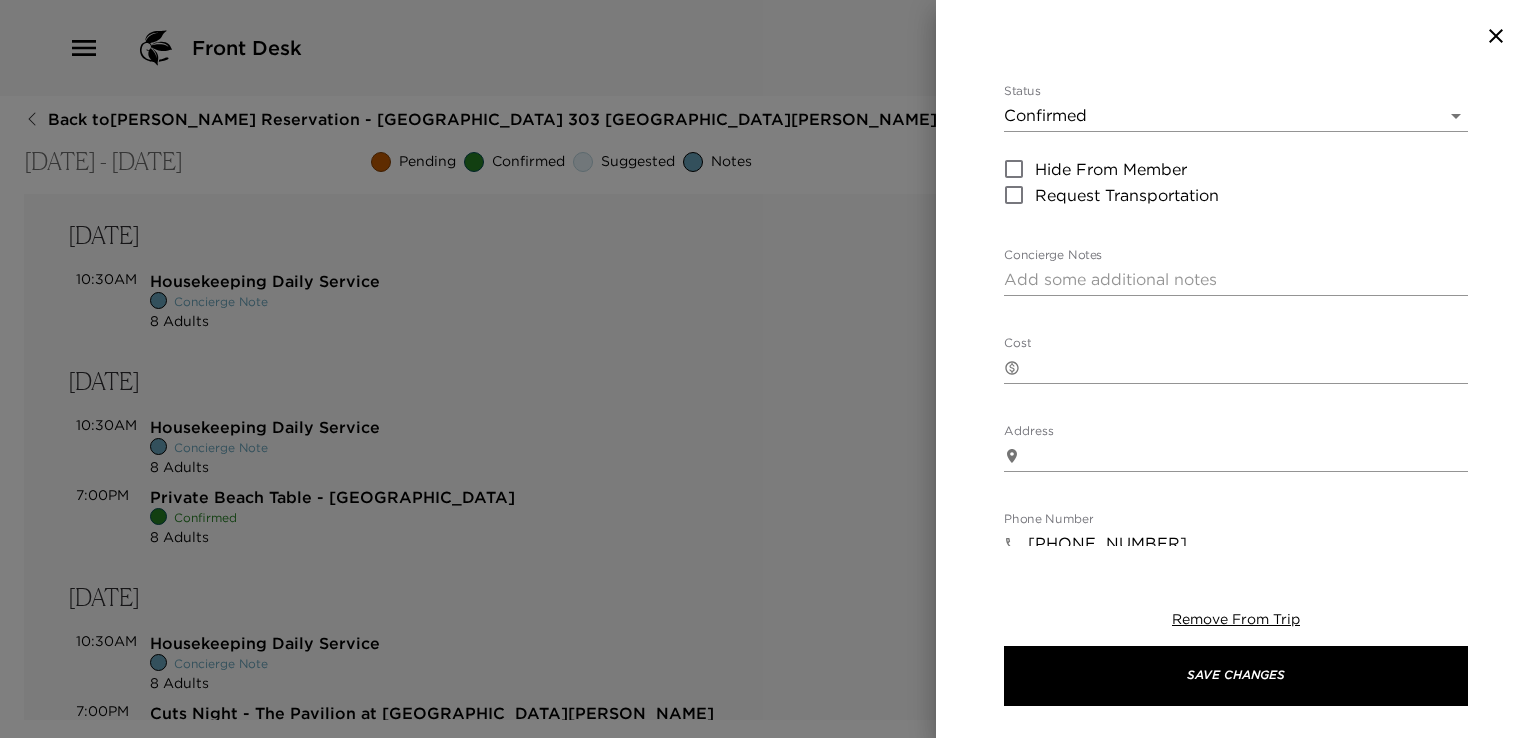 click on "Cost" at bounding box center (1248, 367) 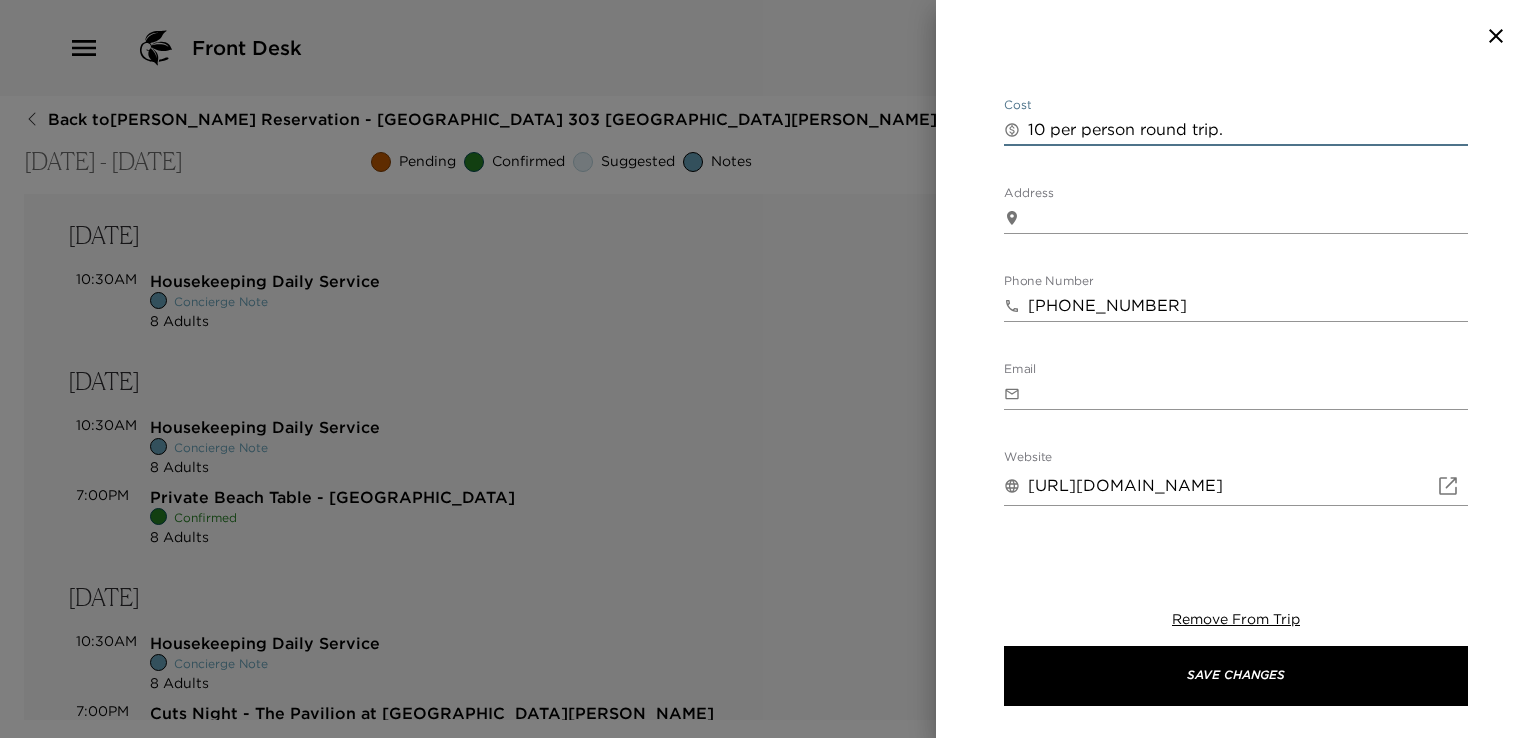 scroll, scrollTop: 600, scrollLeft: 0, axis: vertical 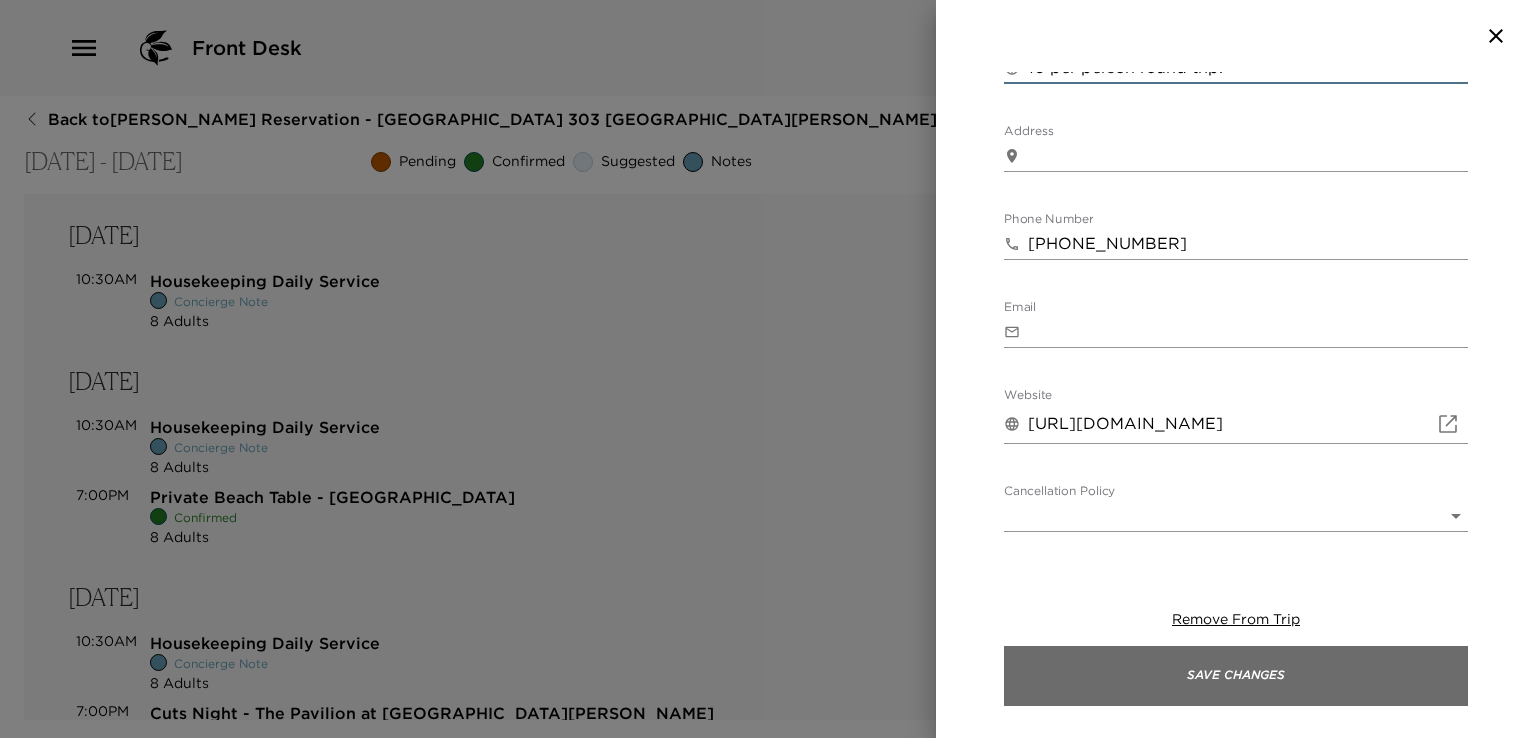 type on "10 per person round trip." 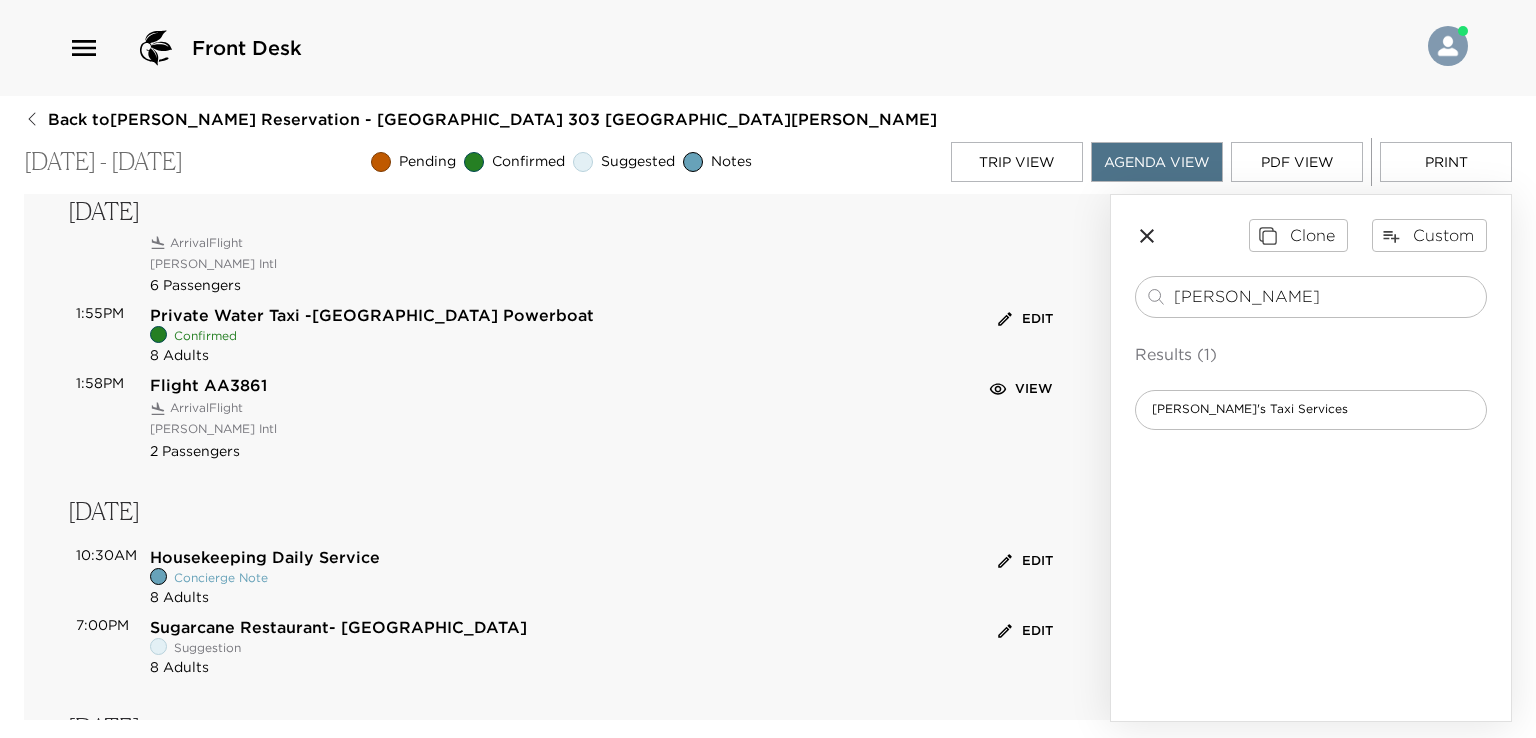 scroll, scrollTop: 0, scrollLeft: 0, axis: both 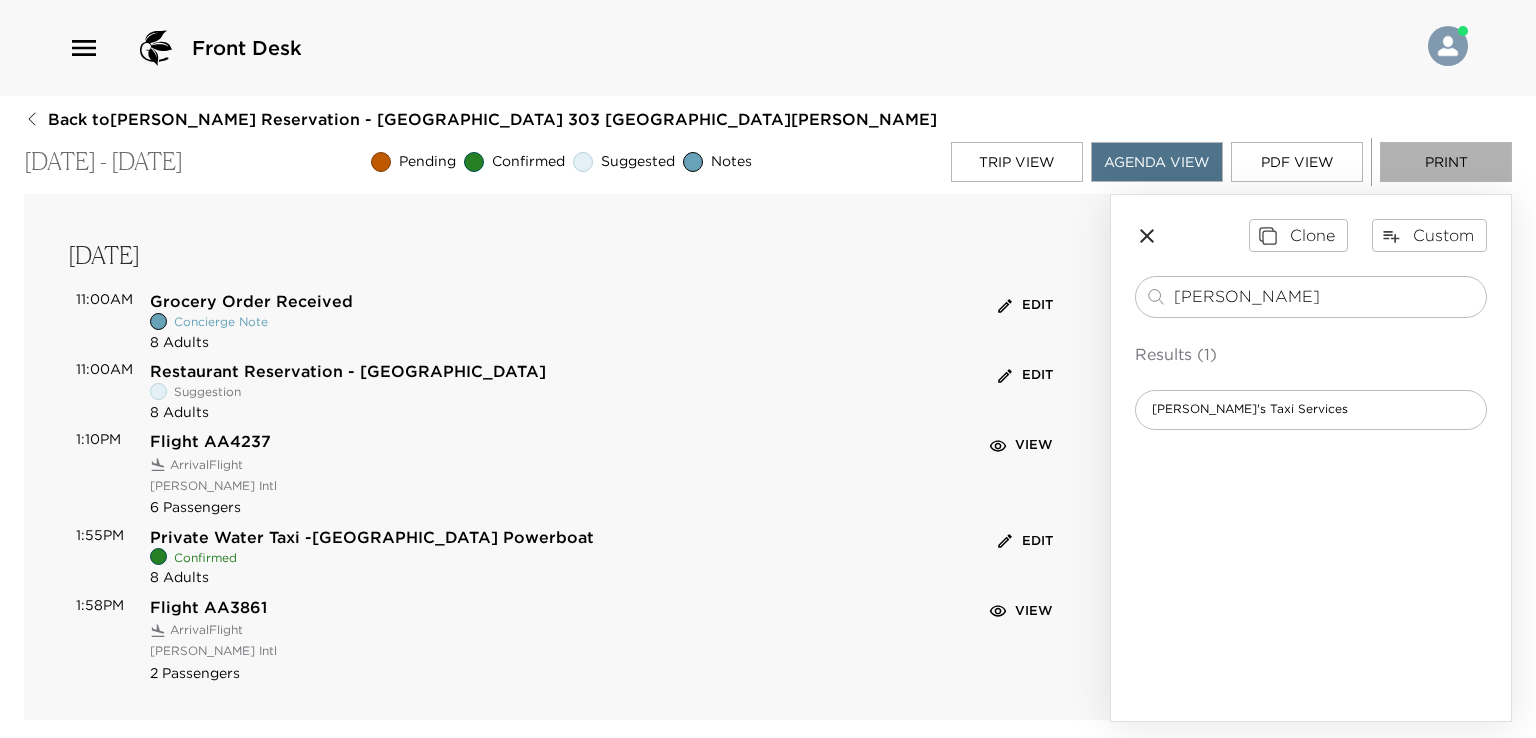 click on "Print" at bounding box center [1446, 162] 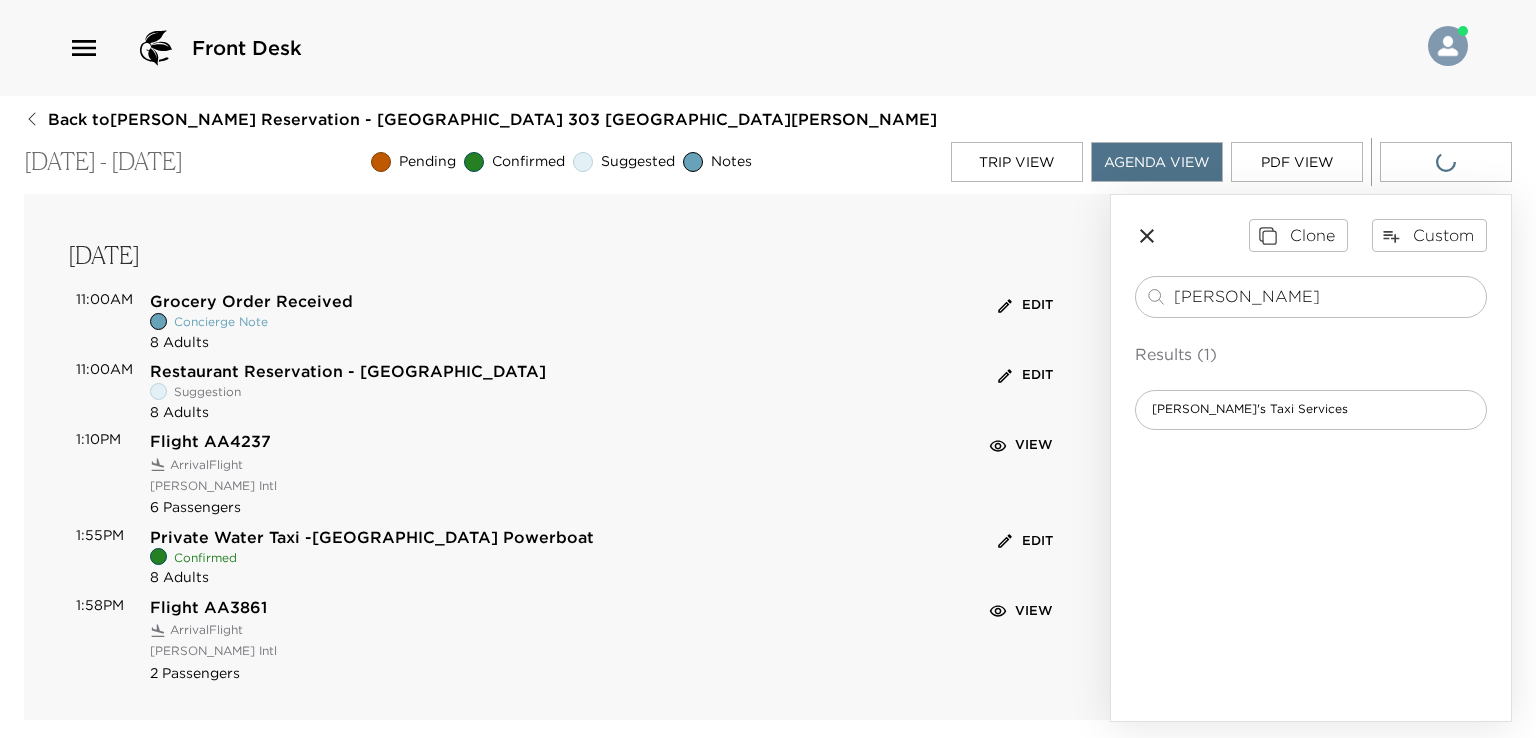 scroll, scrollTop: 400, scrollLeft: 0, axis: vertical 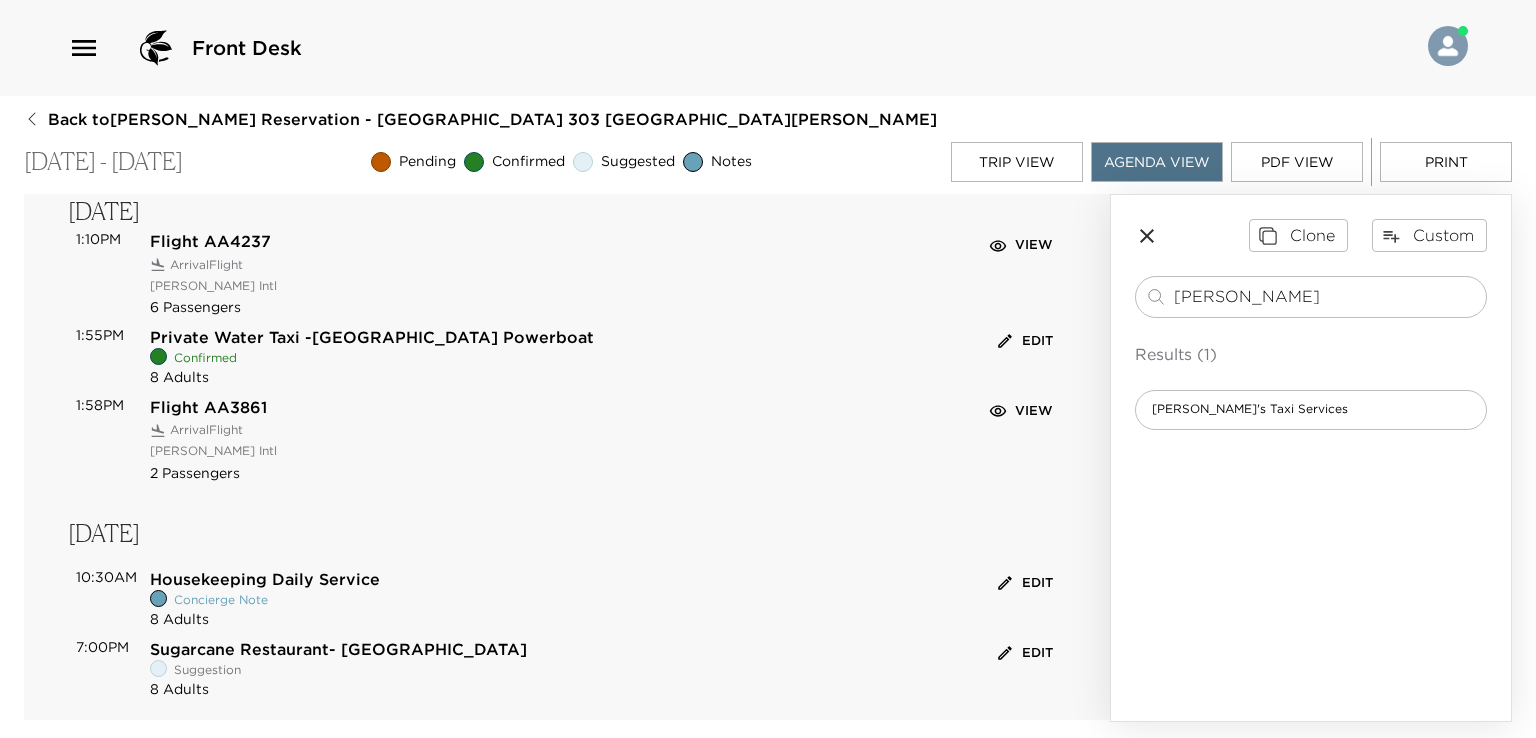 click on "Print" at bounding box center (1446, 162) 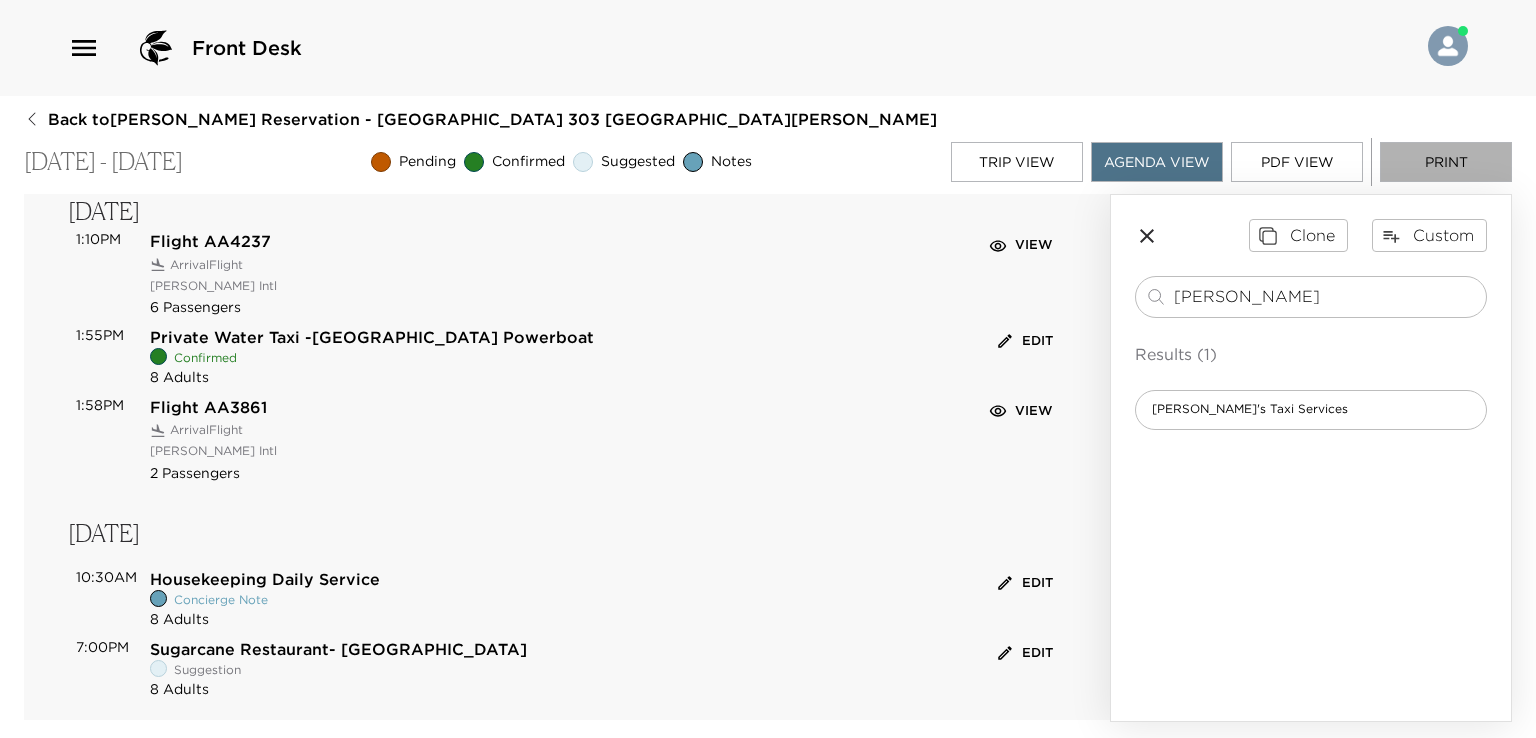 click on "Print" at bounding box center [1446, 162] 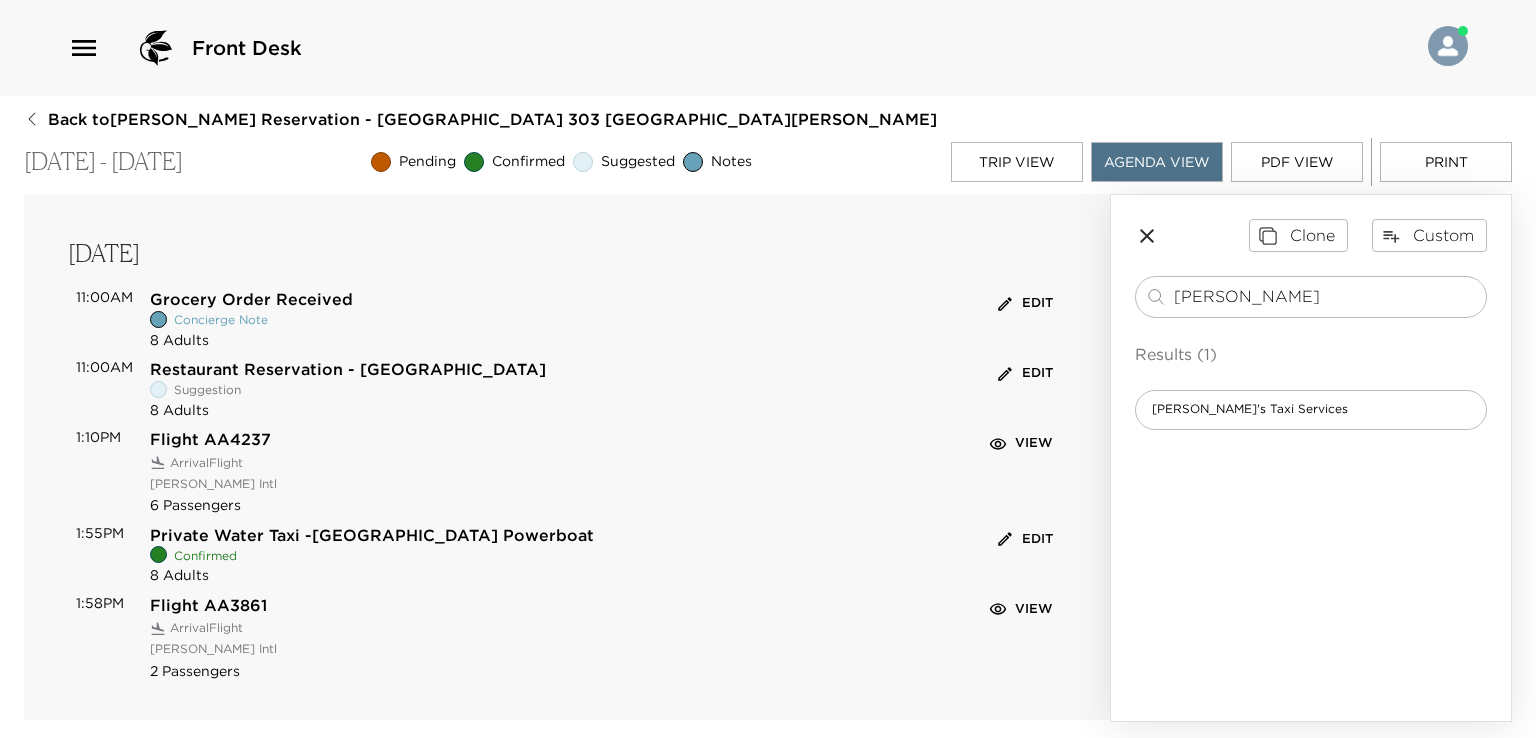 scroll, scrollTop: 0, scrollLeft: 0, axis: both 